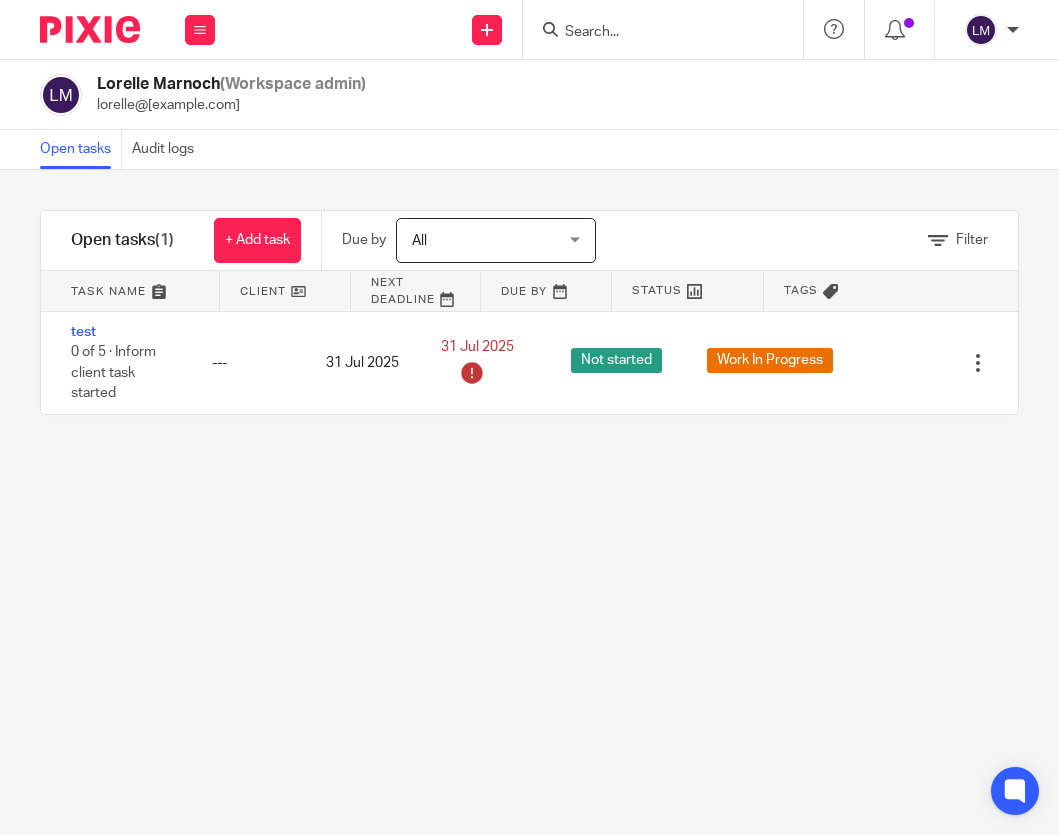 scroll, scrollTop: 0, scrollLeft: 0, axis: both 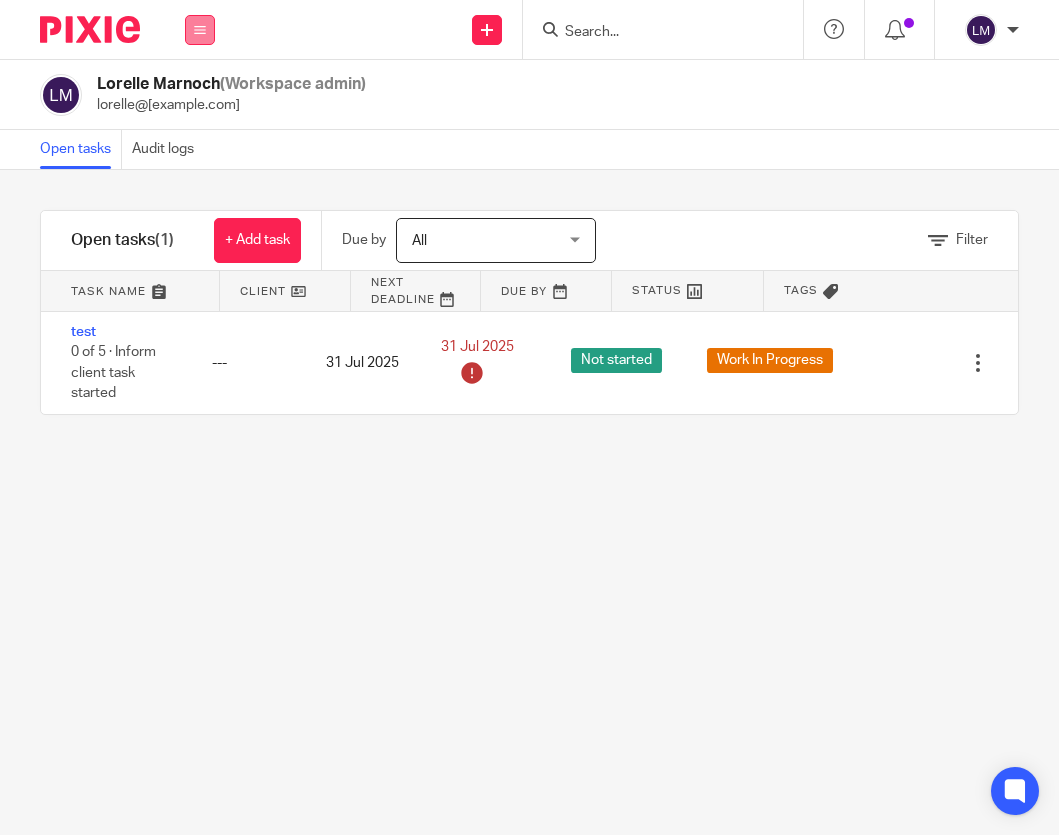 click at bounding box center (200, 30) 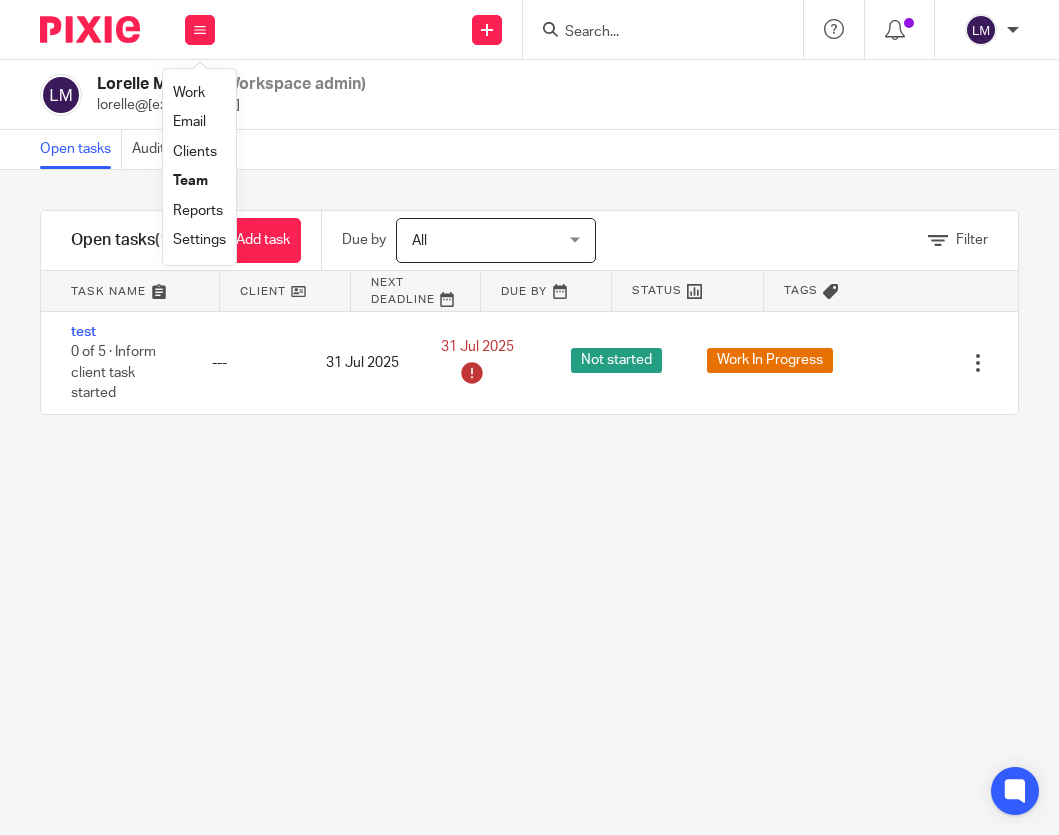 click on "Team" at bounding box center (190, 181) 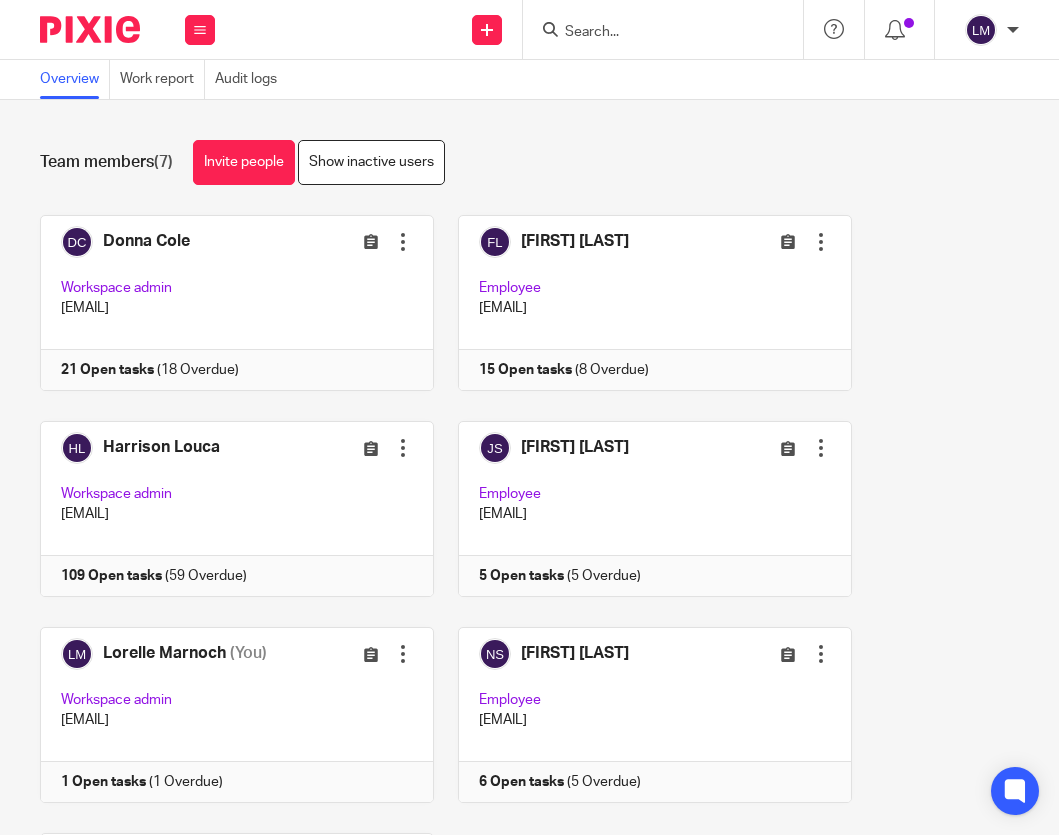 scroll, scrollTop: 0, scrollLeft: 0, axis: both 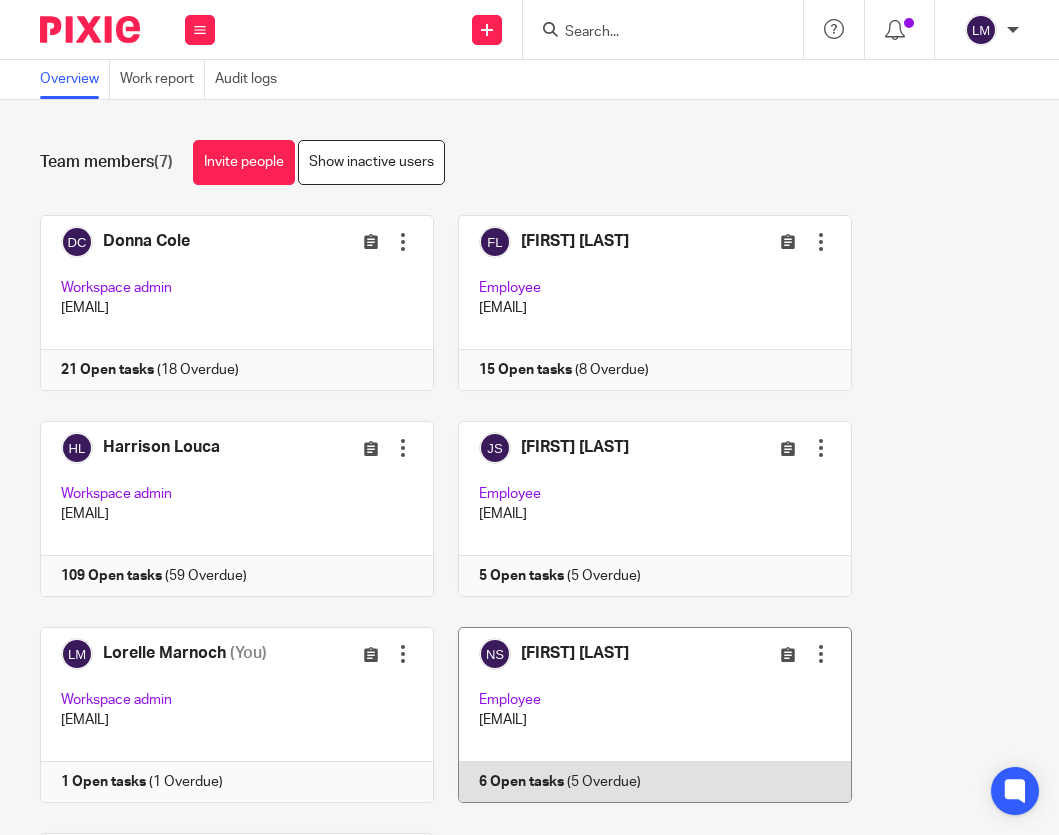 click at bounding box center (643, 715) 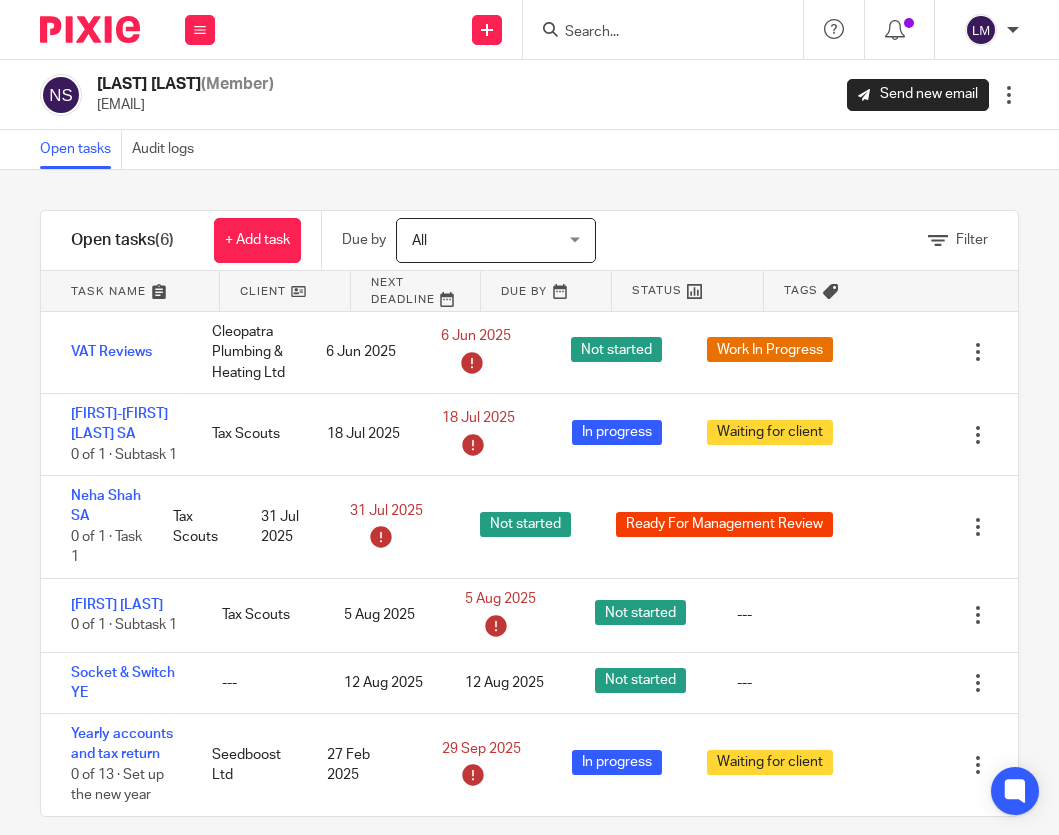 scroll, scrollTop: 0, scrollLeft: 0, axis: both 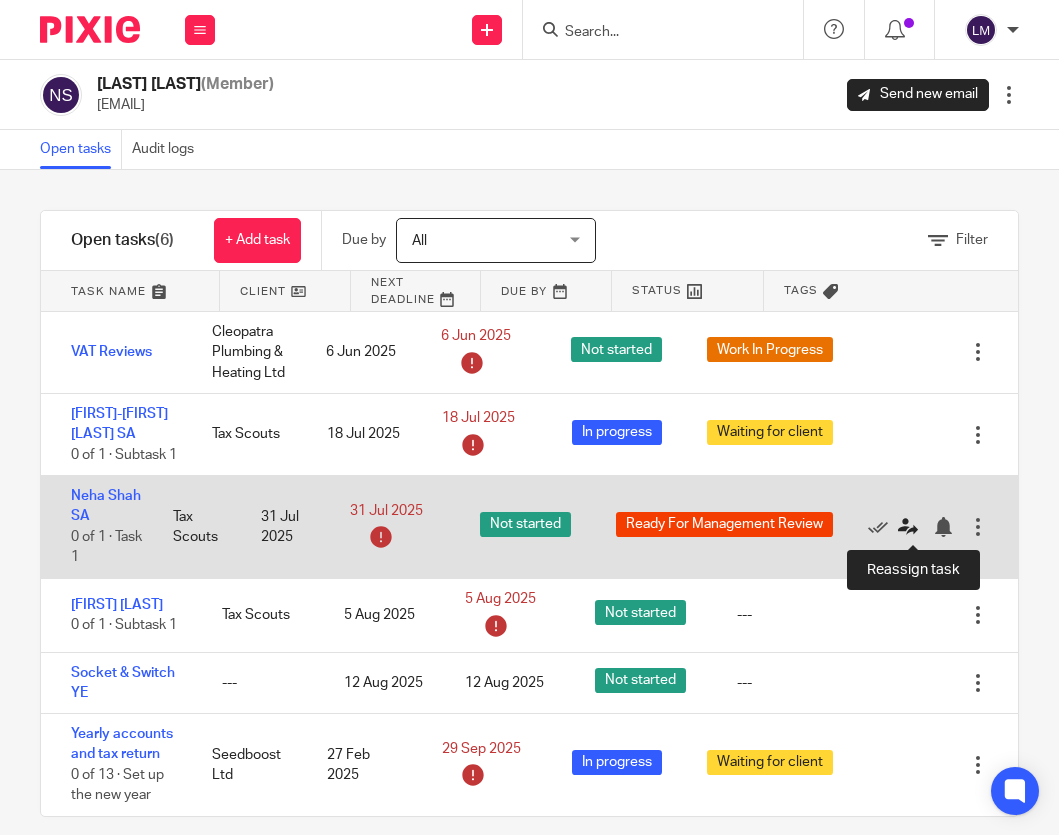 click at bounding box center [908, 527] 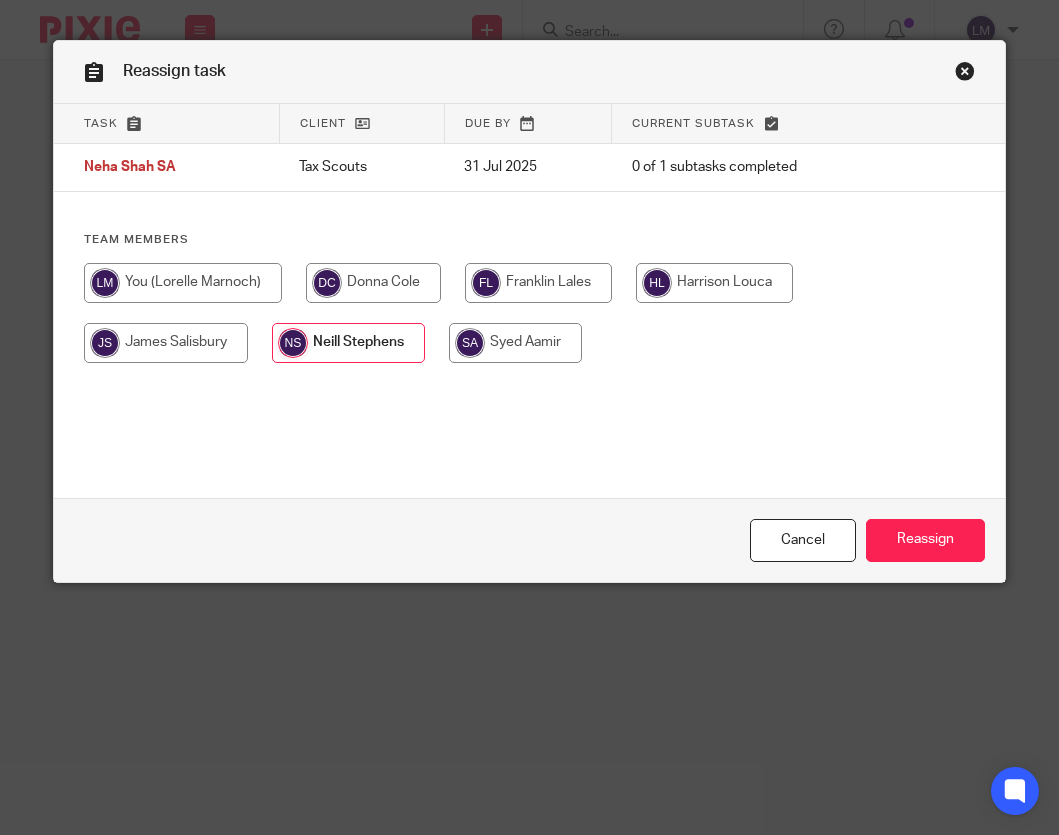 scroll, scrollTop: 0, scrollLeft: 0, axis: both 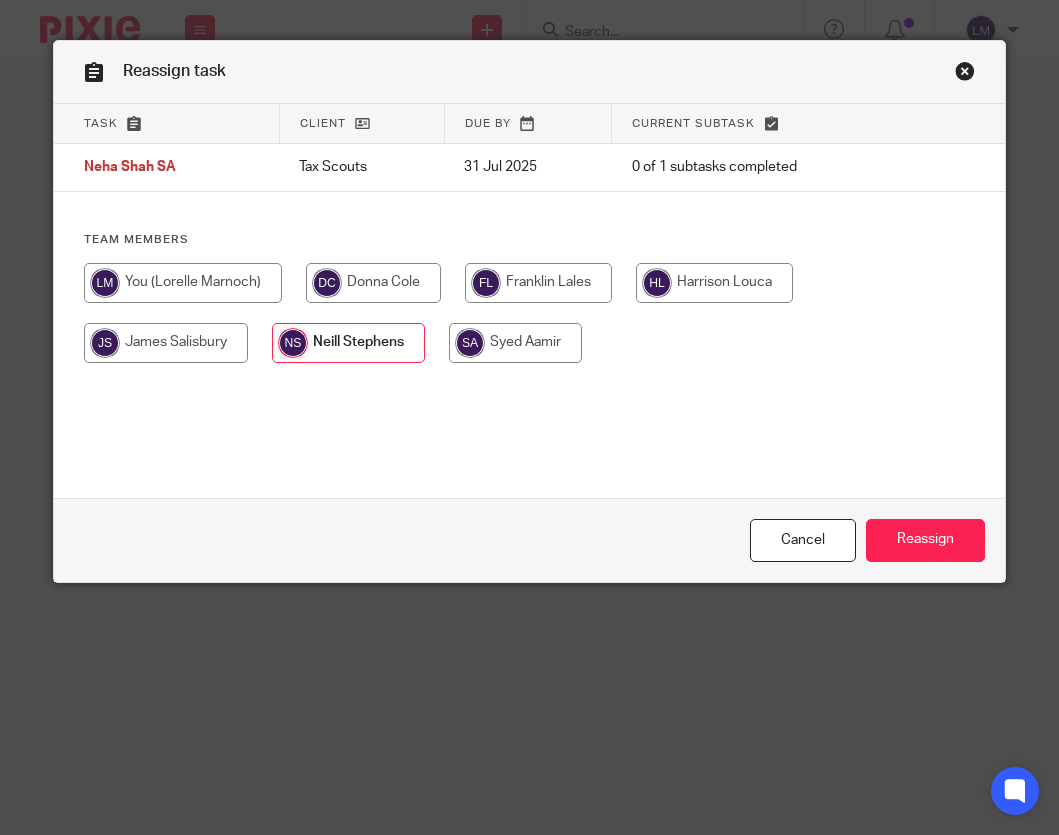 click at bounding box center (373, 283) 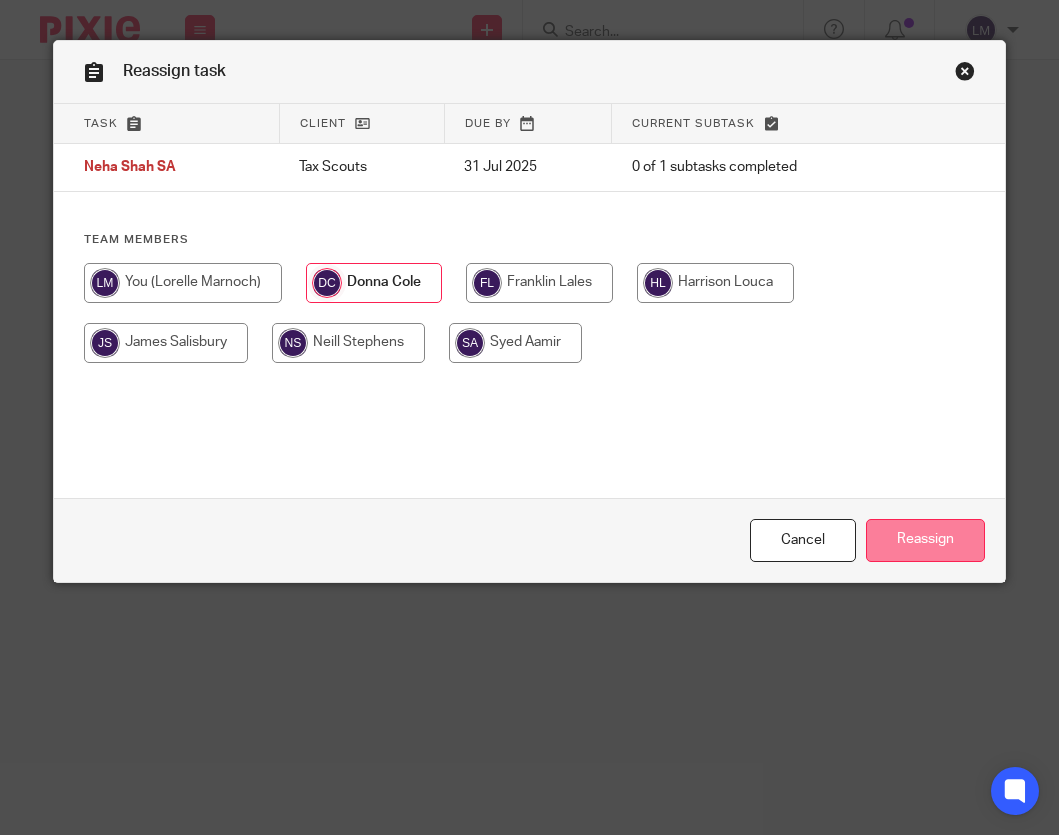 click on "Reassign" at bounding box center [925, 540] 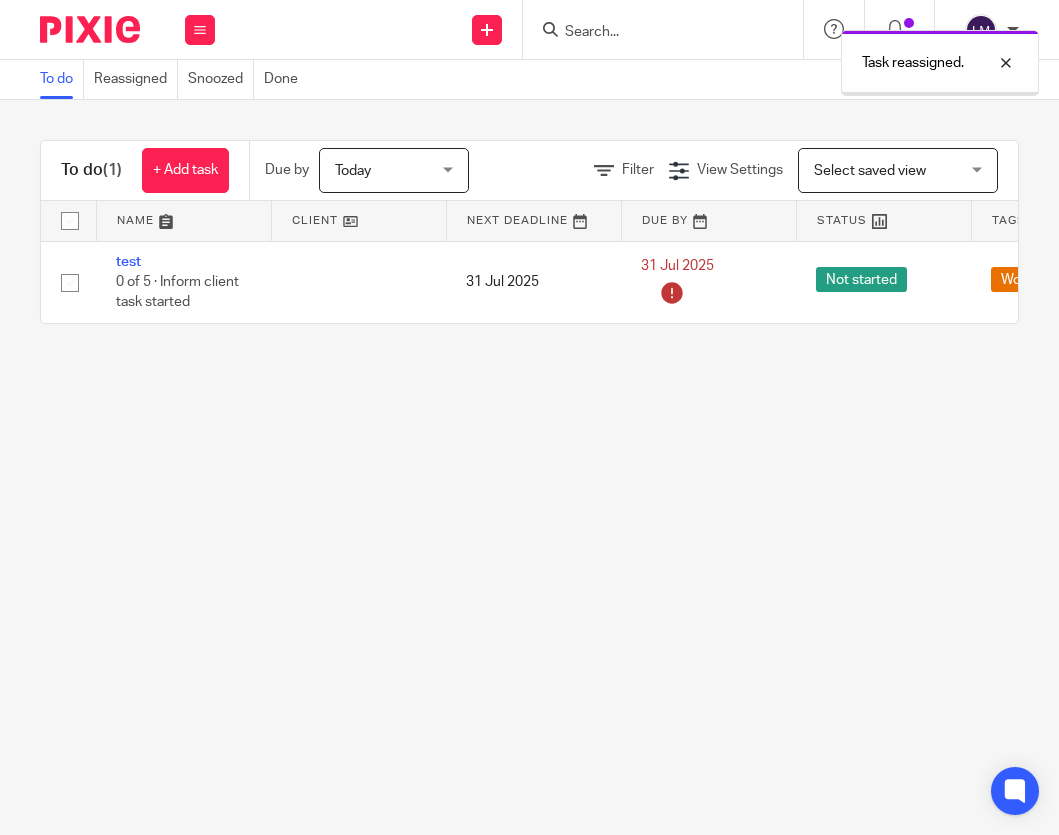 scroll, scrollTop: 0, scrollLeft: 0, axis: both 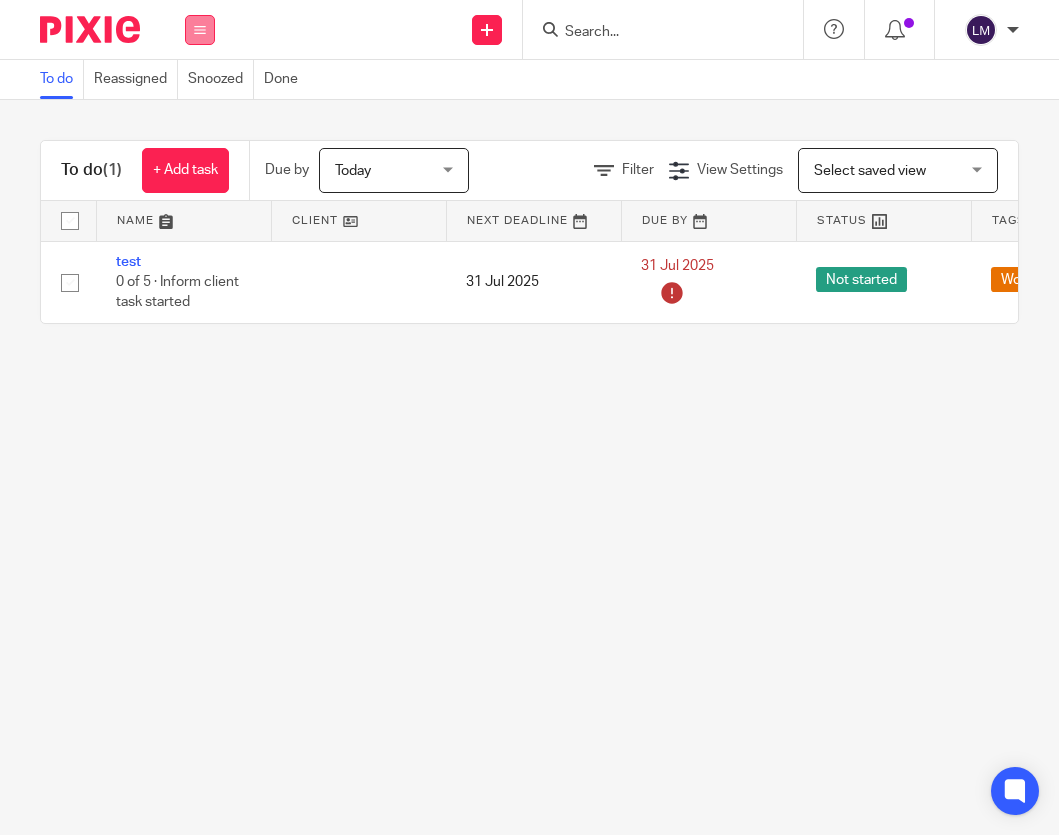 click at bounding box center (200, 30) 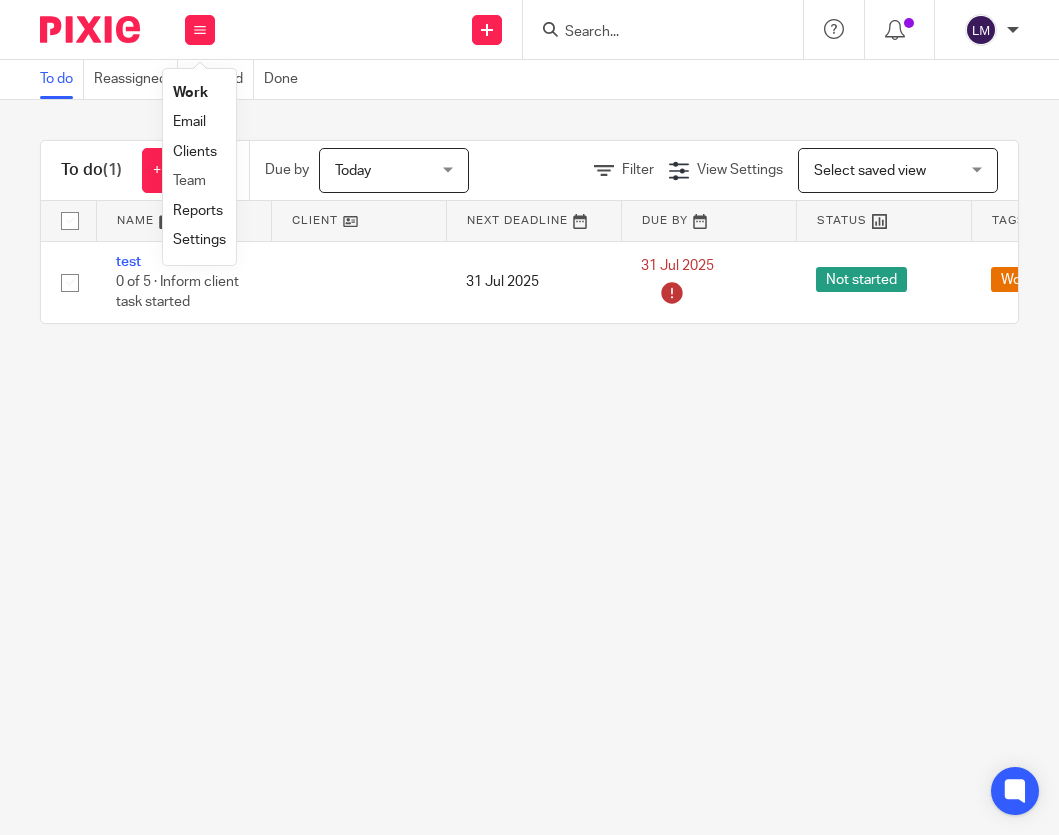 click on "Team" at bounding box center (199, 181) 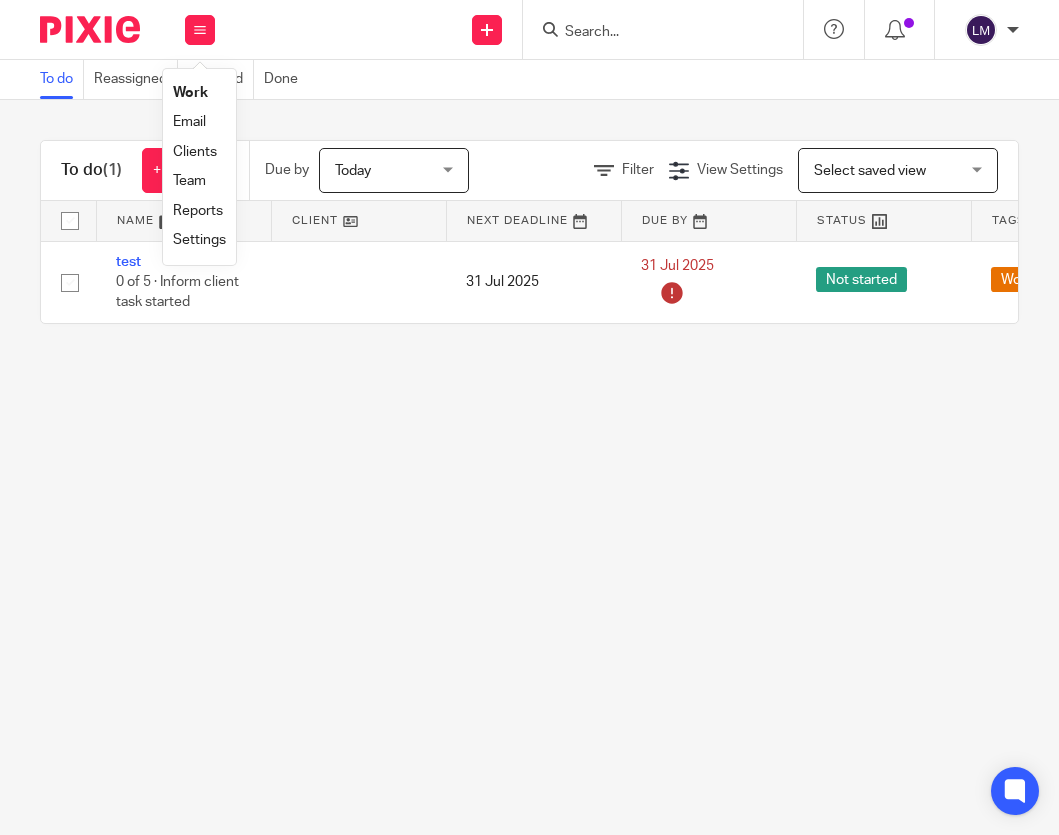 click on "Team" at bounding box center [189, 181] 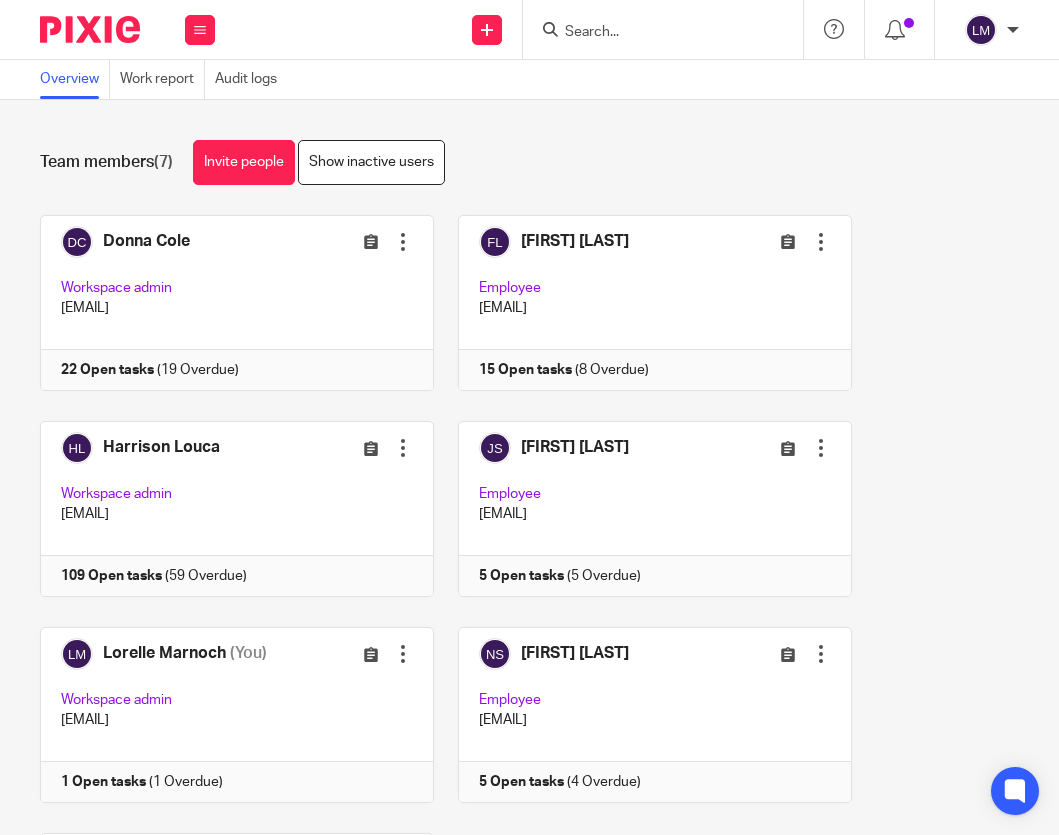 scroll, scrollTop: 0, scrollLeft: 0, axis: both 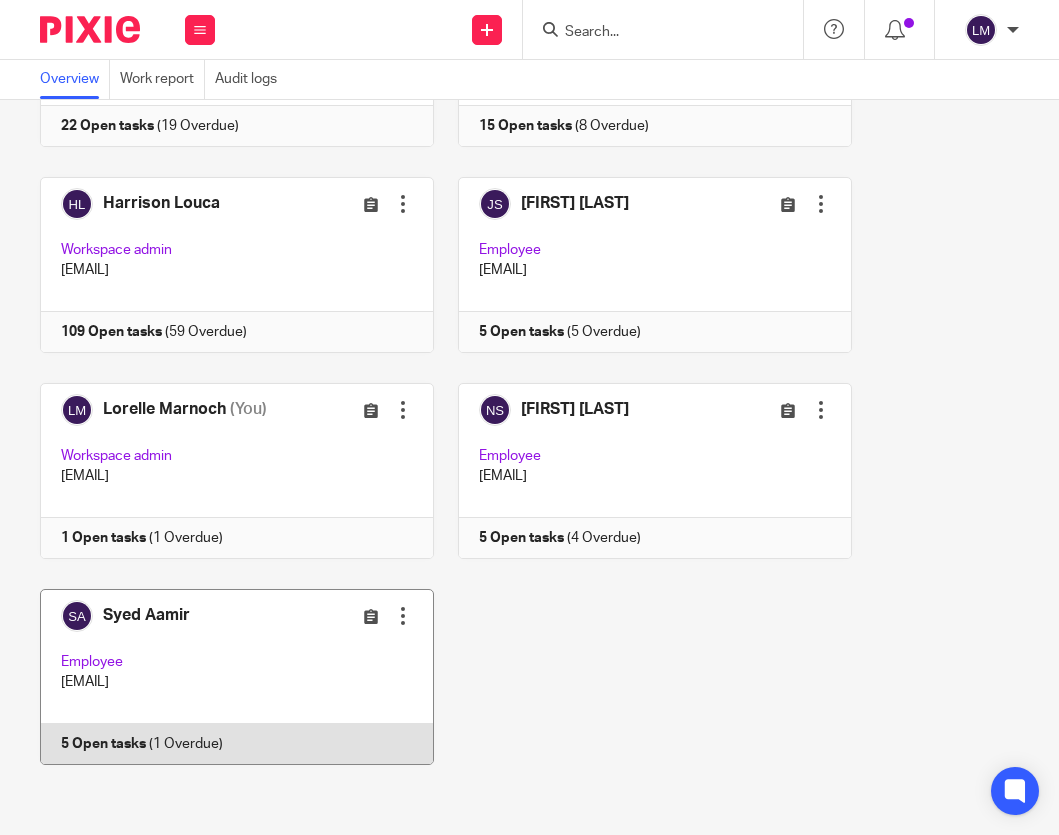 click at bounding box center (226, 677) 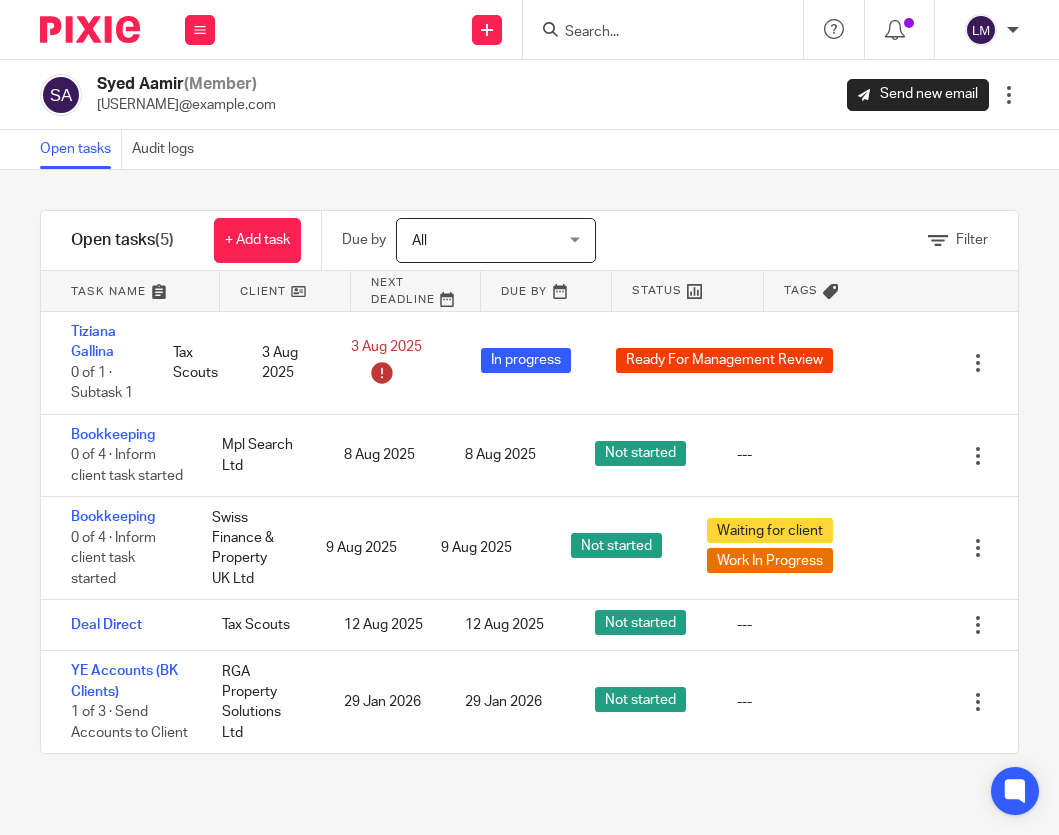 scroll, scrollTop: 0, scrollLeft: 0, axis: both 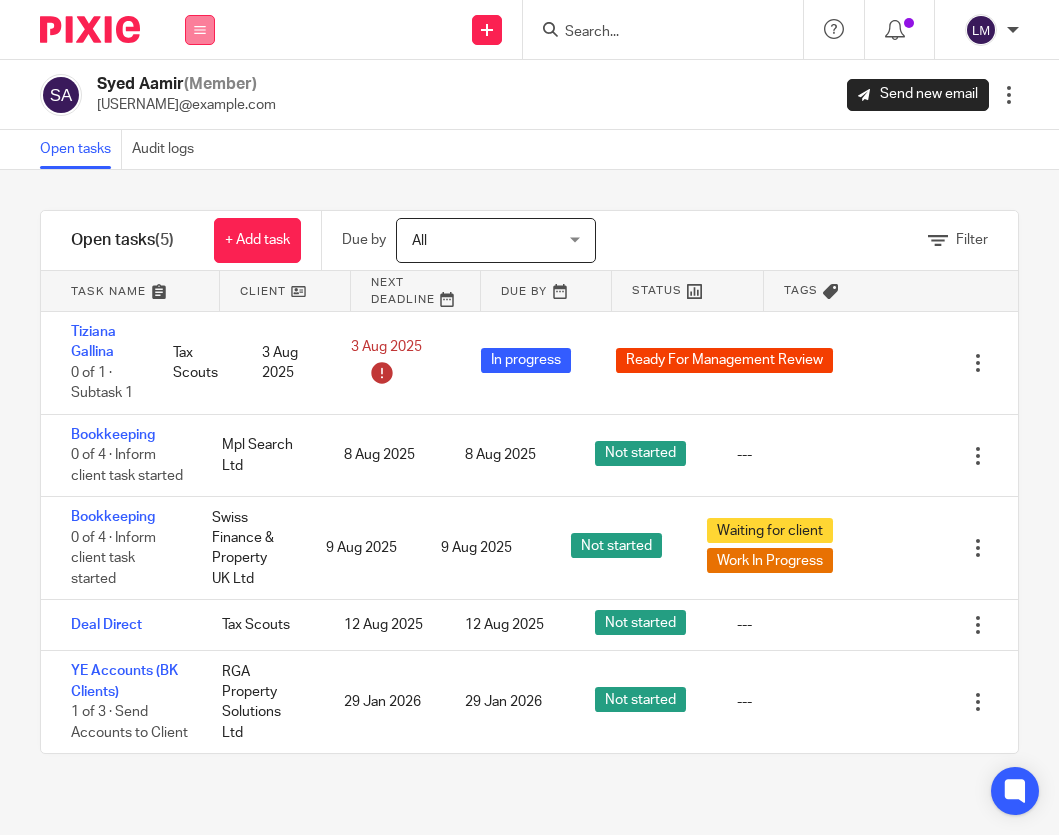 click at bounding box center (200, 30) 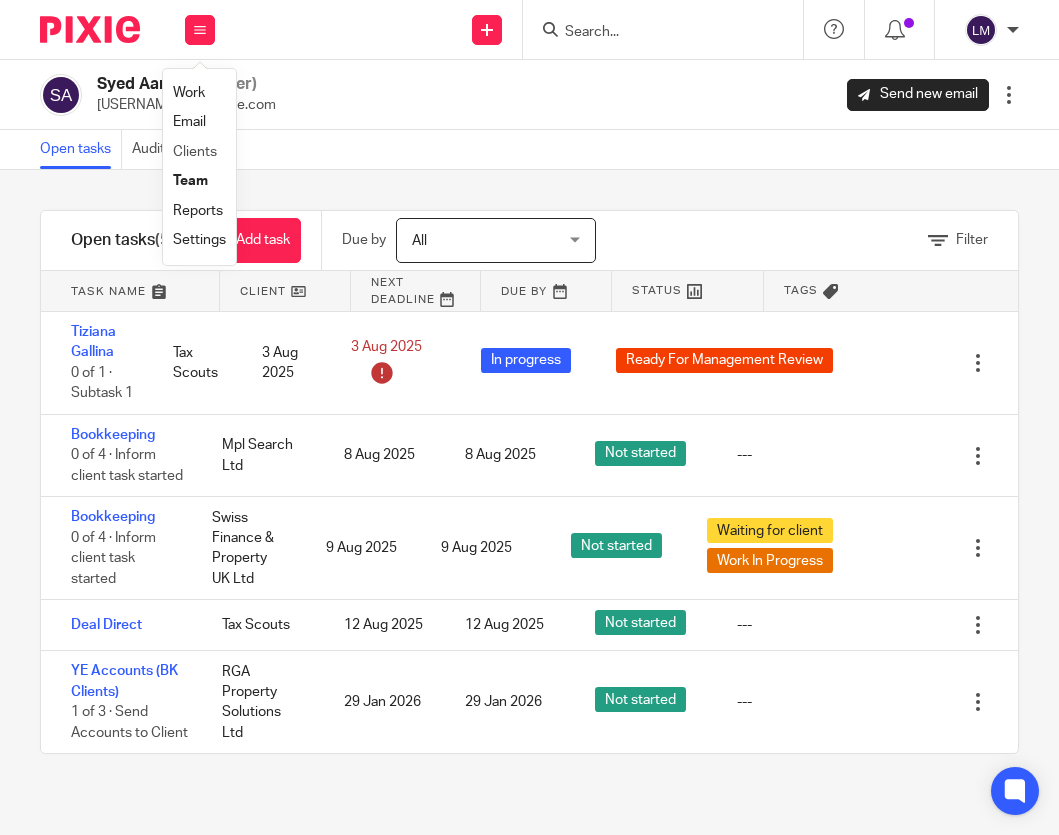 click on "Clients" at bounding box center (199, 152) 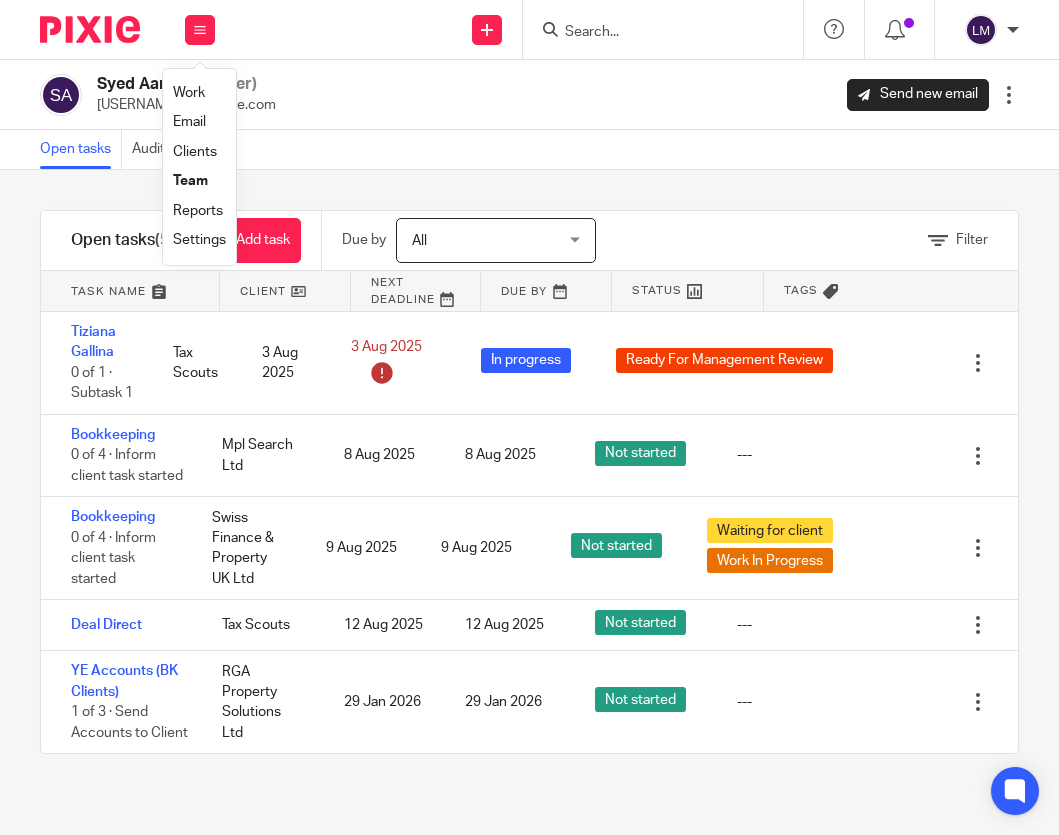 click on "Clients" at bounding box center (195, 152) 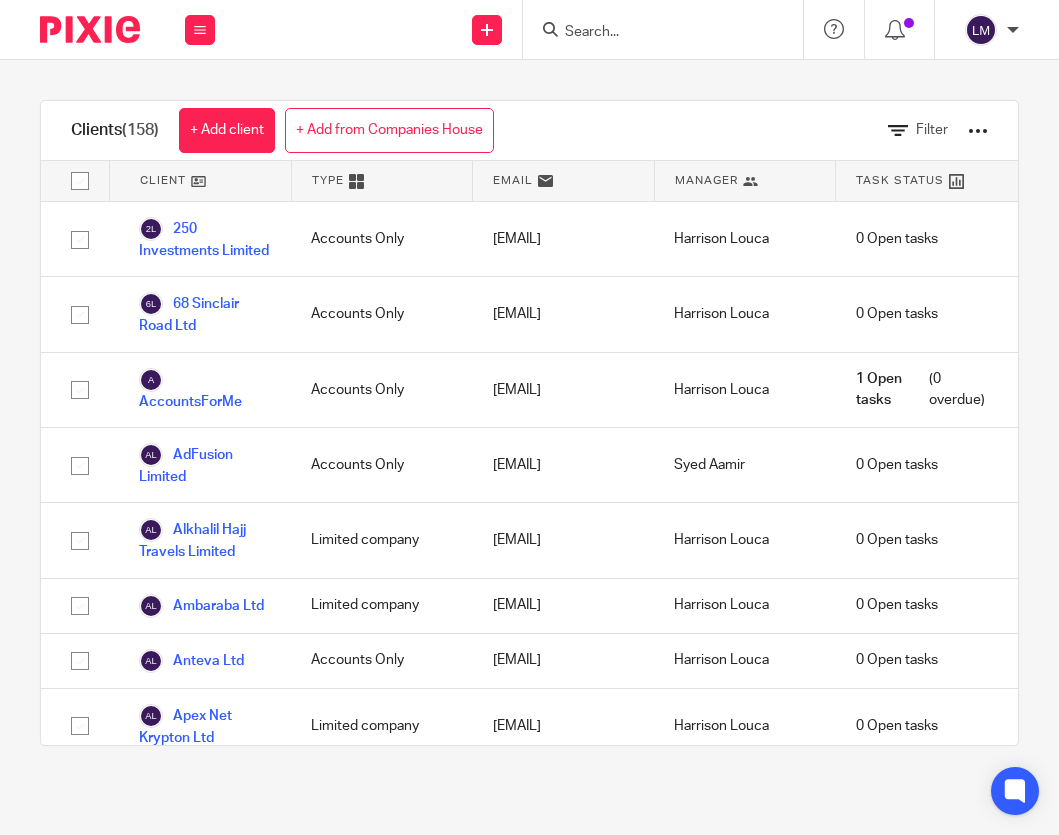 scroll, scrollTop: 0, scrollLeft: 0, axis: both 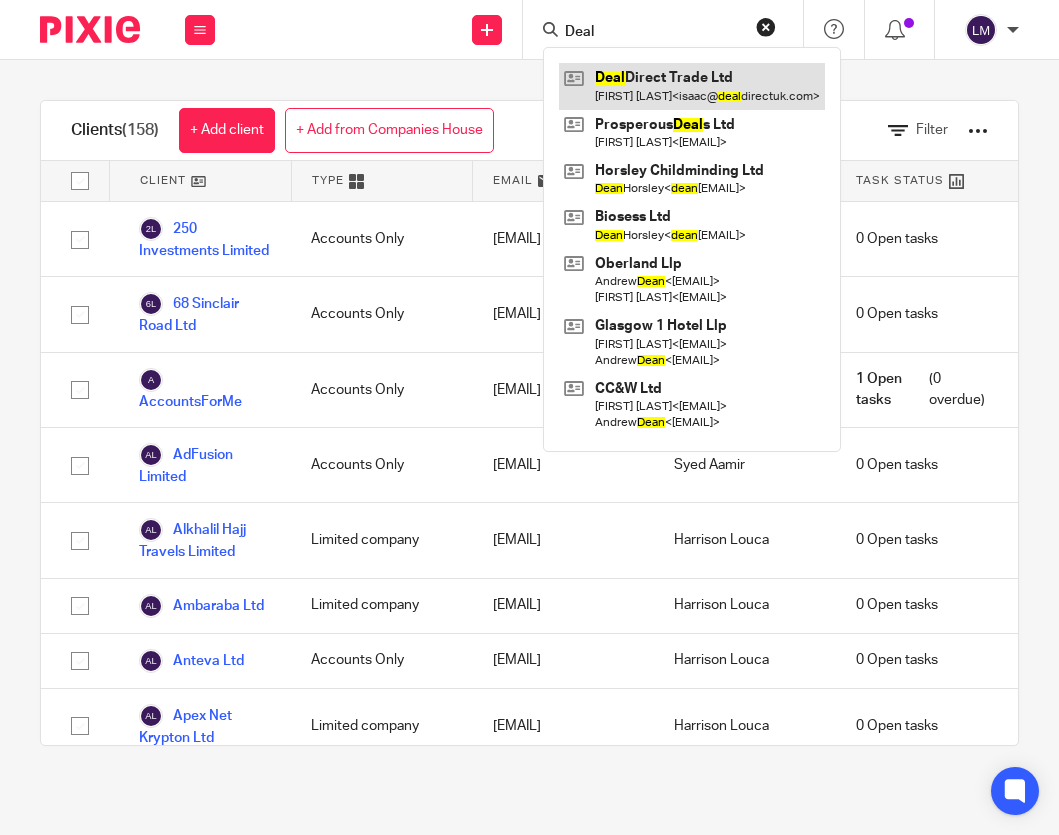 type on "Deal" 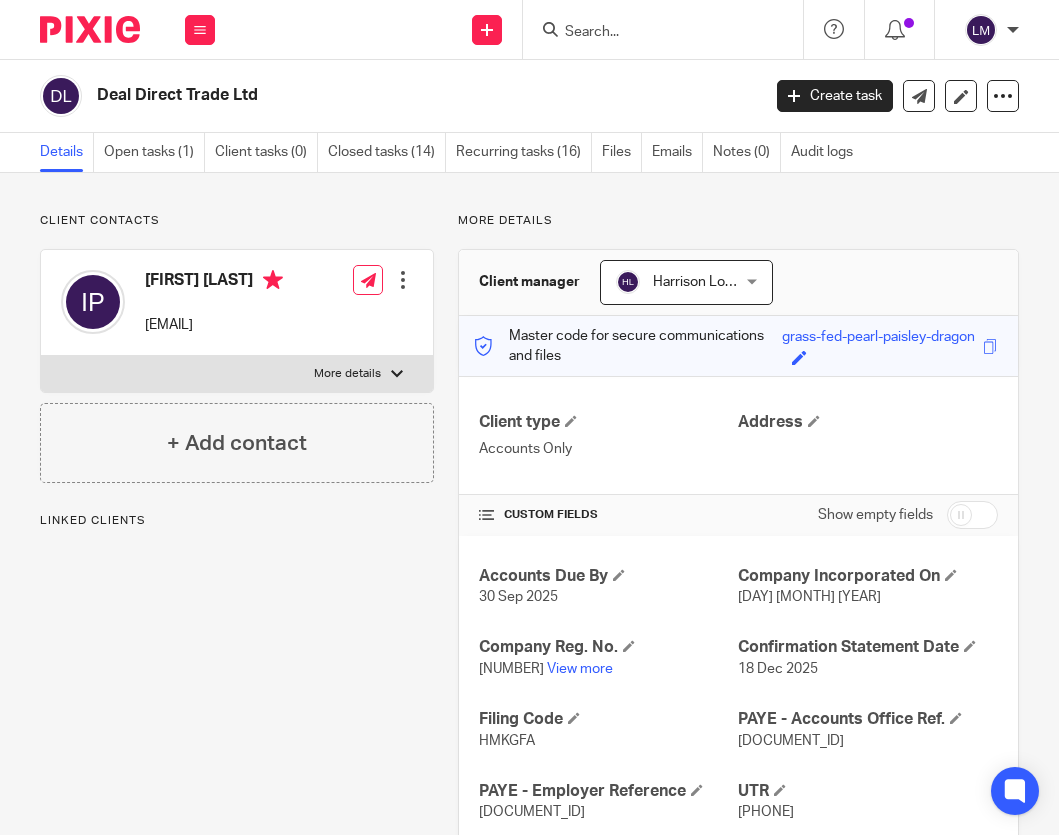 scroll, scrollTop: 0, scrollLeft: 0, axis: both 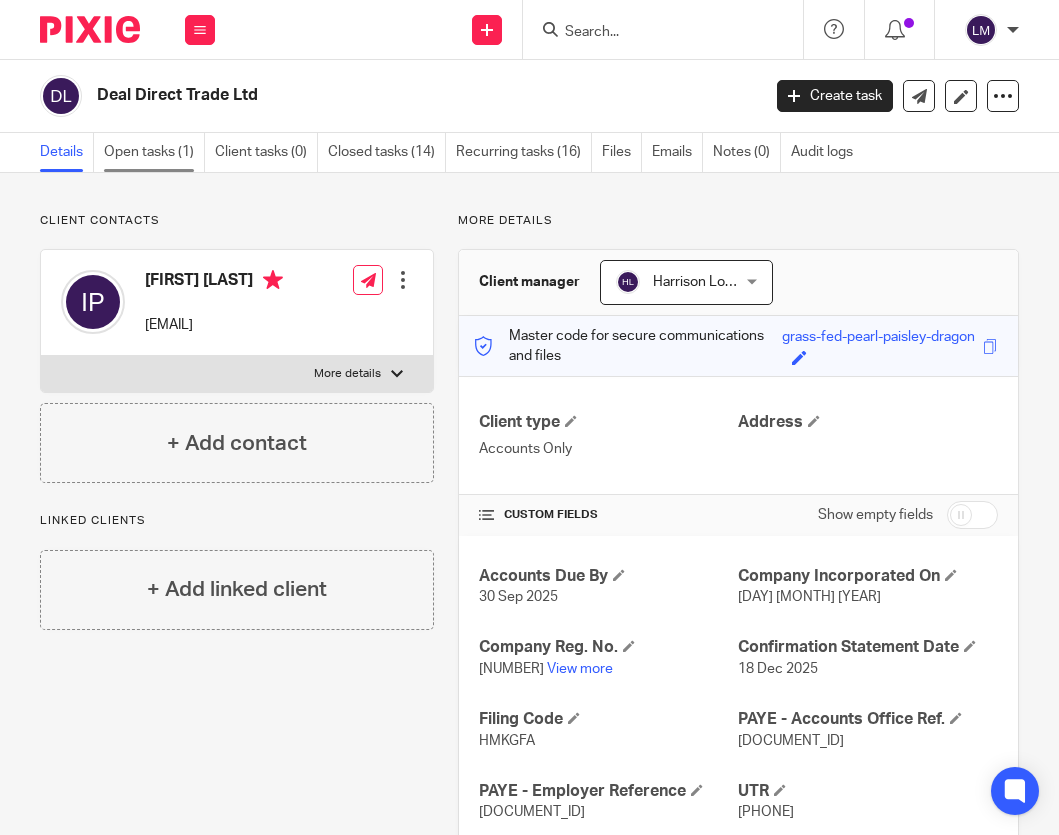click on "Open tasks (1)" at bounding box center (154, 152) 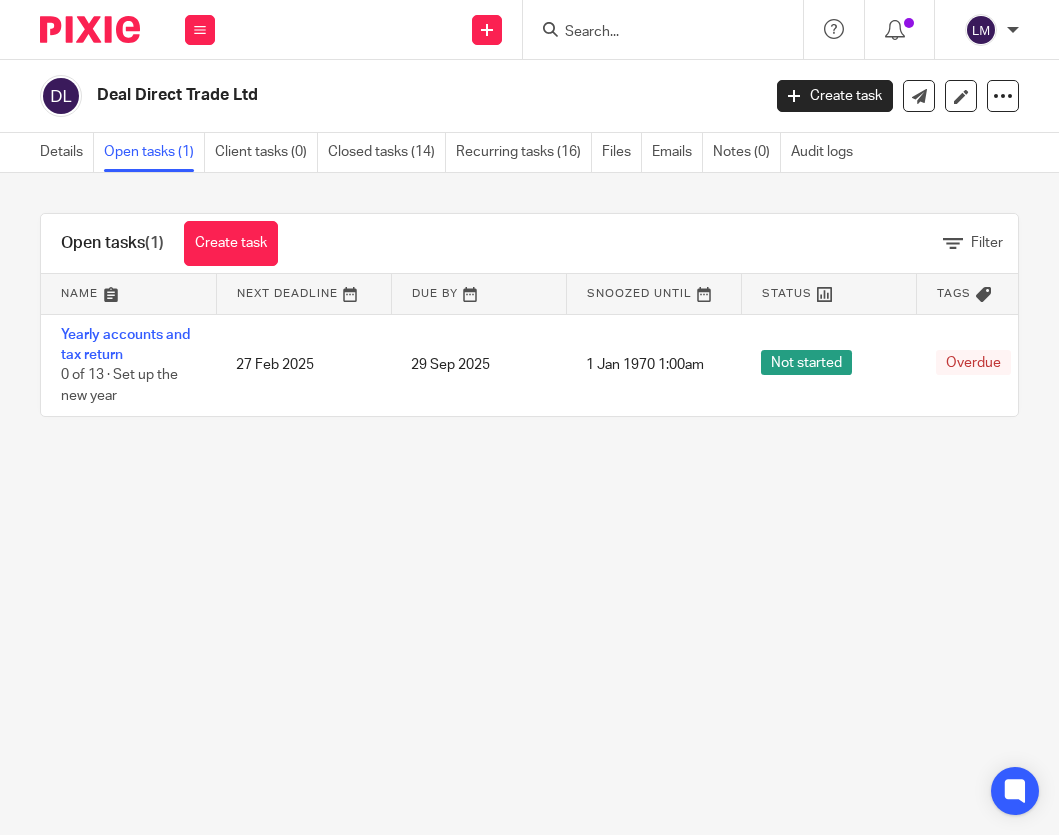 scroll, scrollTop: 0, scrollLeft: 0, axis: both 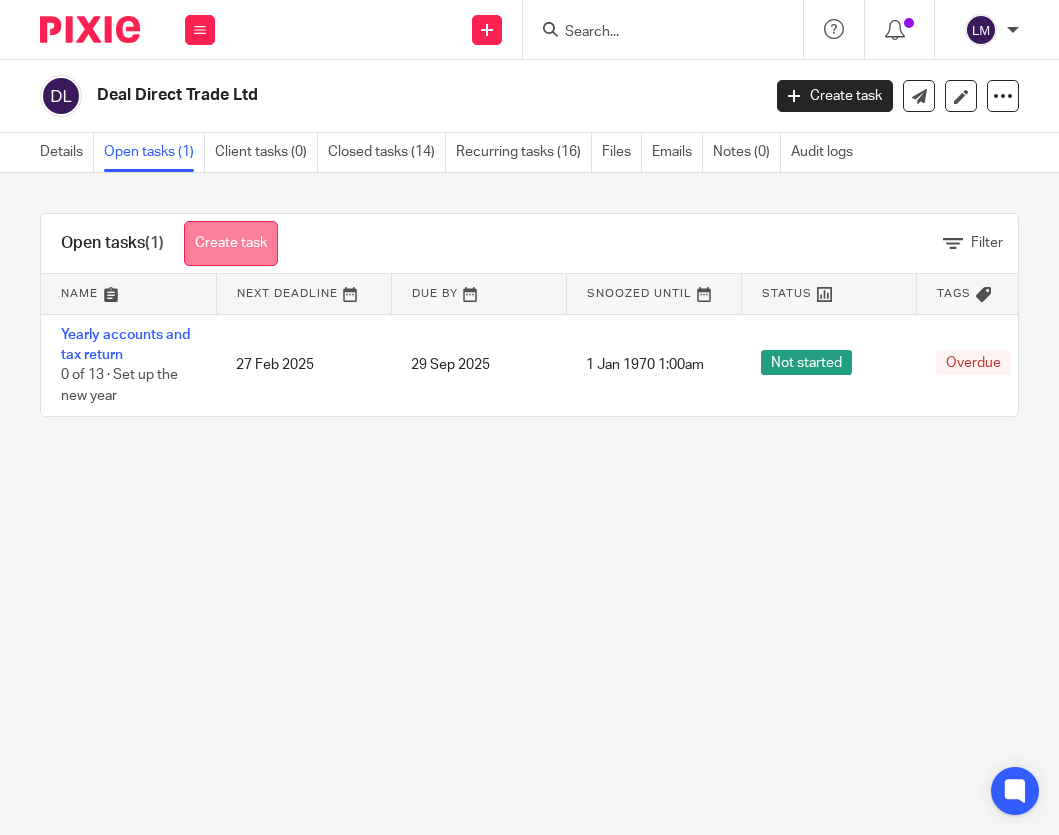 click on "Create task" at bounding box center [231, 243] 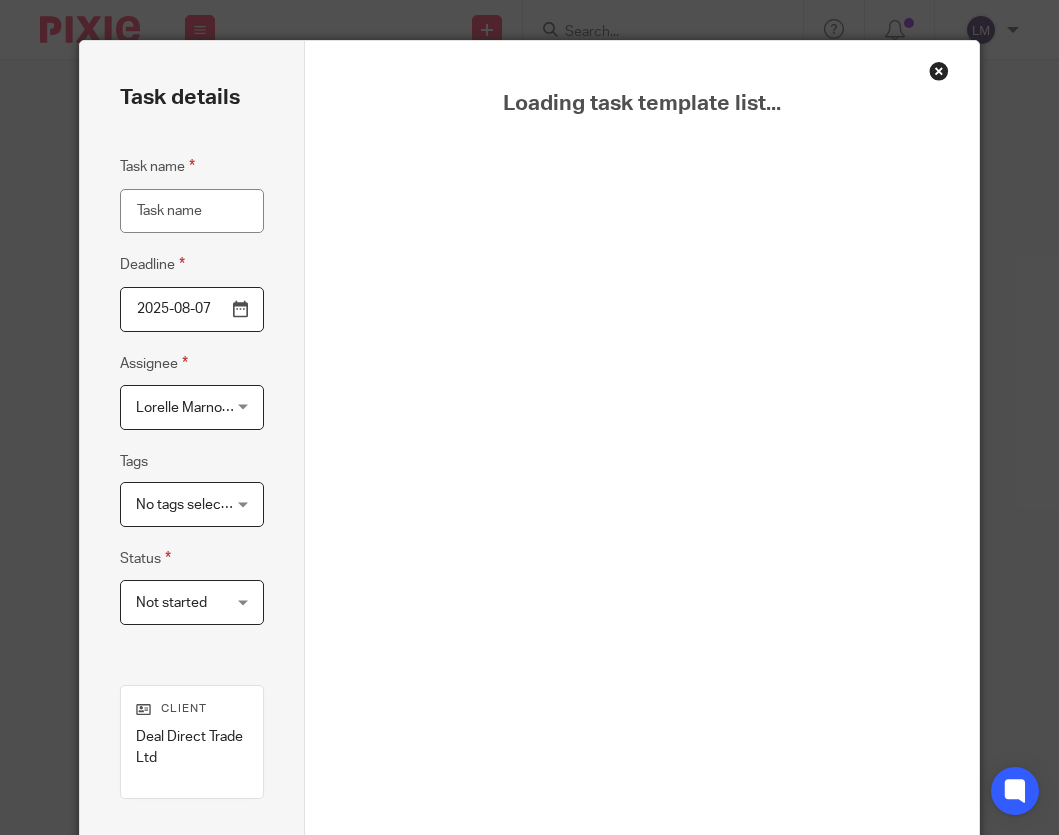 scroll, scrollTop: 0, scrollLeft: 0, axis: both 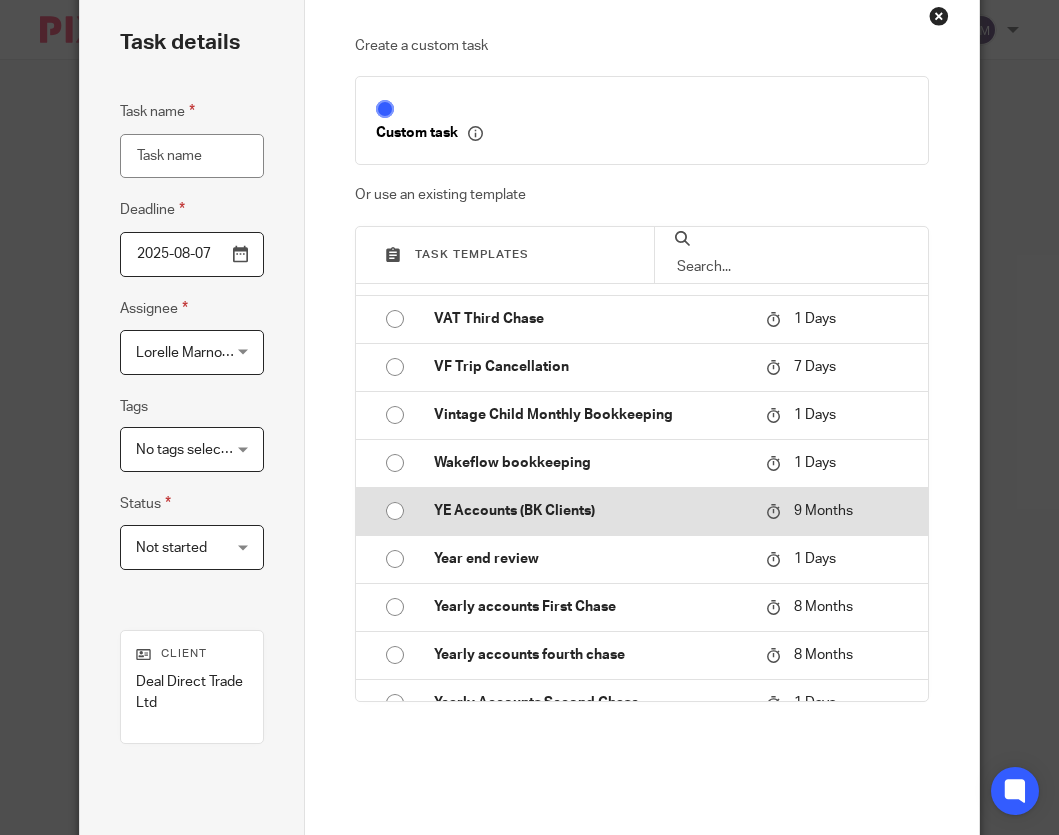 click at bounding box center (395, 511) 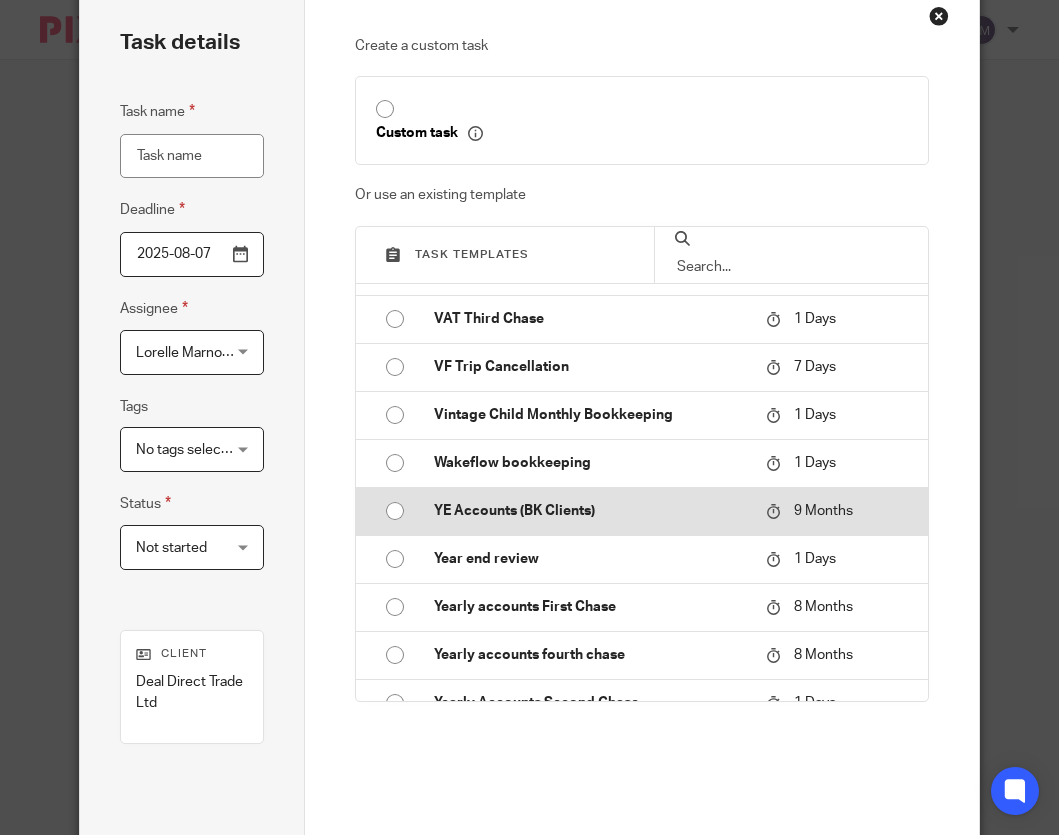 type on "2026-05-07" 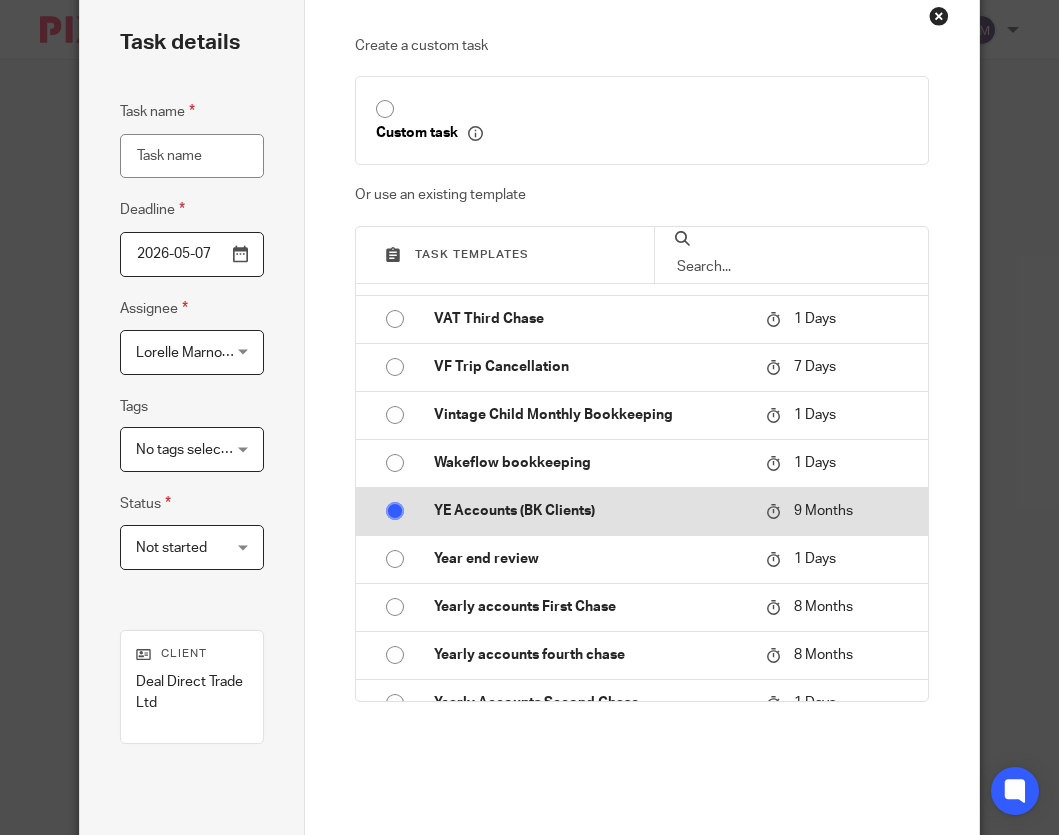 type on "YE Accounts (BK Clients)" 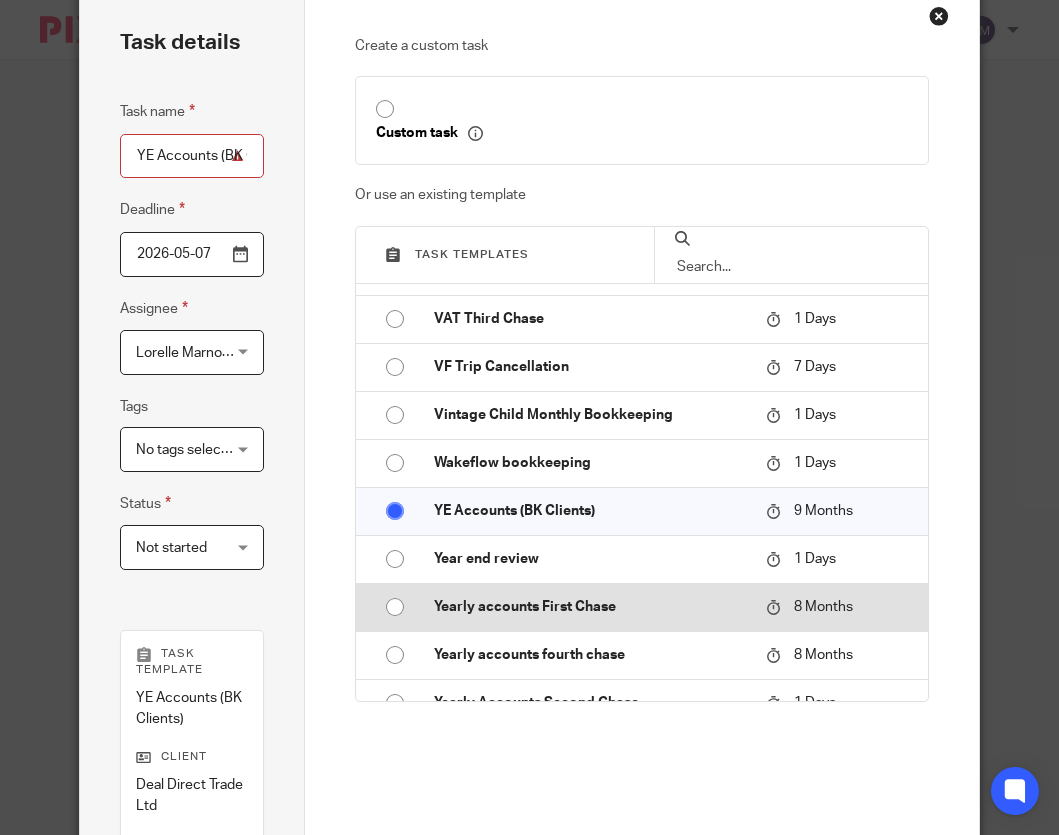 scroll, scrollTop: 1594, scrollLeft: 0, axis: vertical 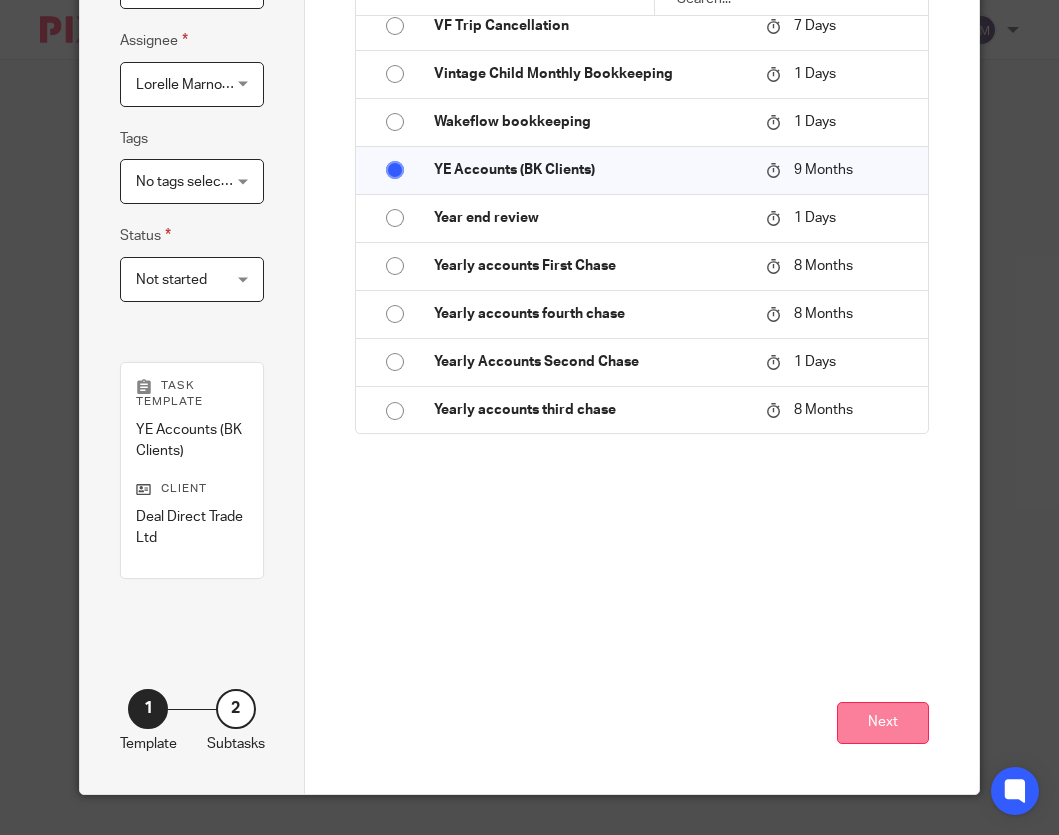 click on "Next" at bounding box center (883, 723) 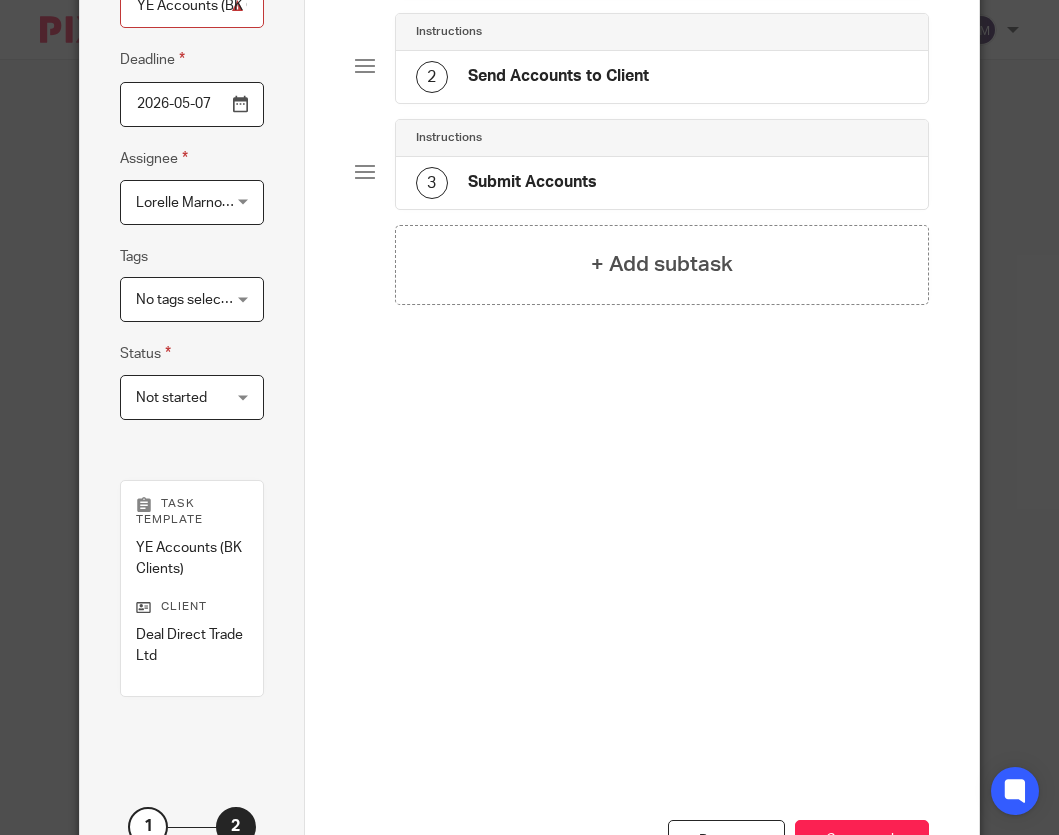 scroll, scrollTop: 191, scrollLeft: 0, axis: vertical 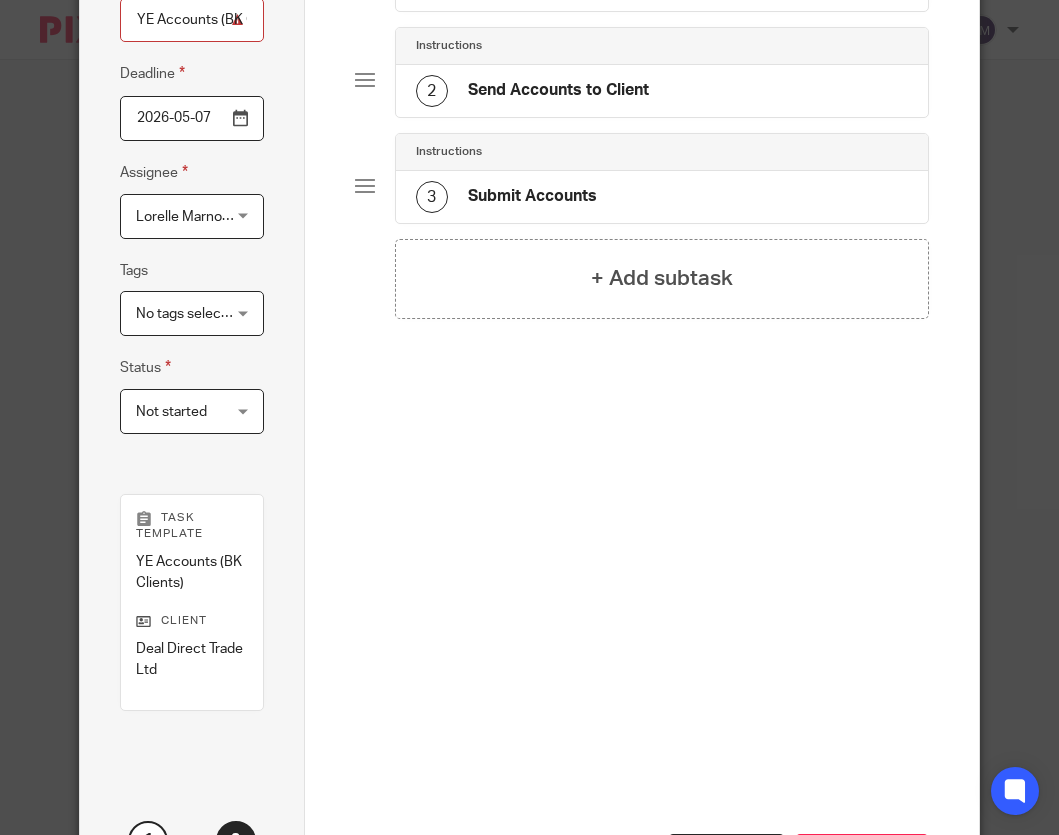 click on "Lorelle Marnoch
Lorelle Marnoch" at bounding box center [192, 216] 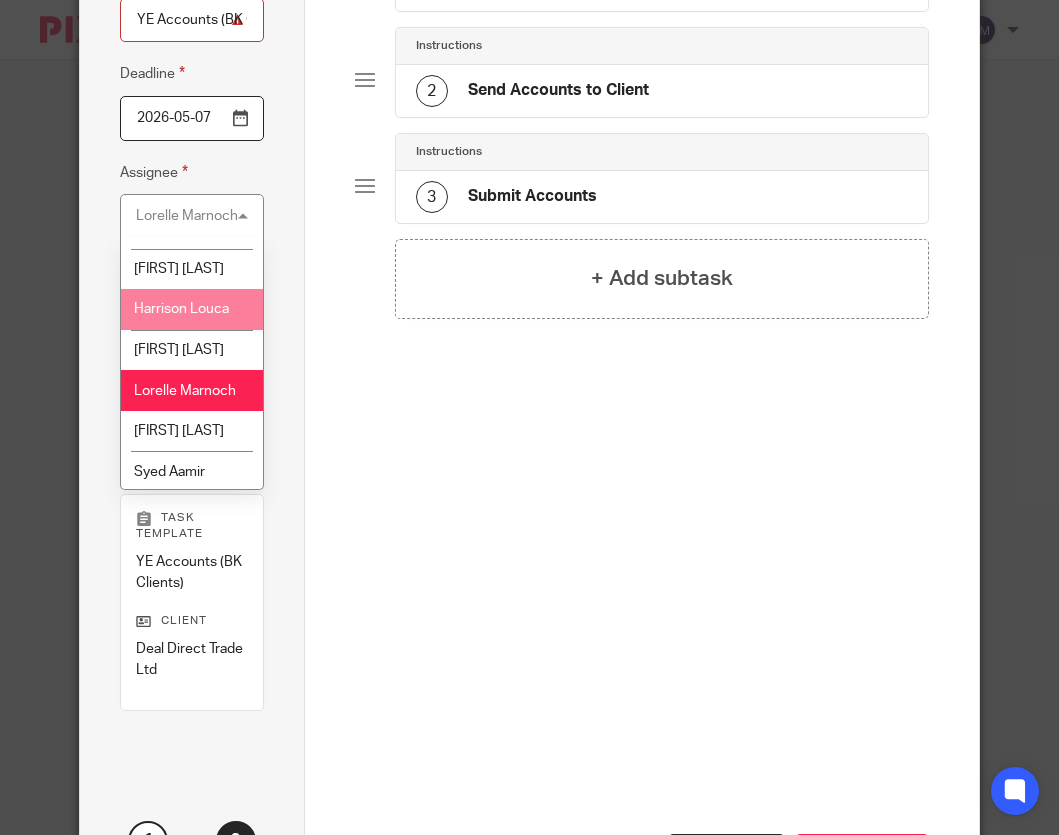 scroll, scrollTop: 82, scrollLeft: 0, axis: vertical 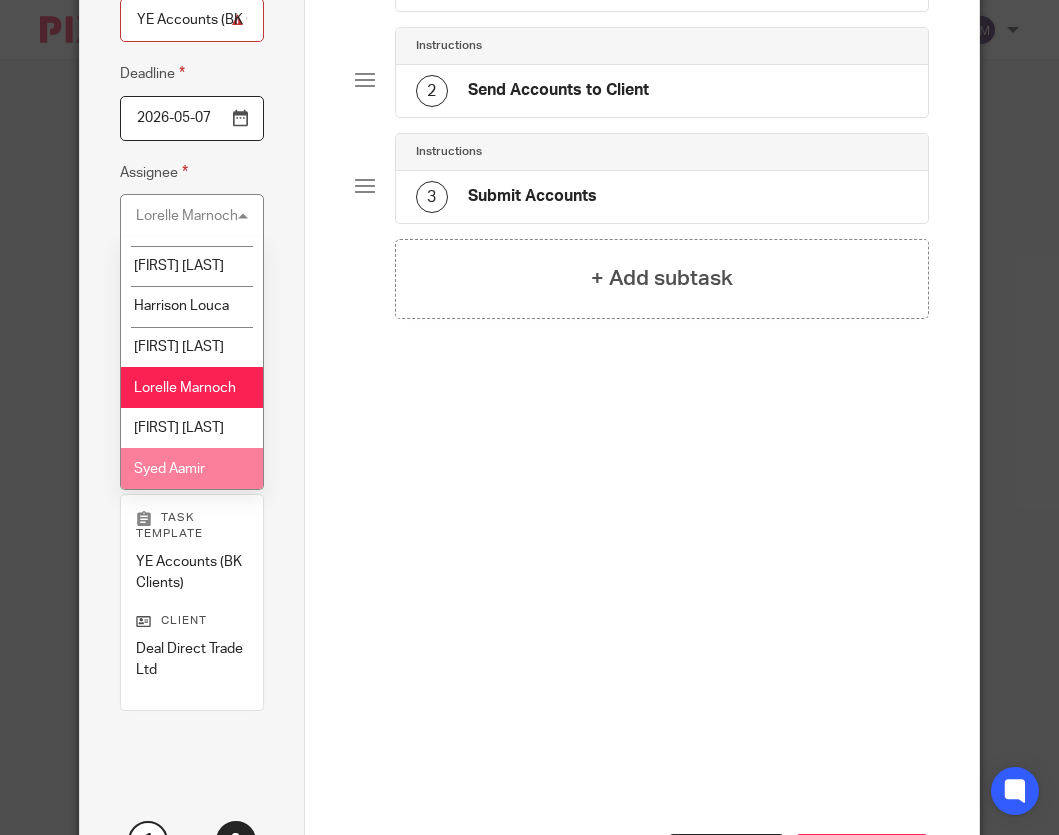 click on "Syed Aamir" at bounding box center (192, 468) 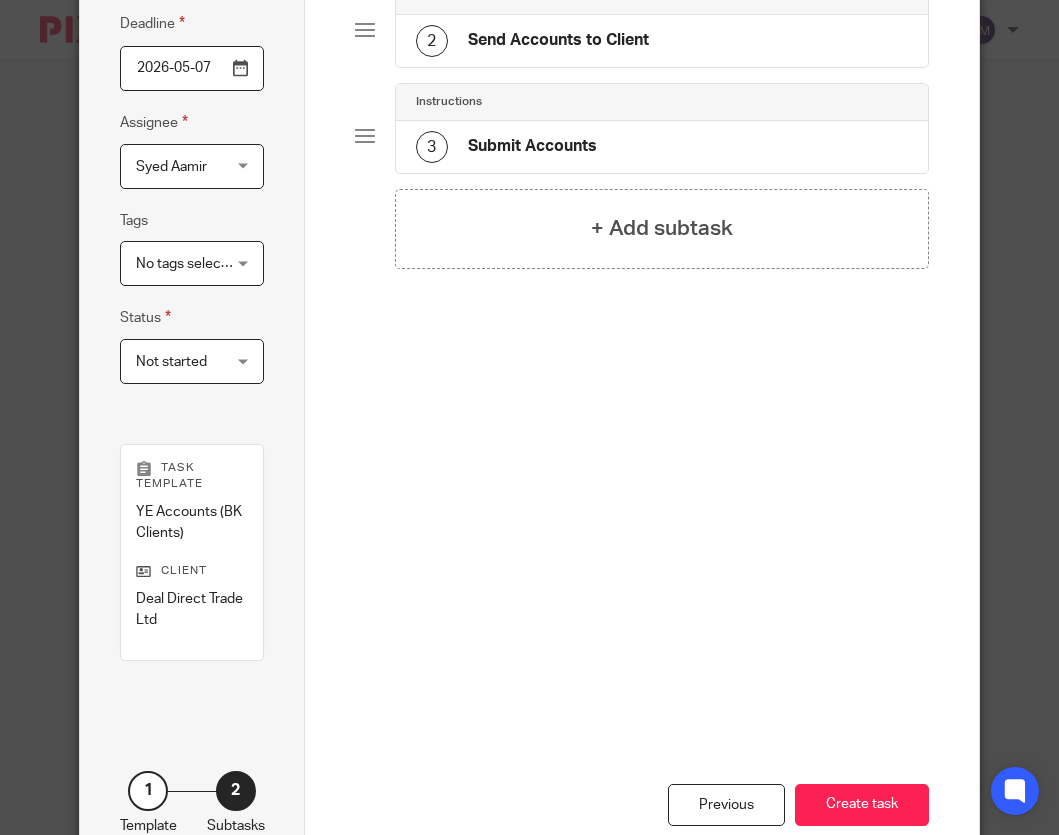 scroll, scrollTop: 325, scrollLeft: 0, axis: vertical 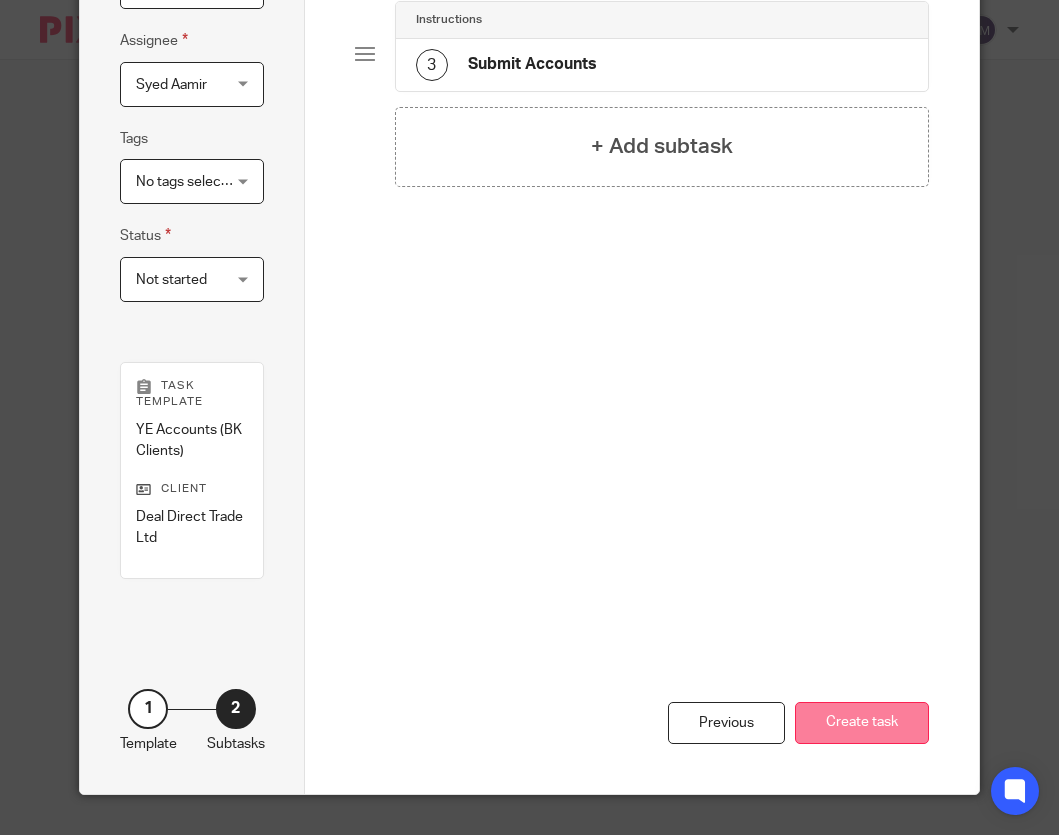 click on "Create task" at bounding box center [862, 723] 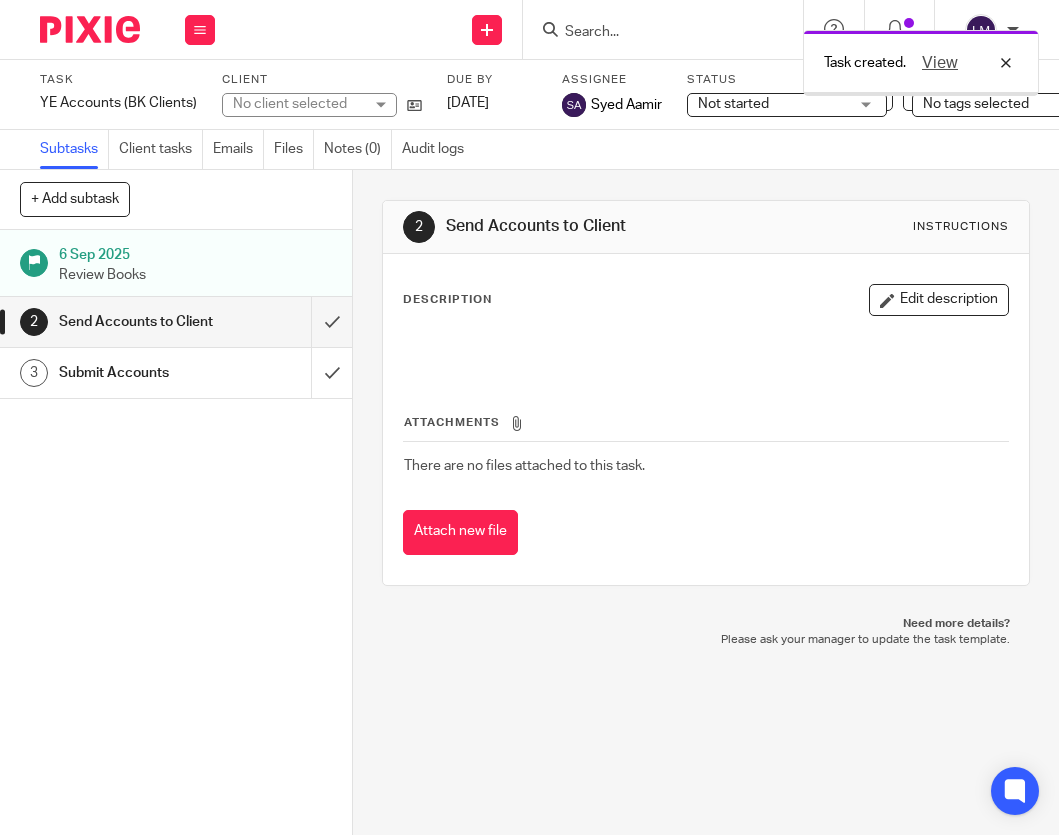 scroll, scrollTop: 0, scrollLeft: 0, axis: both 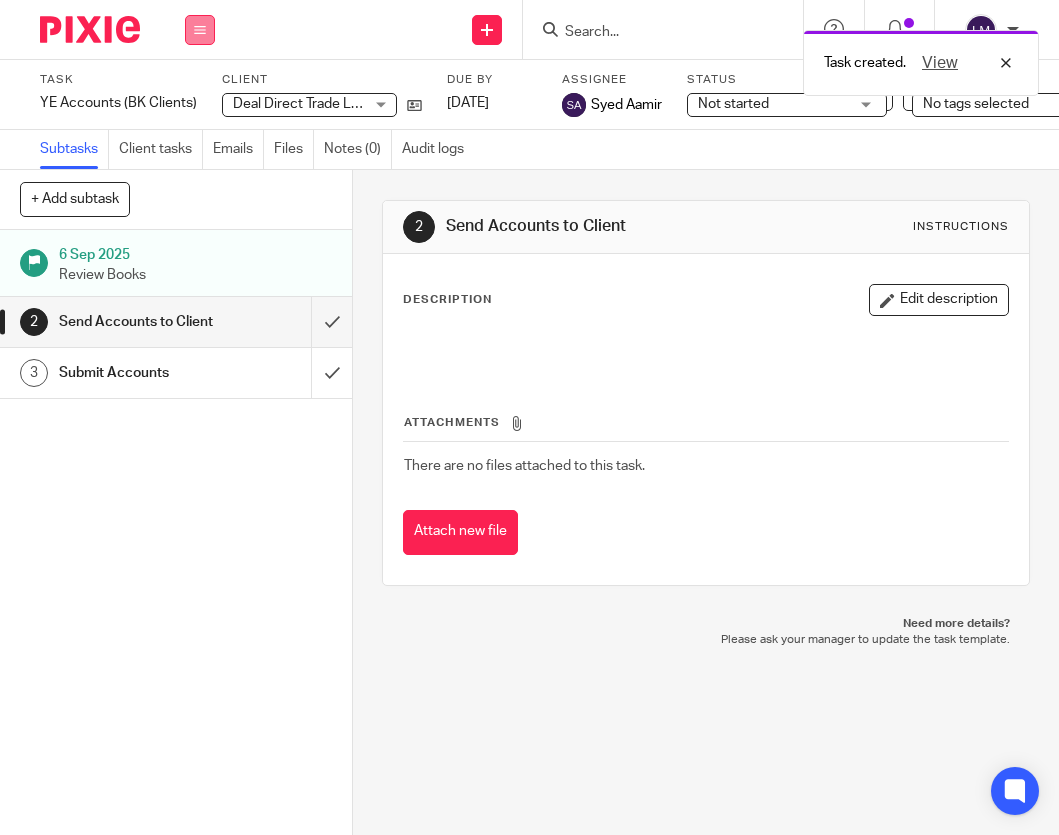 click at bounding box center (200, 30) 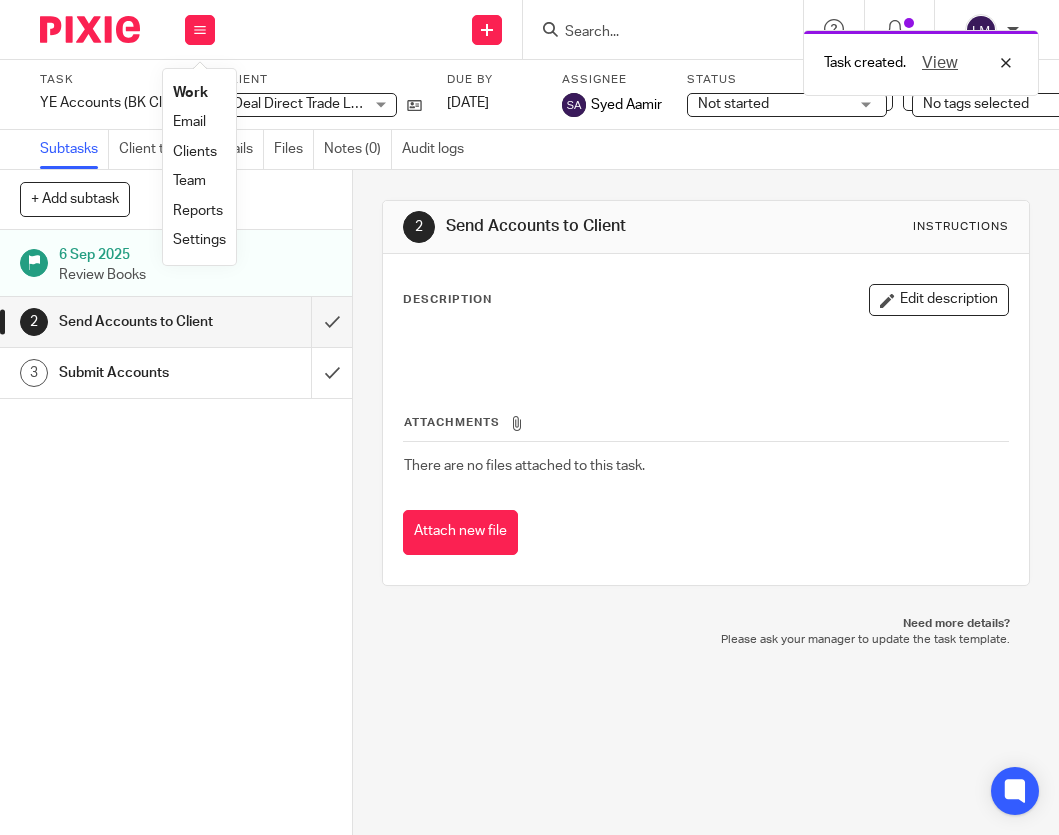 click on "Team" at bounding box center [189, 181] 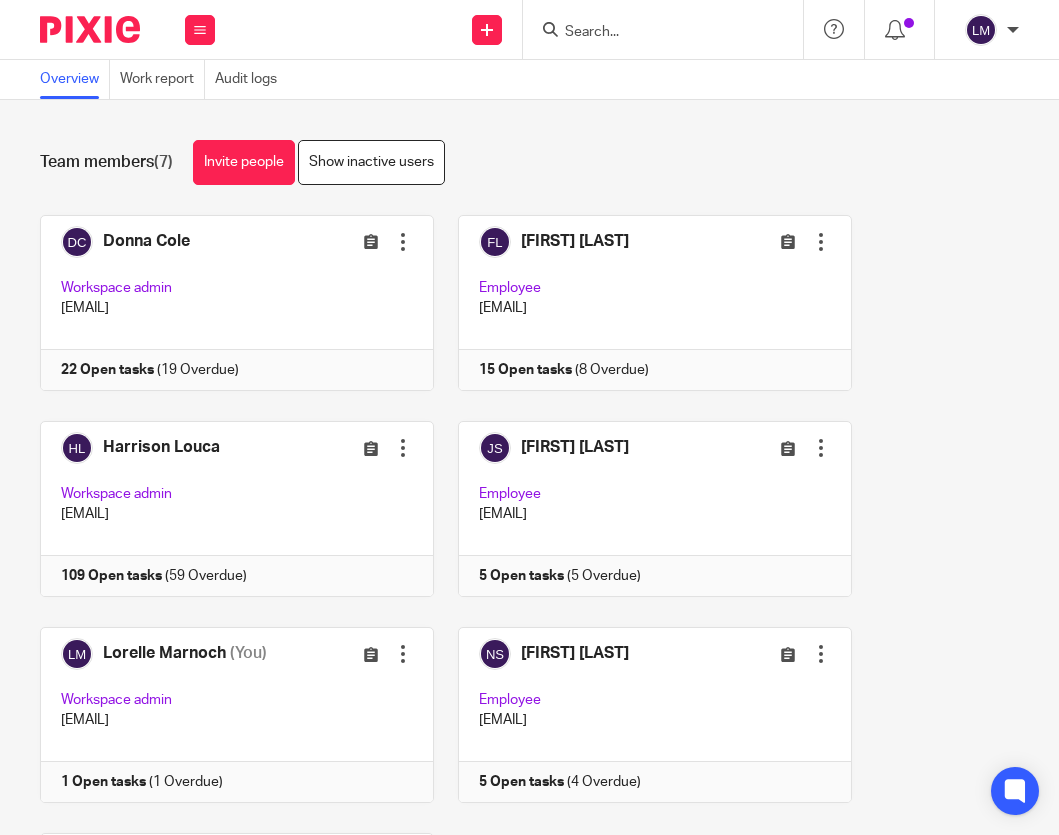 scroll, scrollTop: 0, scrollLeft: 0, axis: both 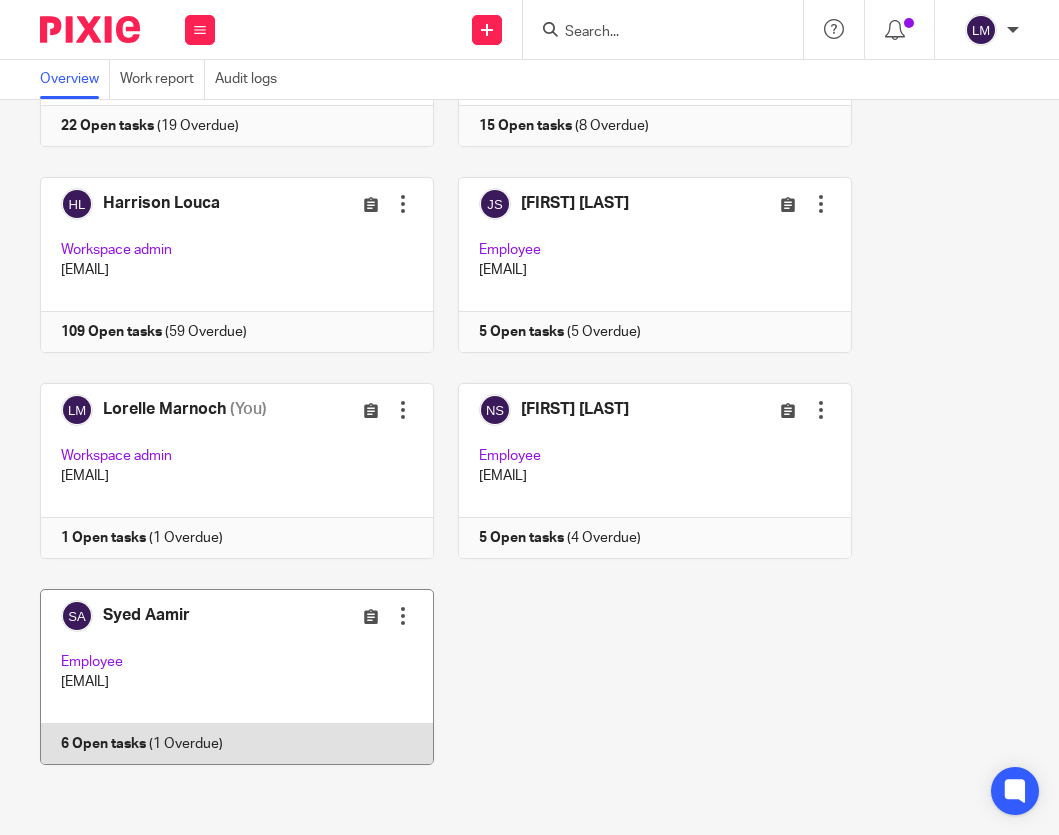 click at bounding box center [226, 677] 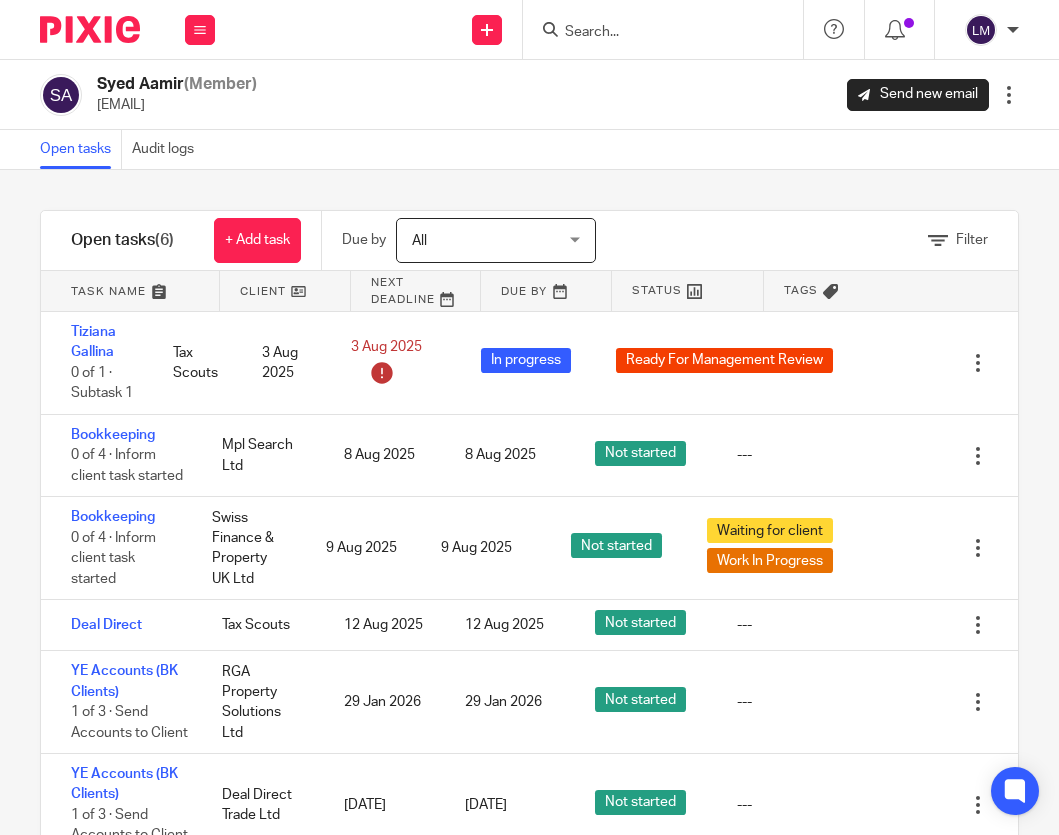 scroll, scrollTop: 0, scrollLeft: 0, axis: both 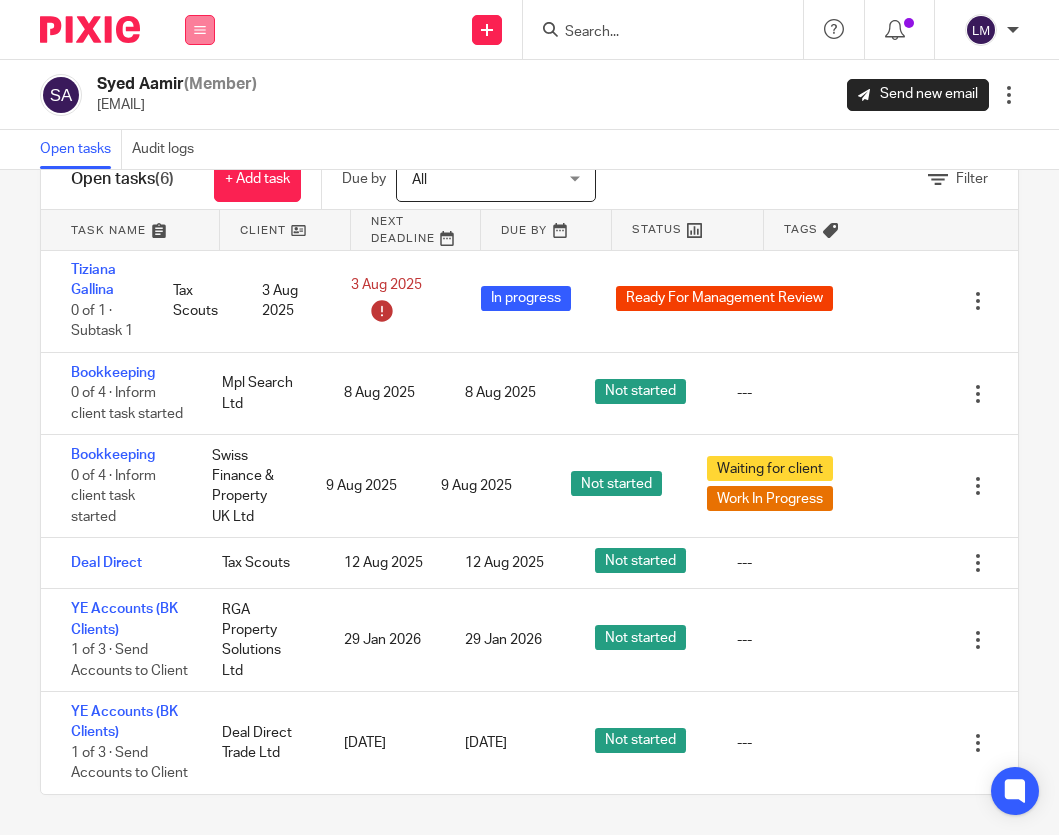 click at bounding box center (200, 30) 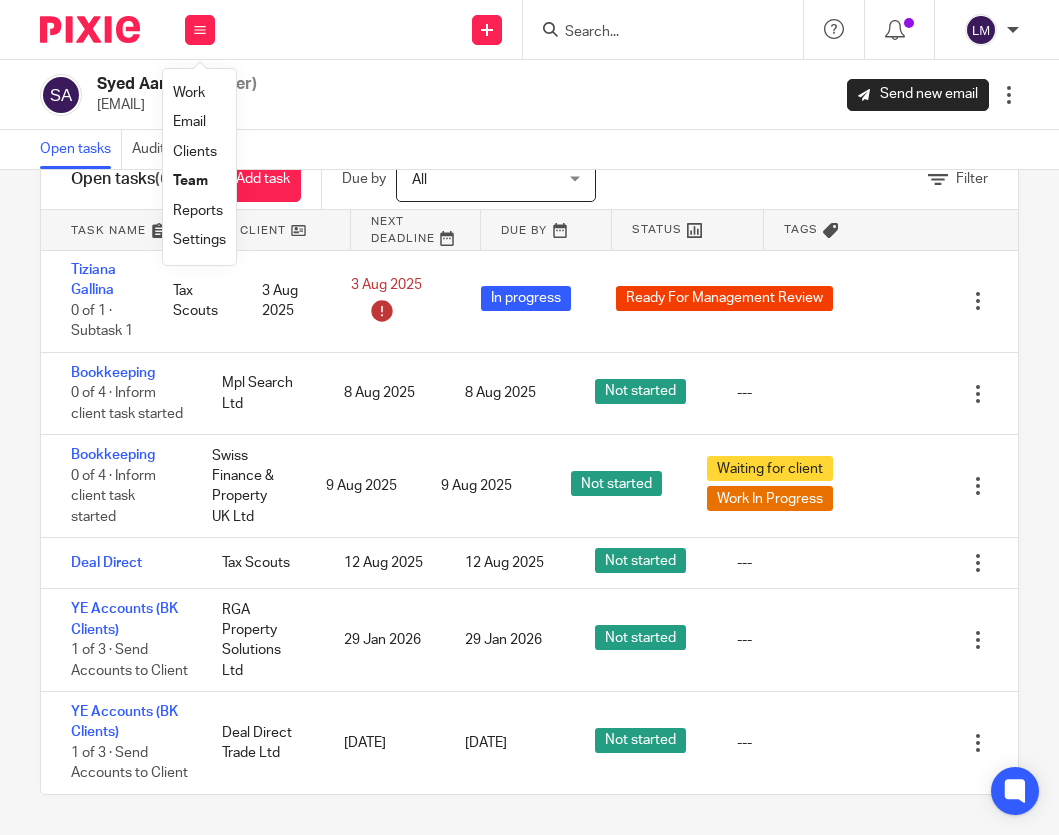 click on "Team" at bounding box center [190, 181] 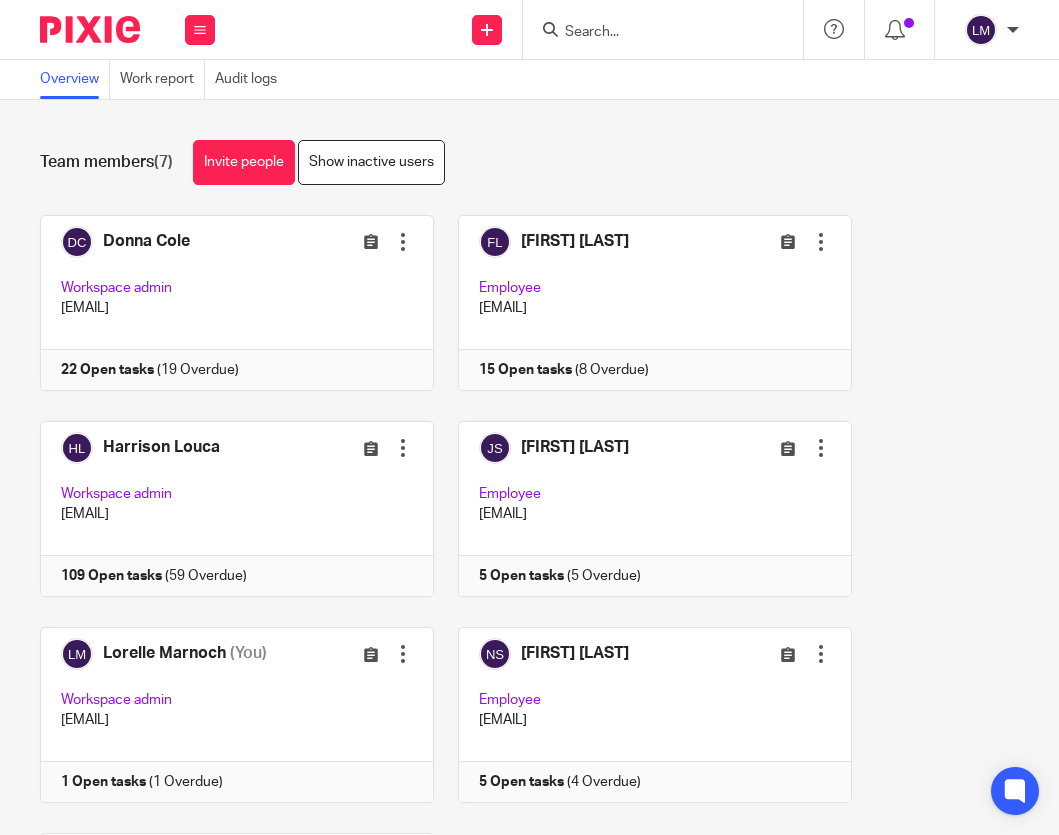 scroll, scrollTop: 0, scrollLeft: 0, axis: both 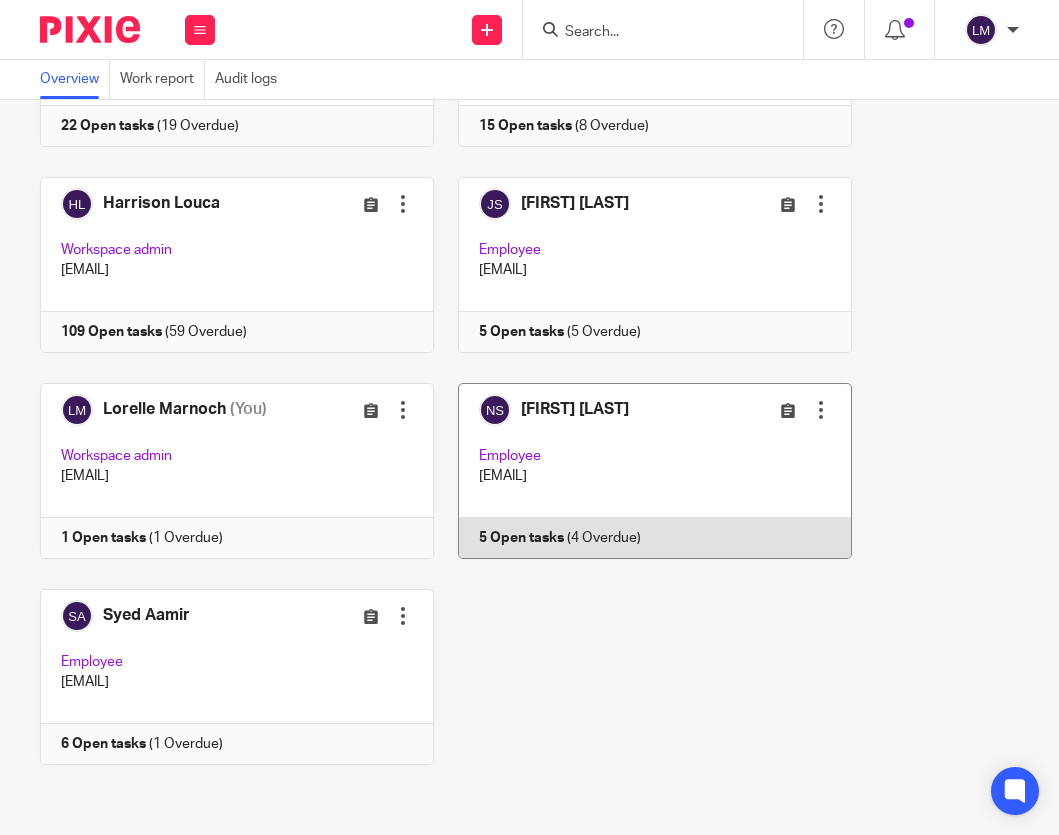 click at bounding box center (643, 471) 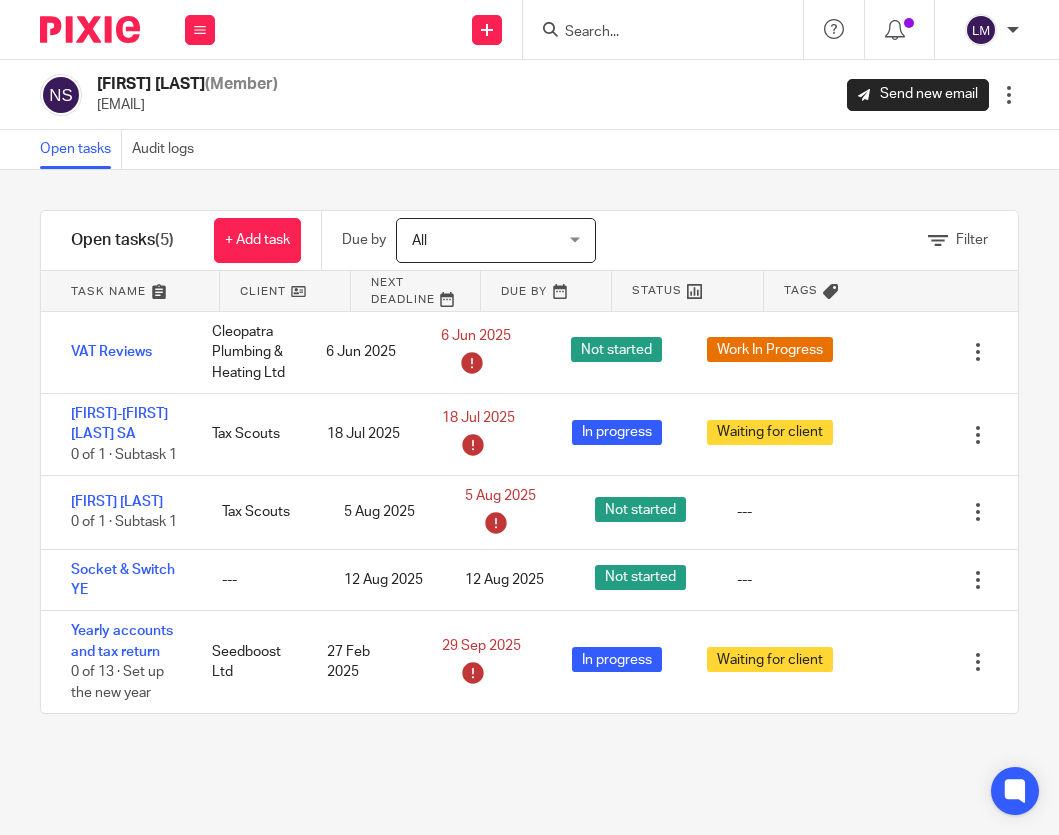 scroll, scrollTop: 0, scrollLeft: 0, axis: both 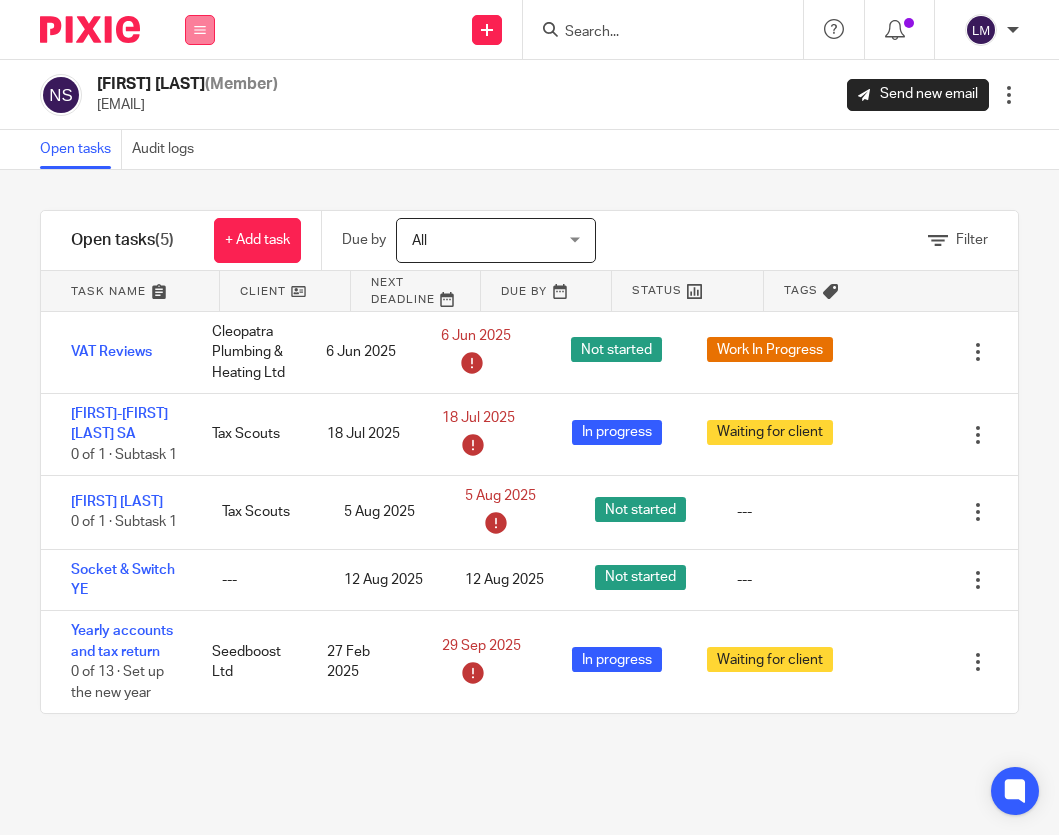 click at bounding box center [200, 30] 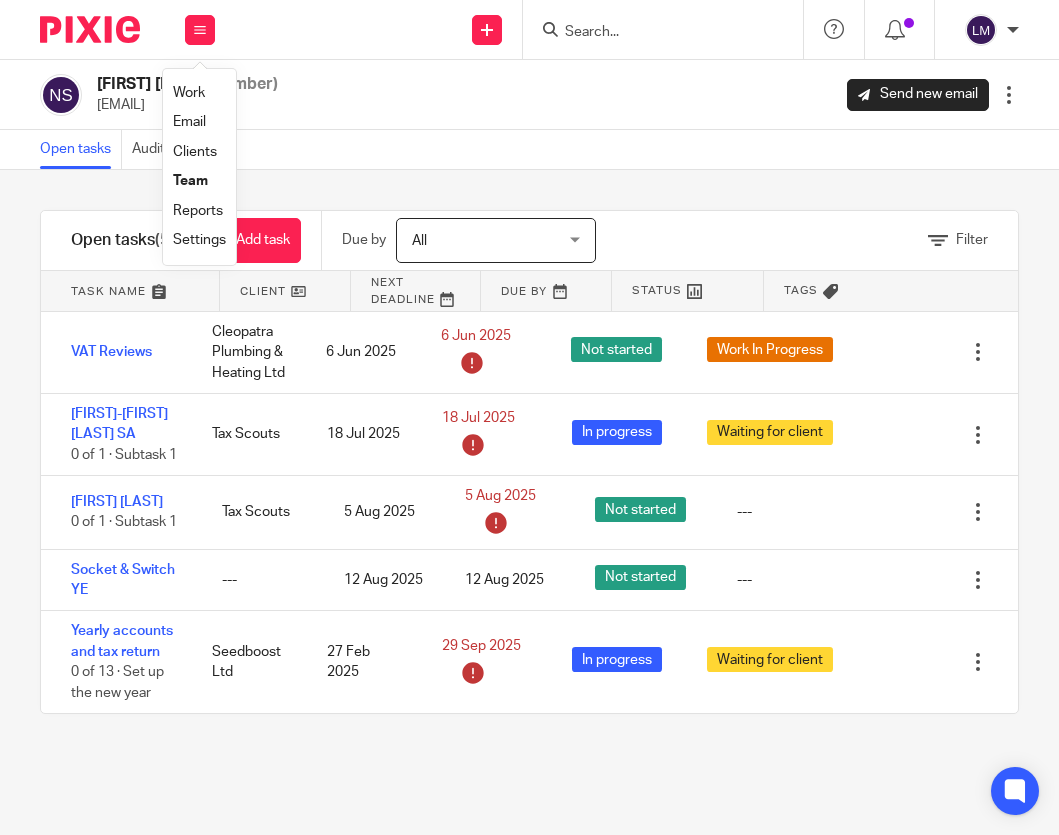 click on "Team" at bounding box center [190, 181] 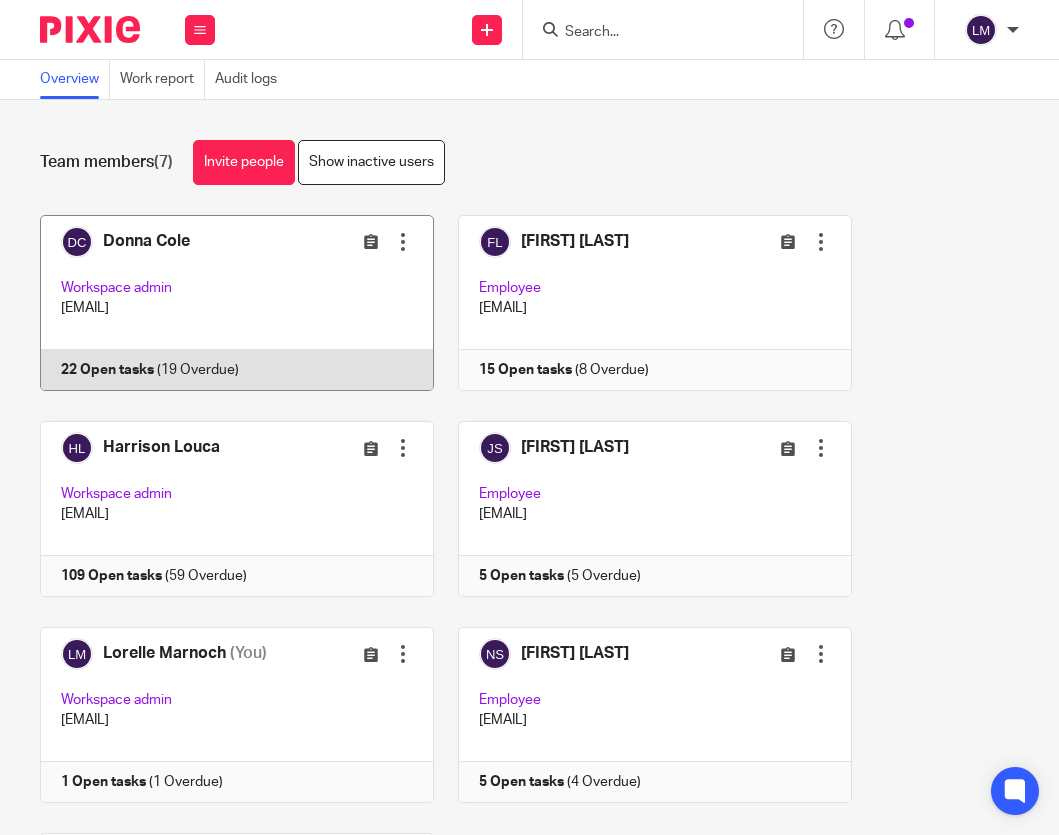 scroll, scrollTop: 0, scrollLeft: 0, axis: both 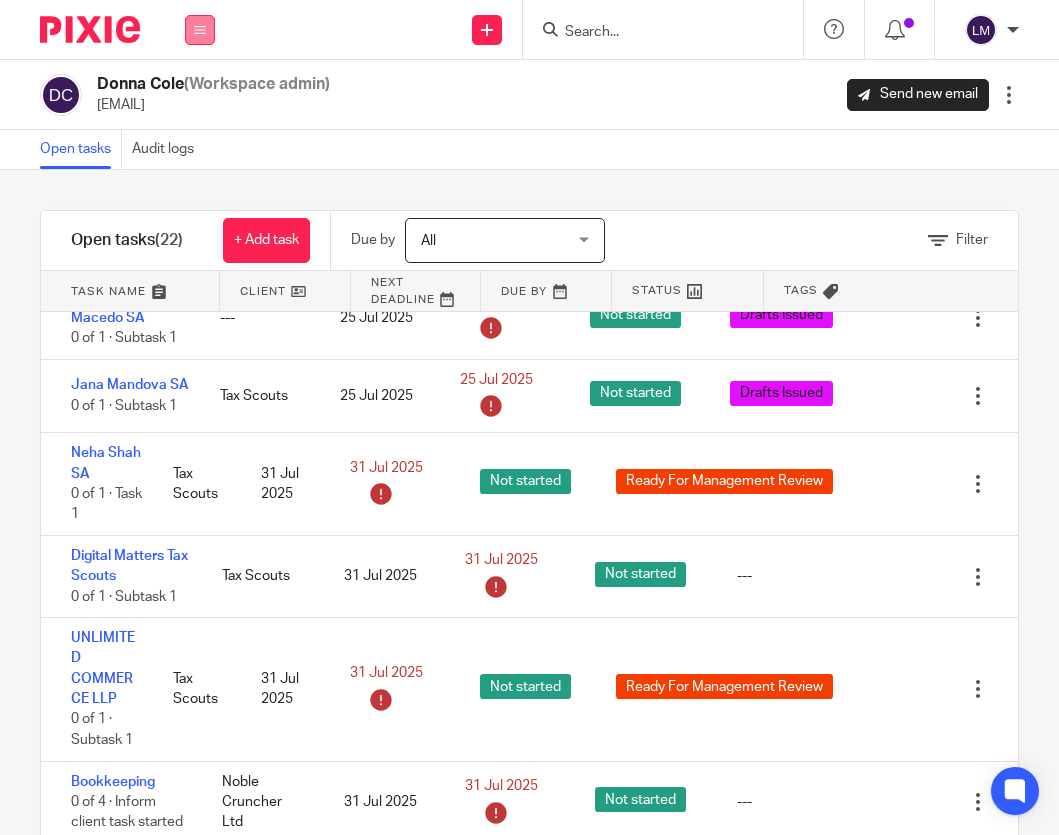 click at bounding box center (200, 30) 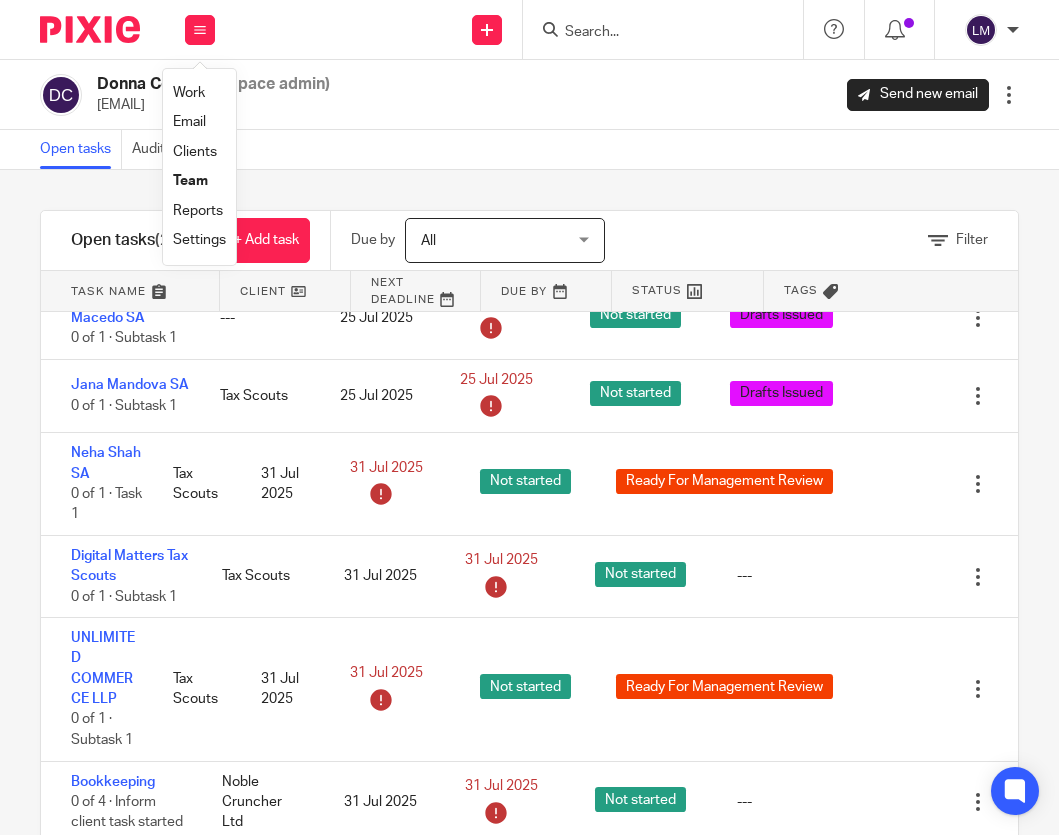 click on "Team" at bounding box center (190, 181) 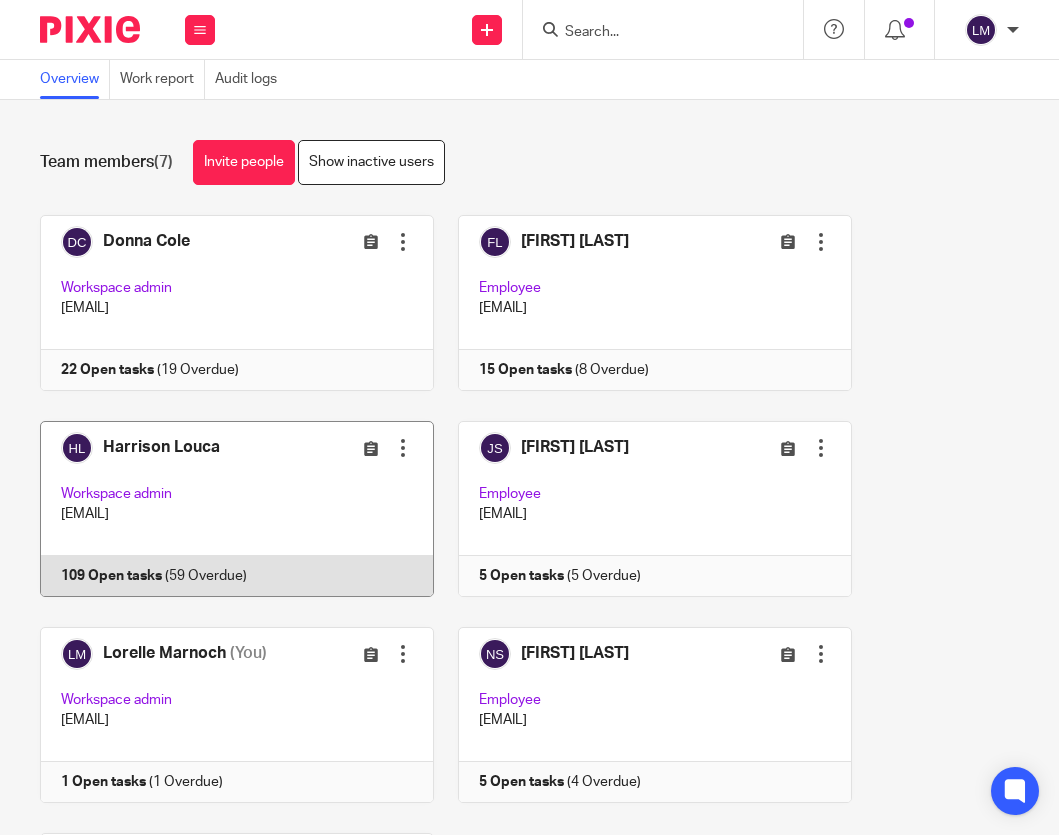 scroll, scrollTop: 0, scrollLeft: 0, axis: both 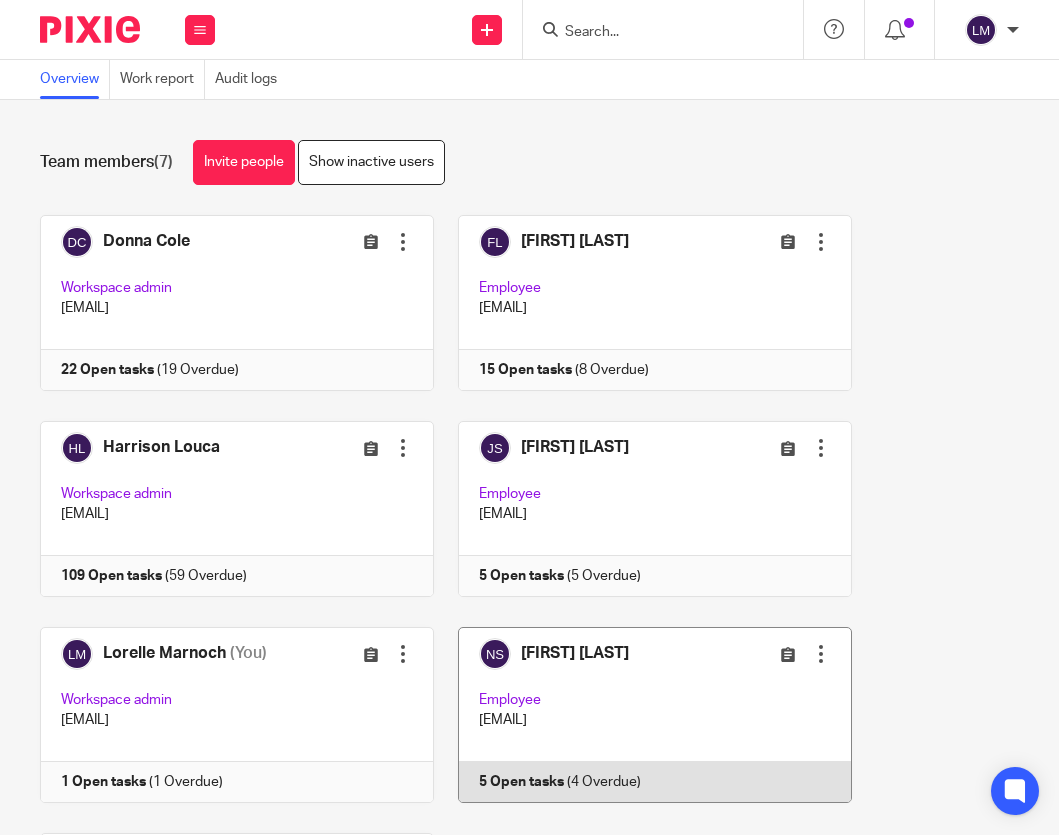 click at bounding box center [643, 715] 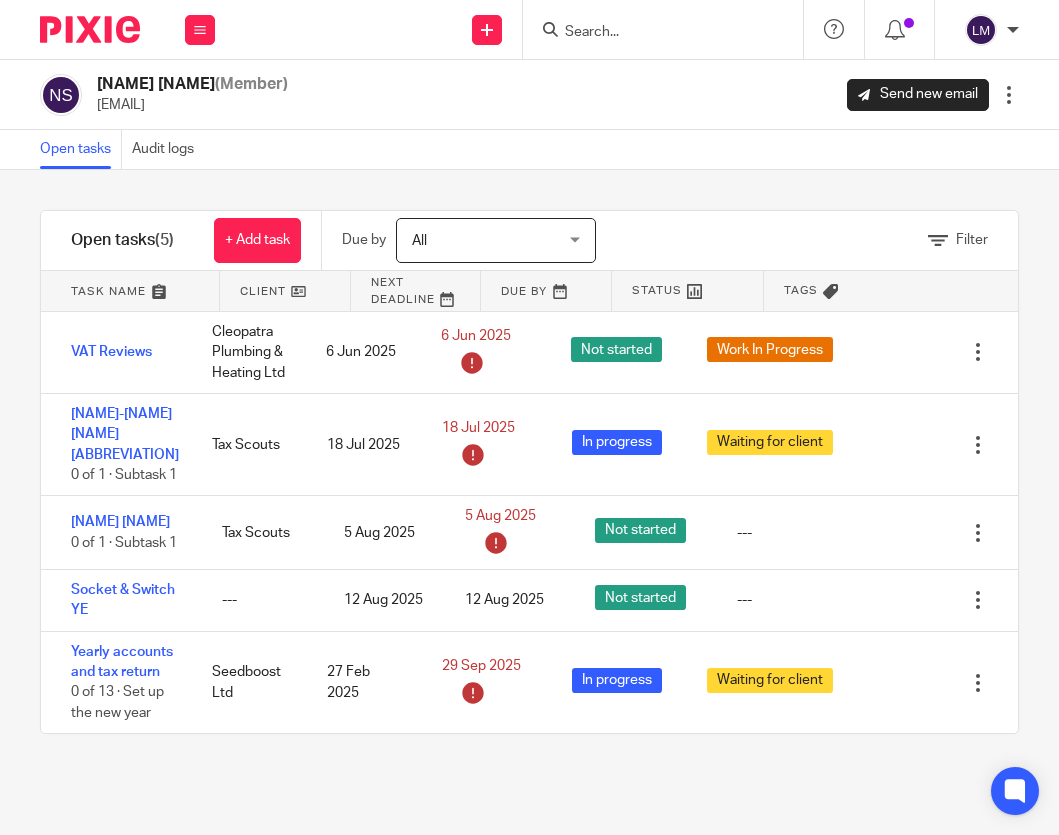 scroll, scrollTop: 0, scrollLeft: 0, axis: both 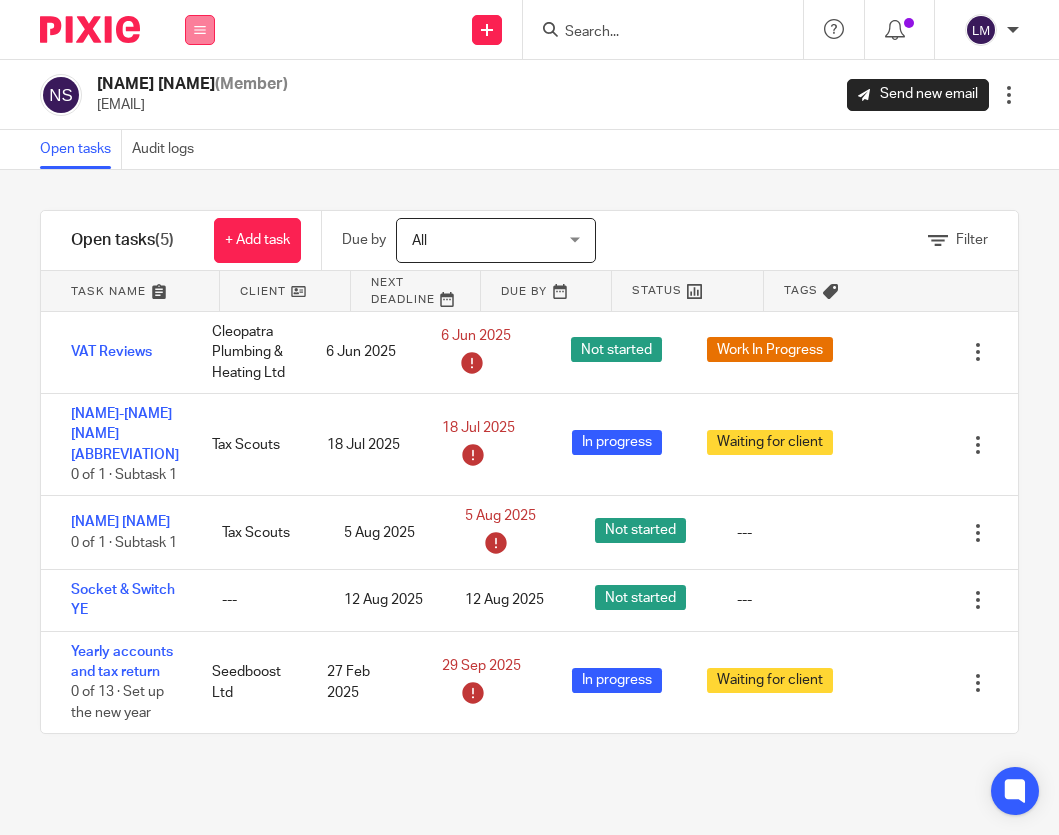 click at bounding box center [200, 30] 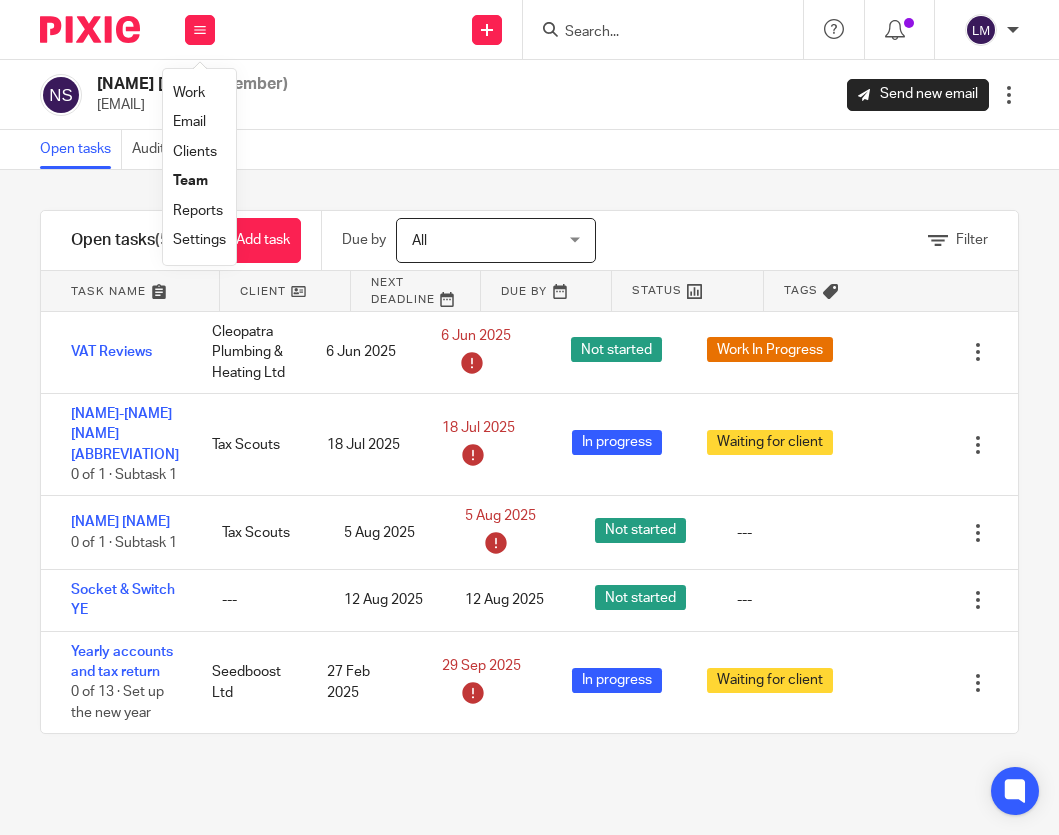 click on "Team" at bounding box center [190, 181] 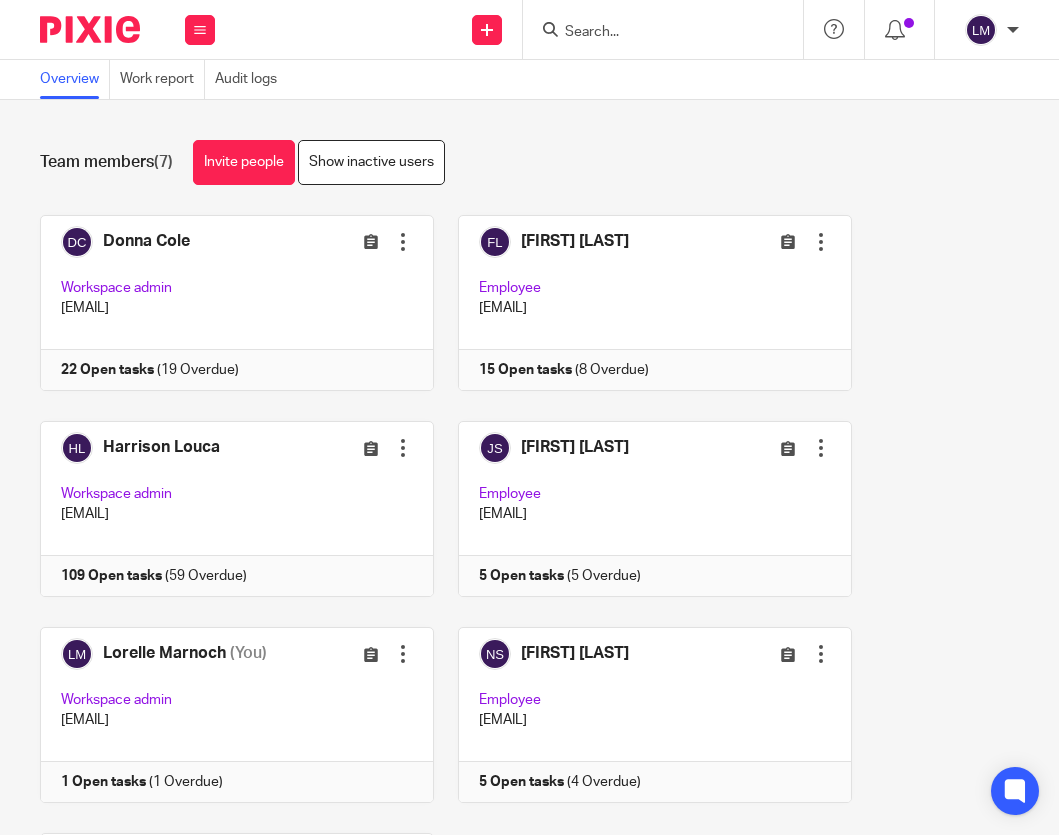 scroll, scrollTop: 0, scrollLeft: 0, axis: both 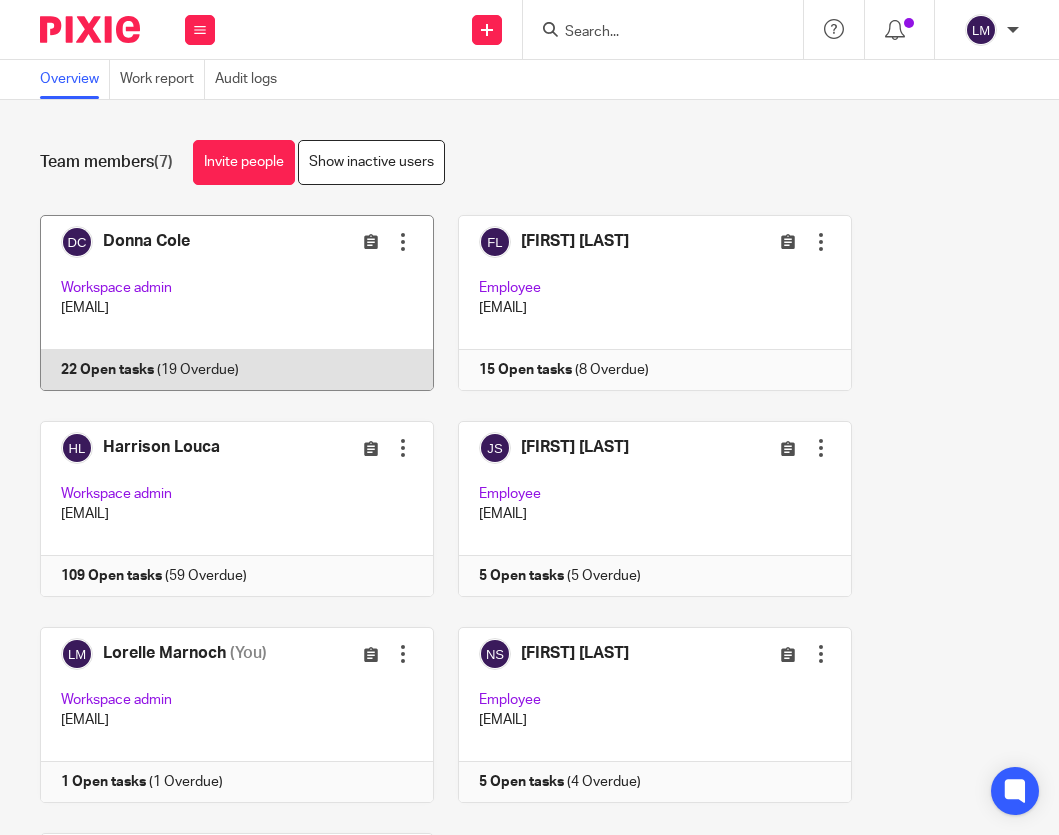 click at bounding box center [226, 303] 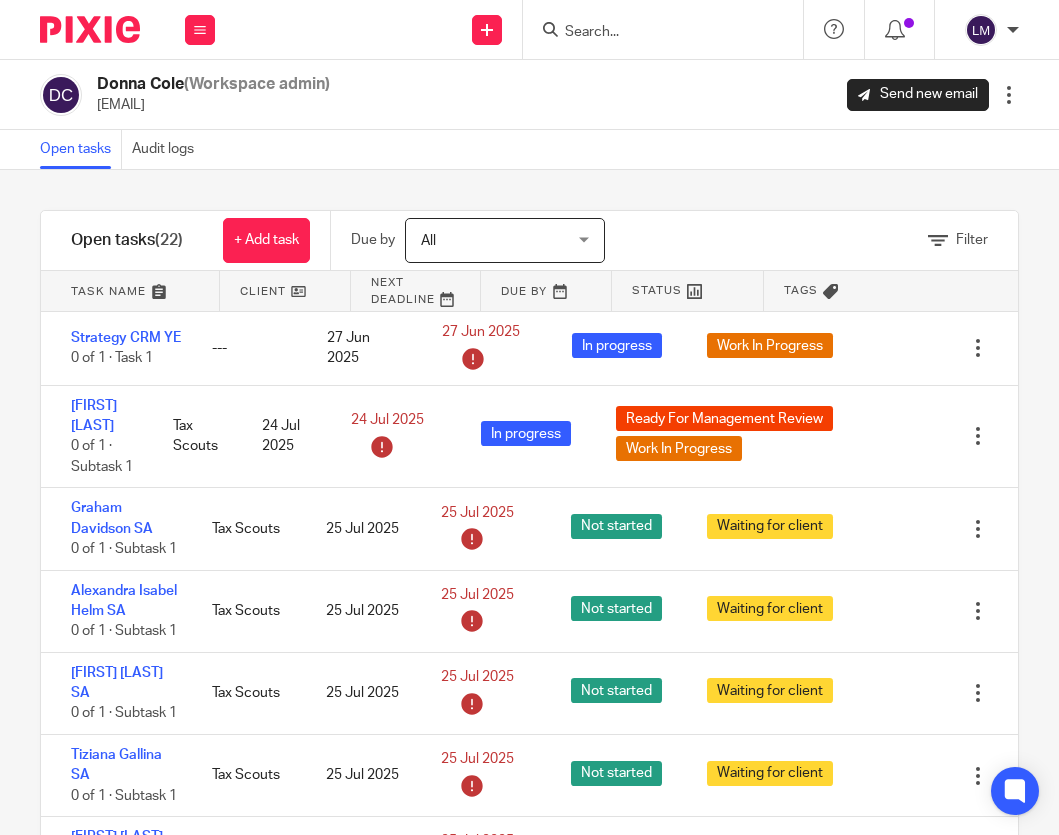 scroll, scrollTop: 0, scrollLeft: 0, axis: both 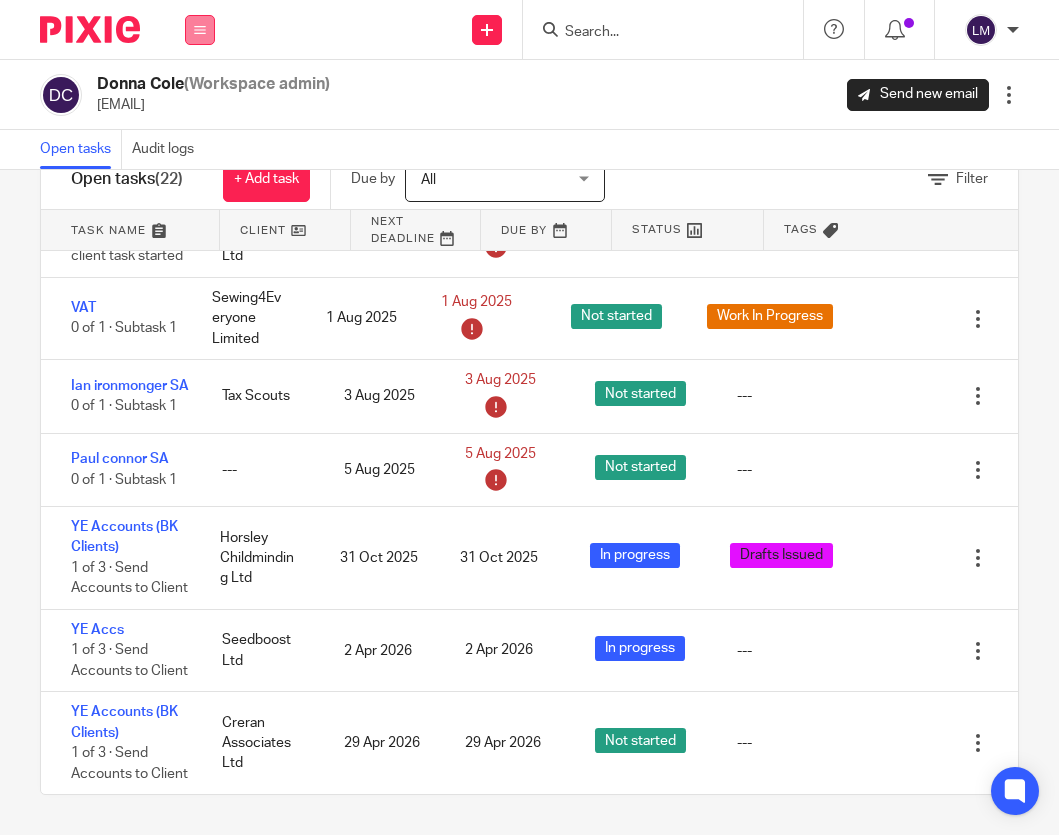 click at bounding box center (200, 30) 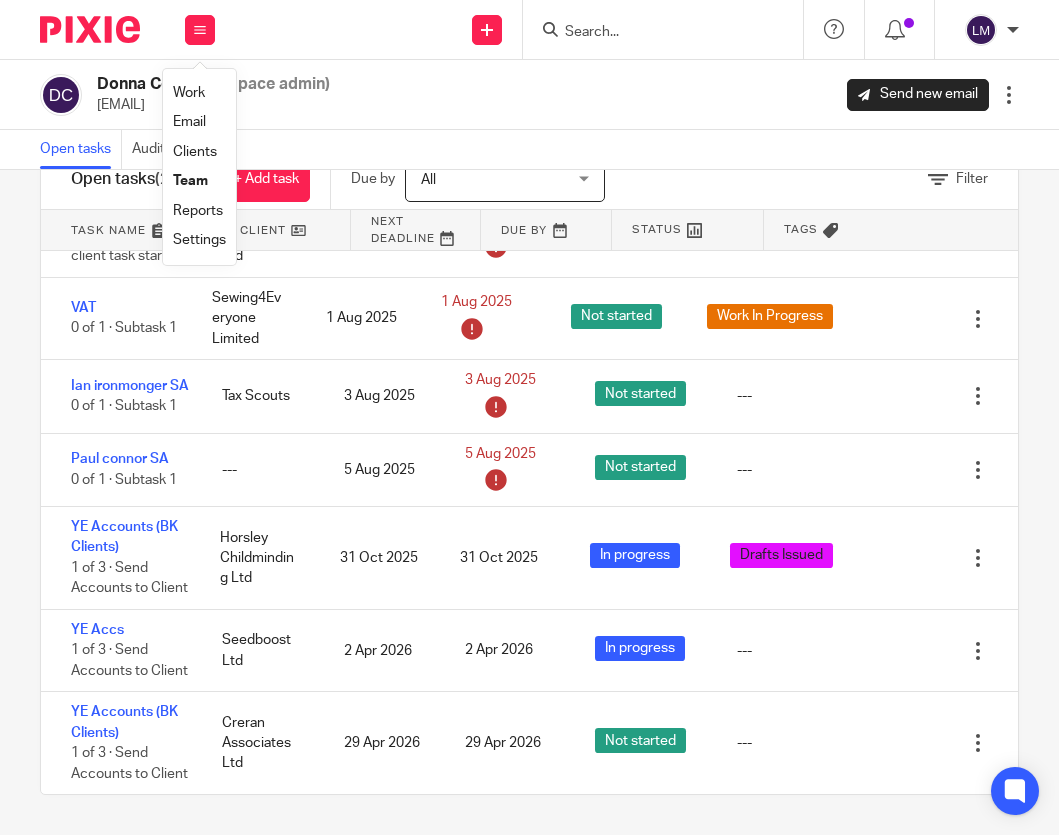 click on "Team" at bounding box center (190, 181) 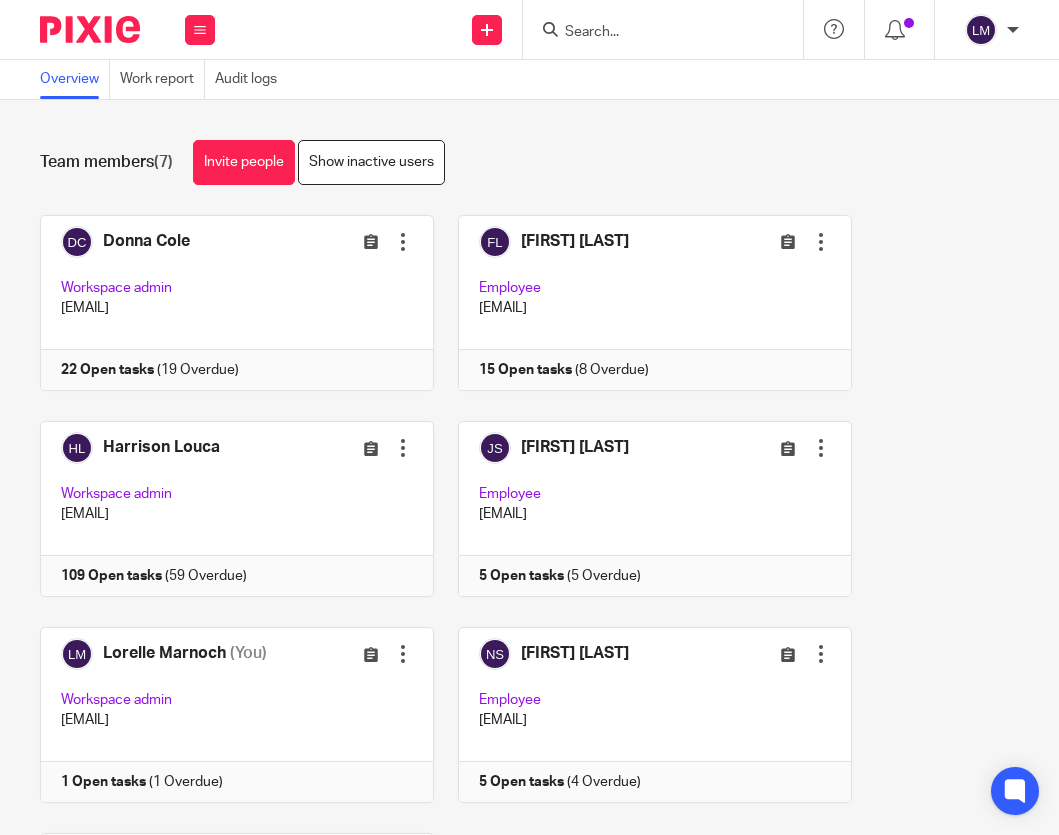 scroll, scrollTop: 0, scrollLeft: 0, axis: both 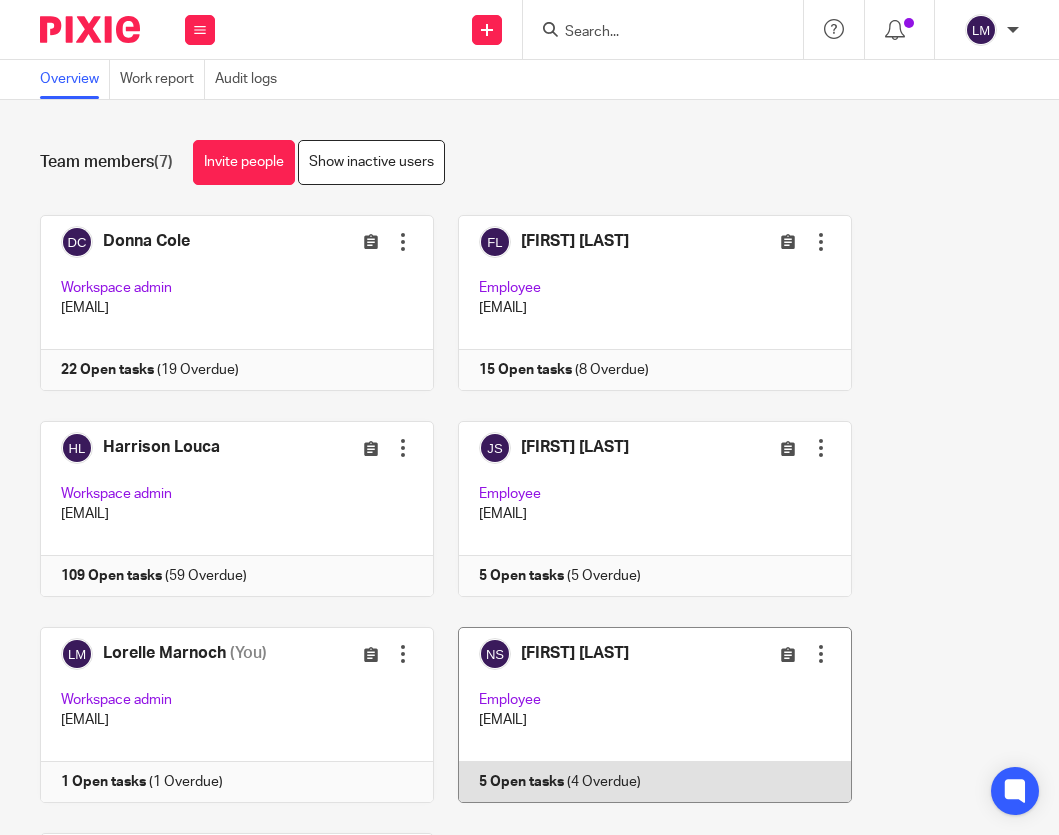 click at bounding box center (643, 715) 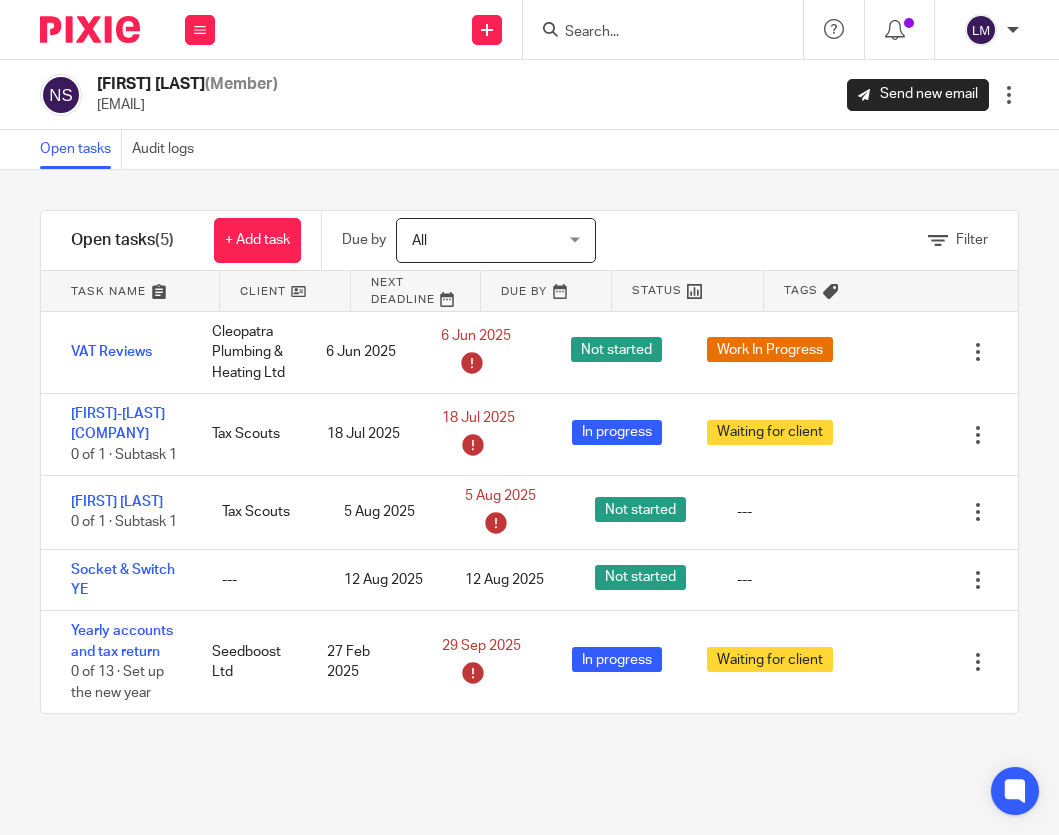 scroll, scrollTop: 0, scrollLeft: 0, axis: both 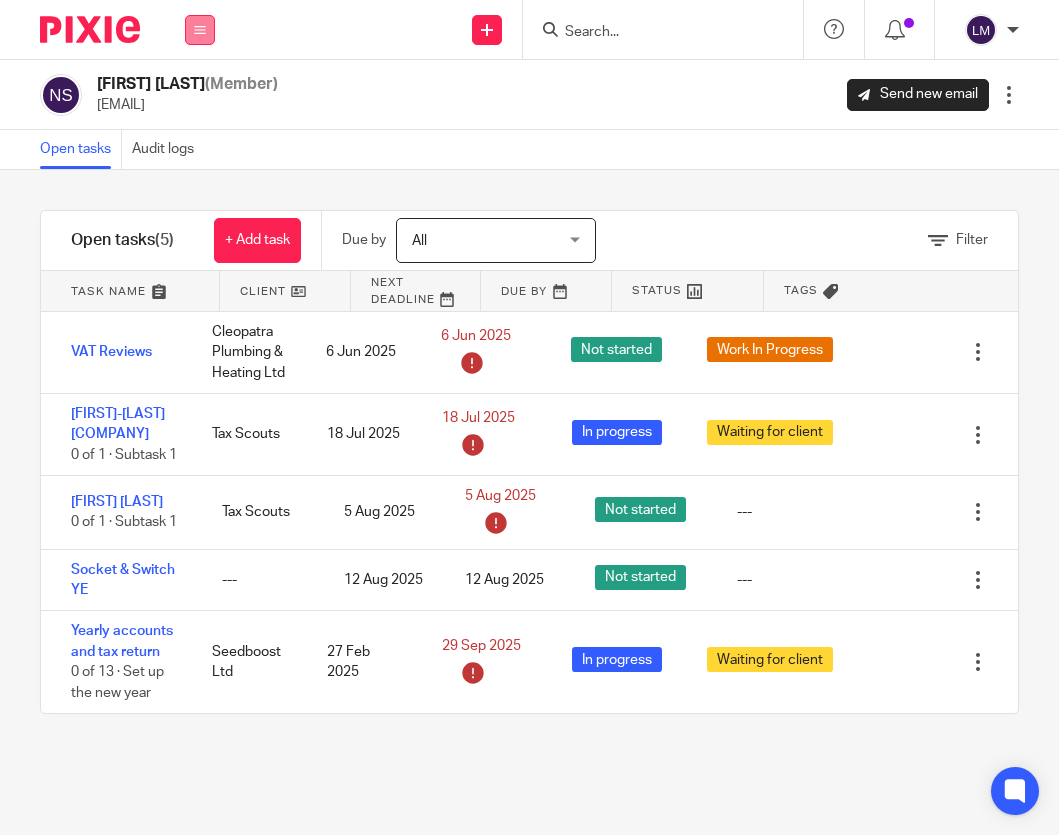 click at bounding box center (200, 30) 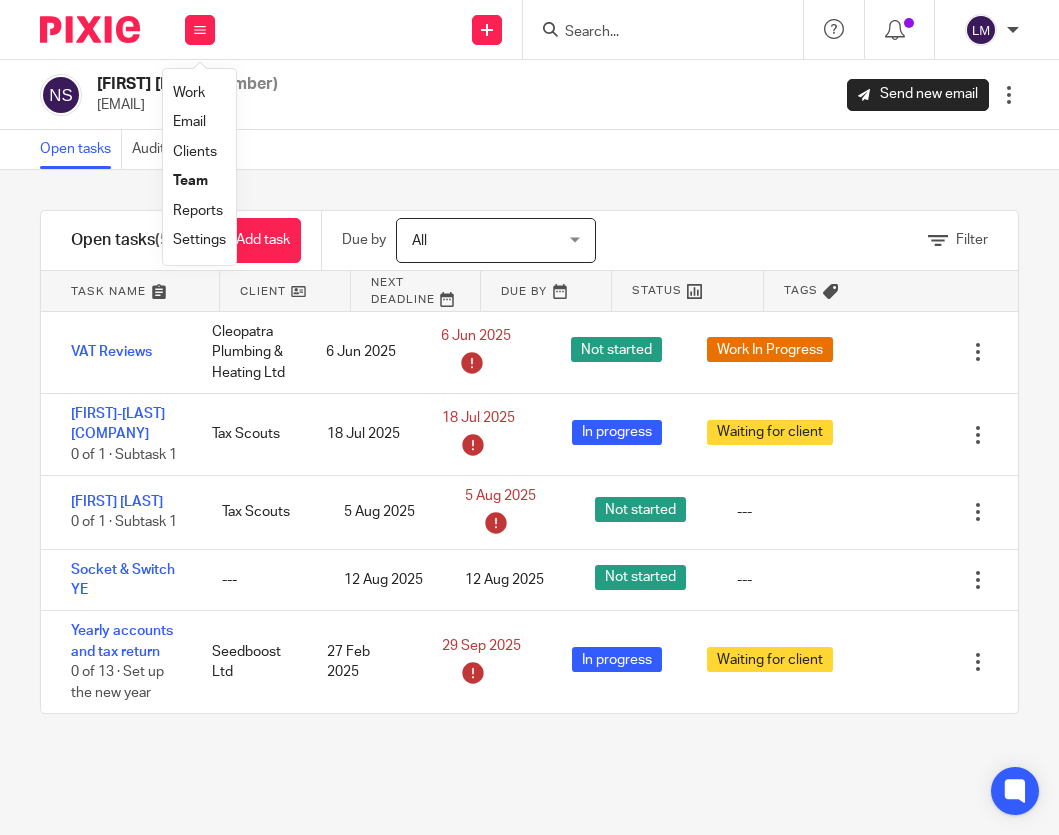 click on "Team" at bounding box center (190, 181) 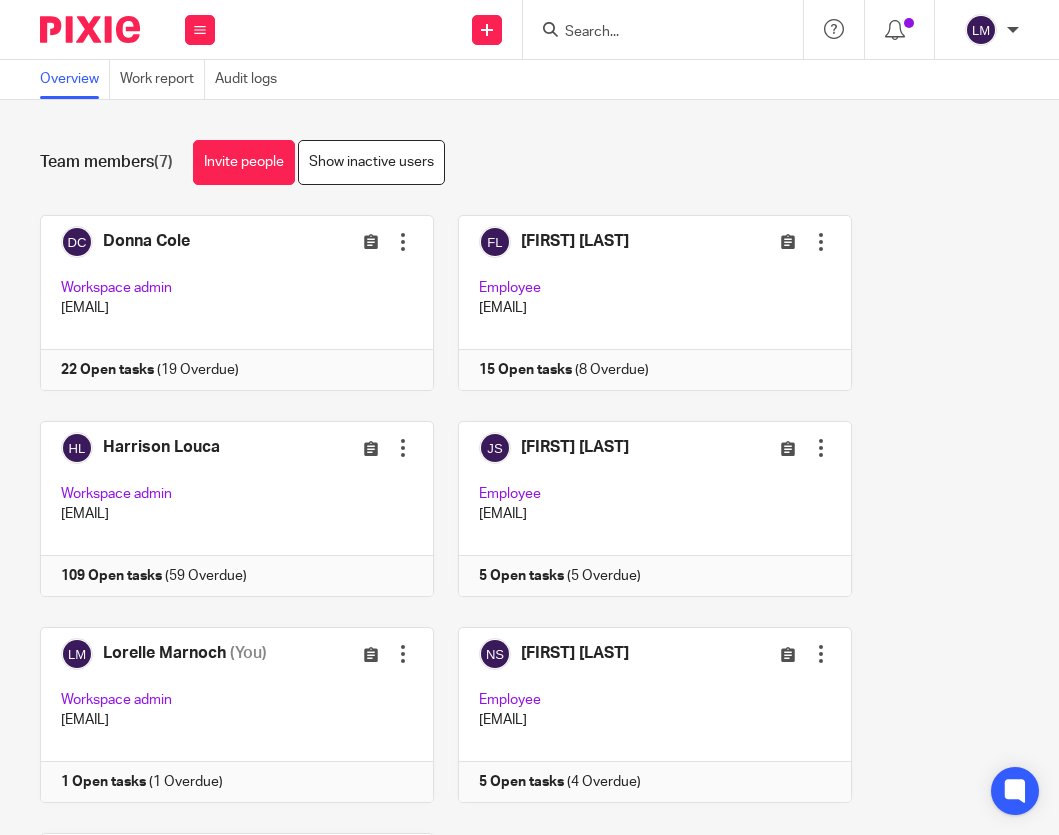 scroll, scrollTop: 0, scrollLeft: 0, axis: both 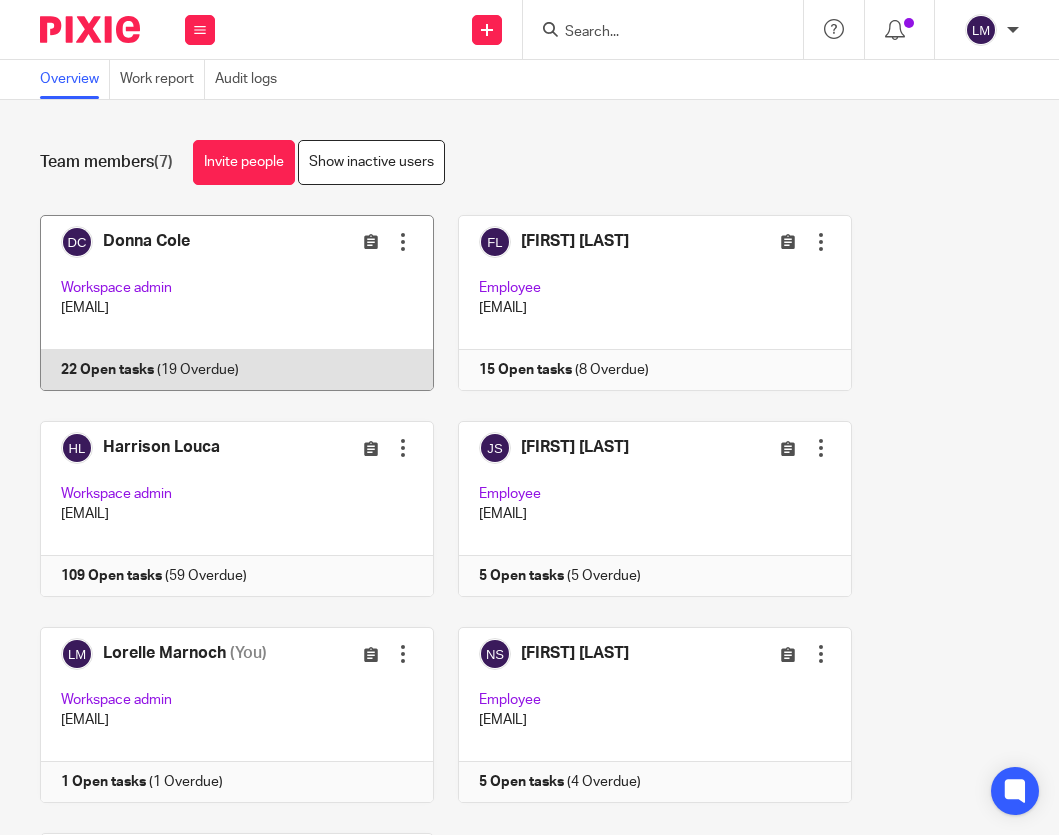 click at bounding box center [226, 303] 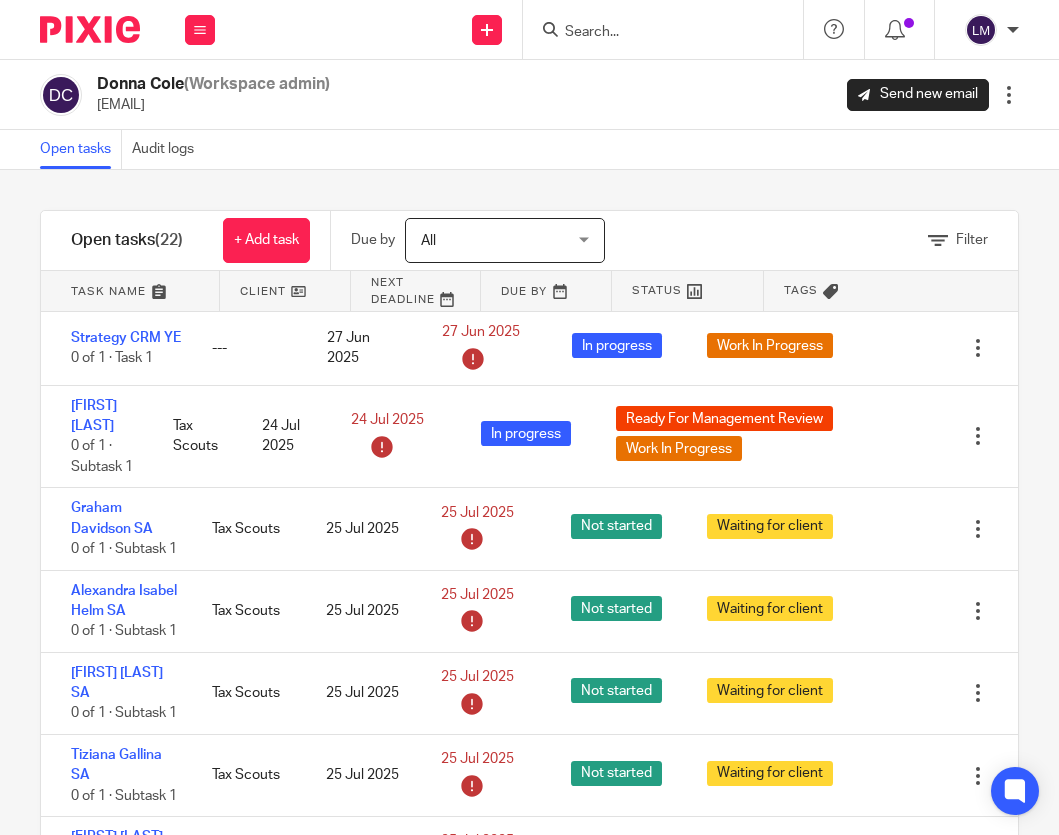 scroll, scrollTop: 0, scrollLeft: 0, axis: both 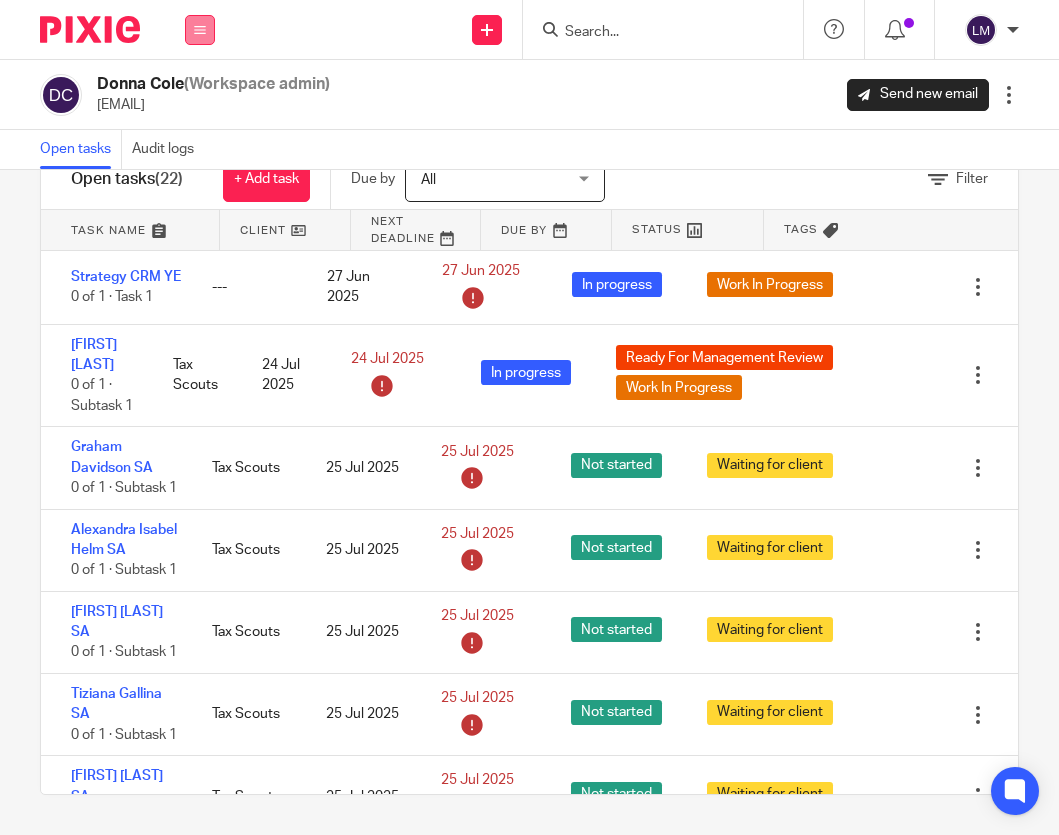 click at bounding box center [200, 30] 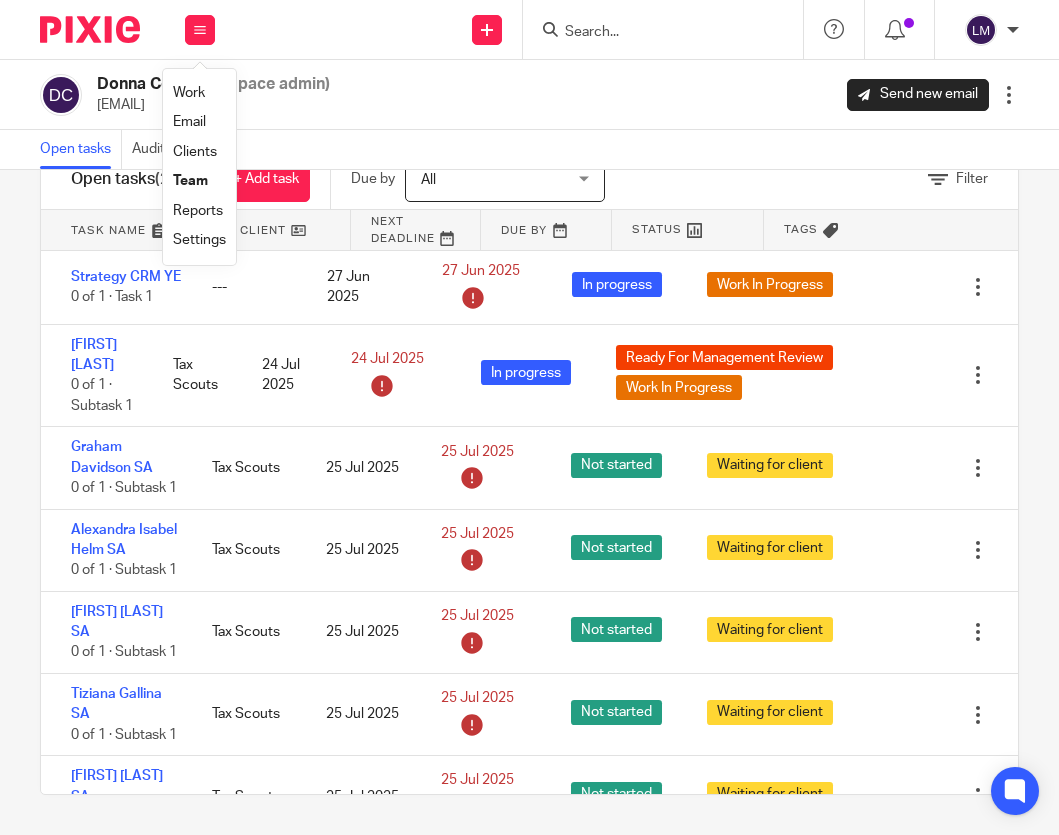 click on "Team" at bounding box center [190, 181] 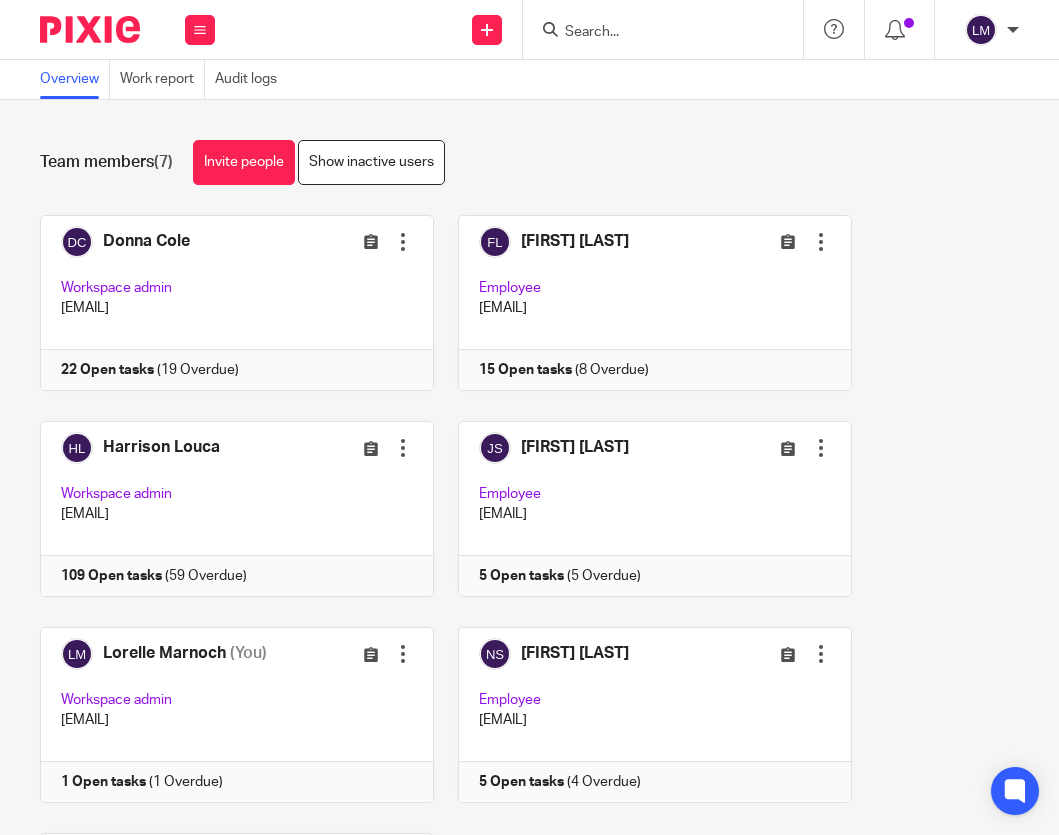 scroll, scrollTop: 0, scrollLeft: 0, axis: both 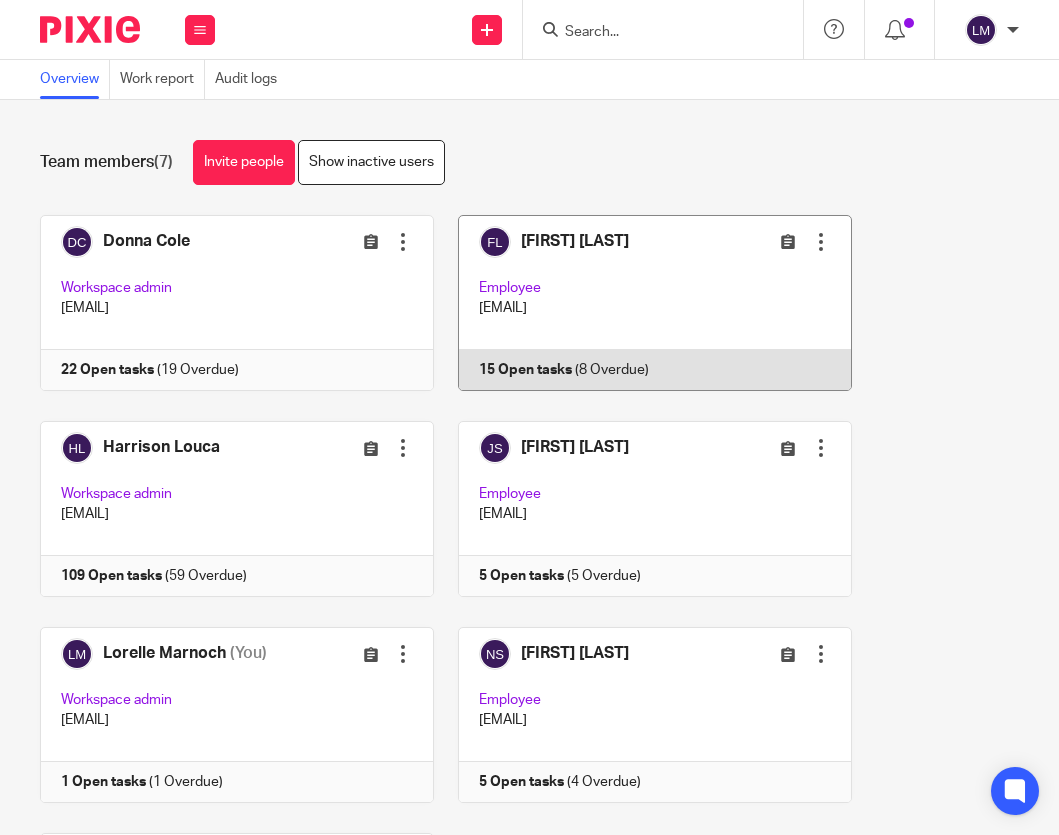 click at bounding box center (643, 303) 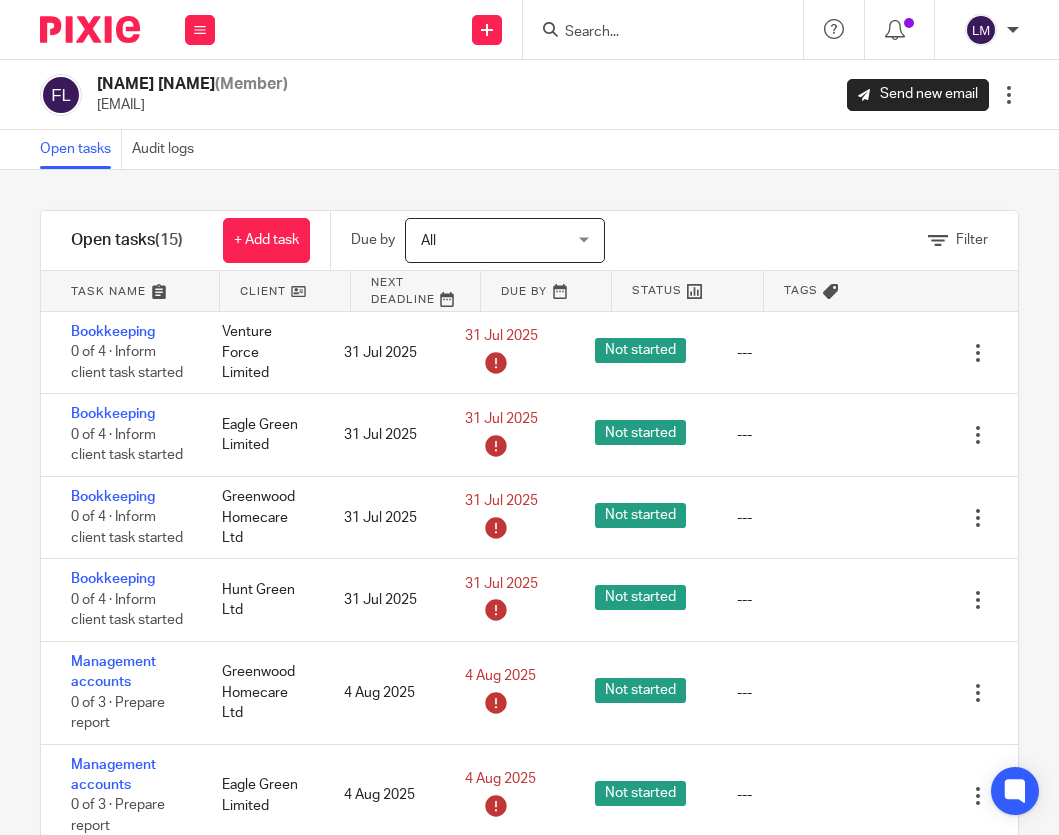 scroll, scrollTop: 0, scrollLeft: 0, axis: both 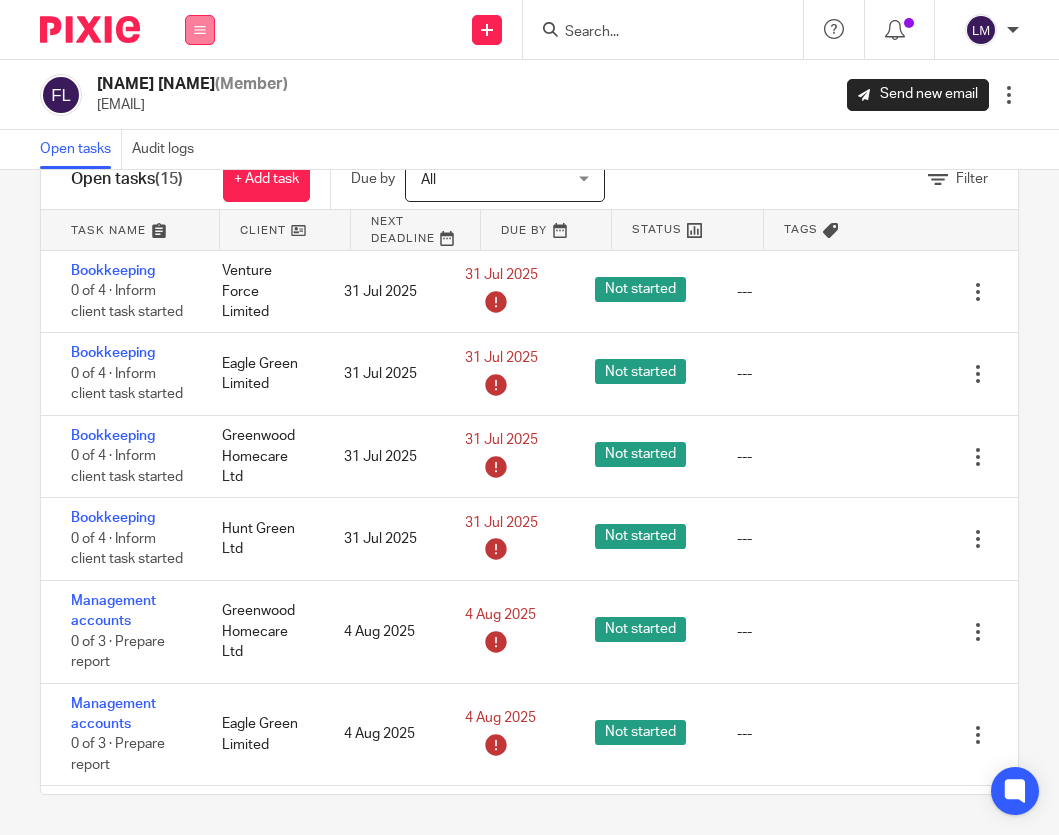 click at bounding box center [200, 30] 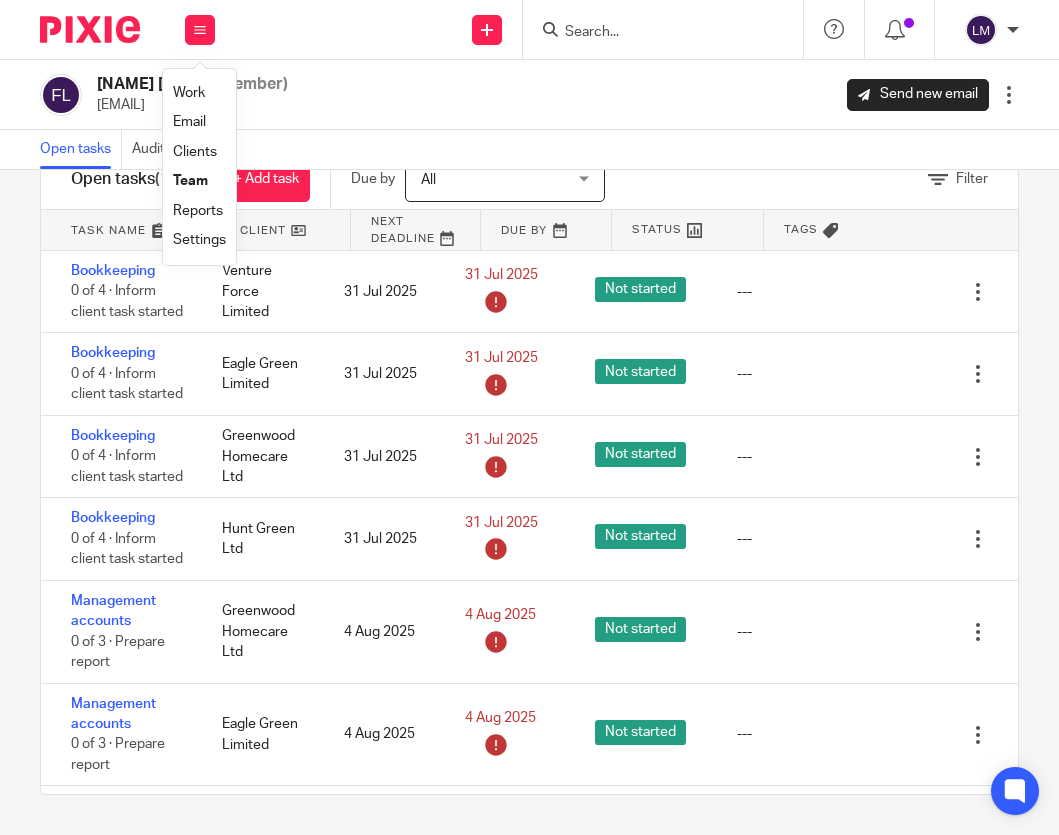 click on "Team" at bounding box center (190, 181) 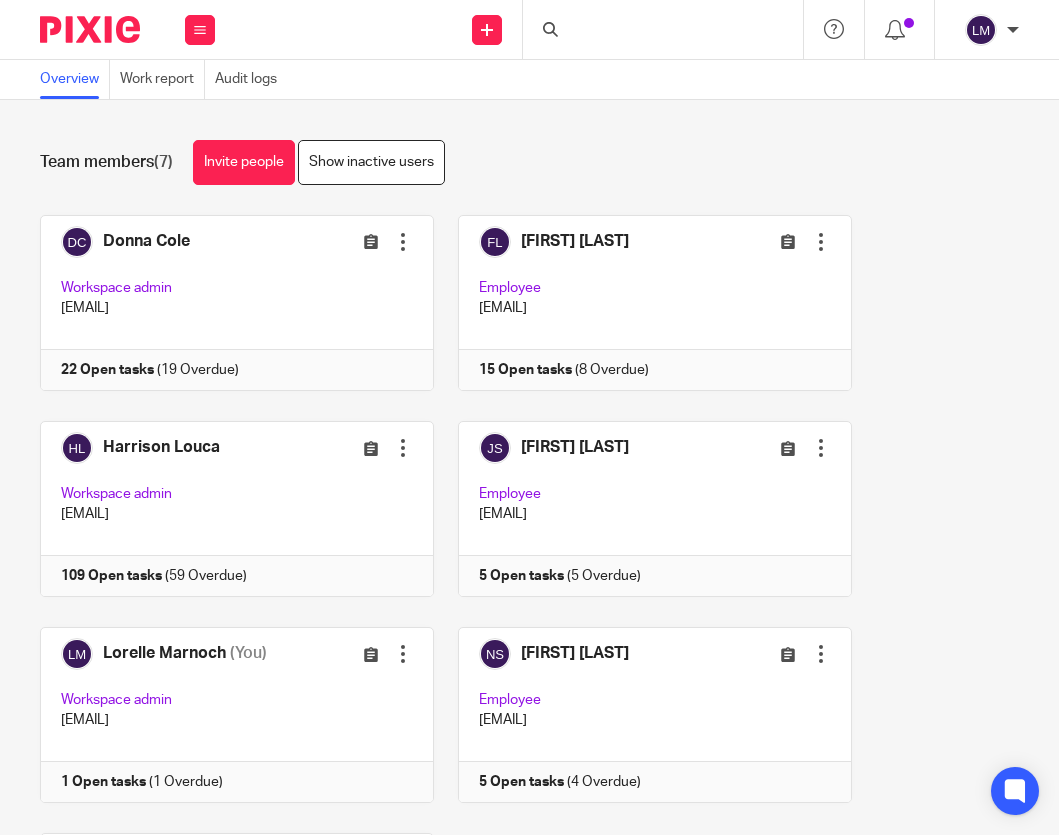 scroll, scrollTop: 0, scrollLeft: 0, axis: both 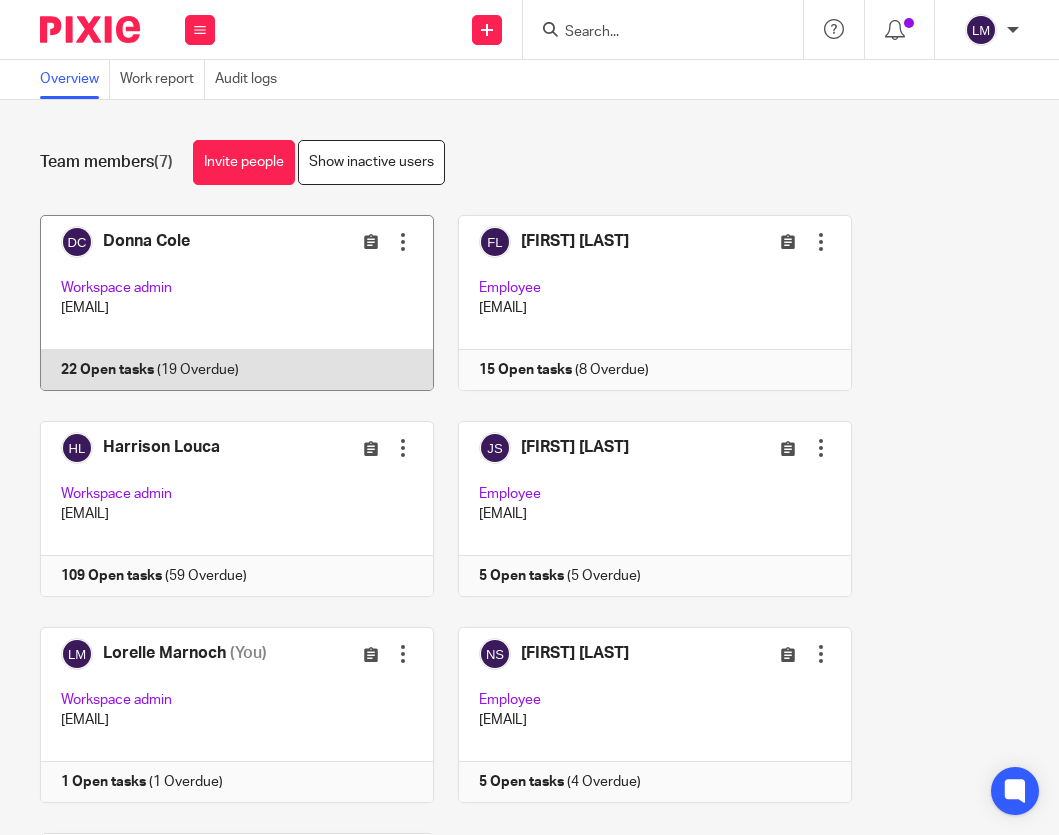click at bounding box center (226, 303) 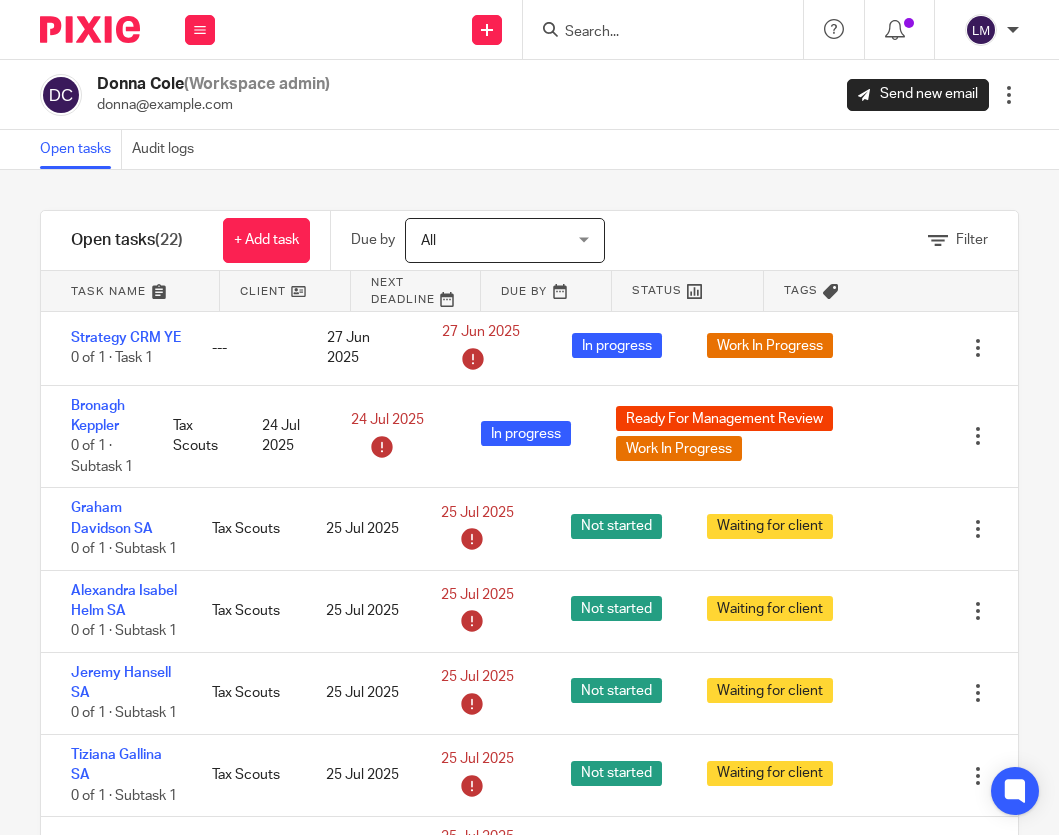 scroll, scrollTop: 0, scrollLeft: 0, axis: both 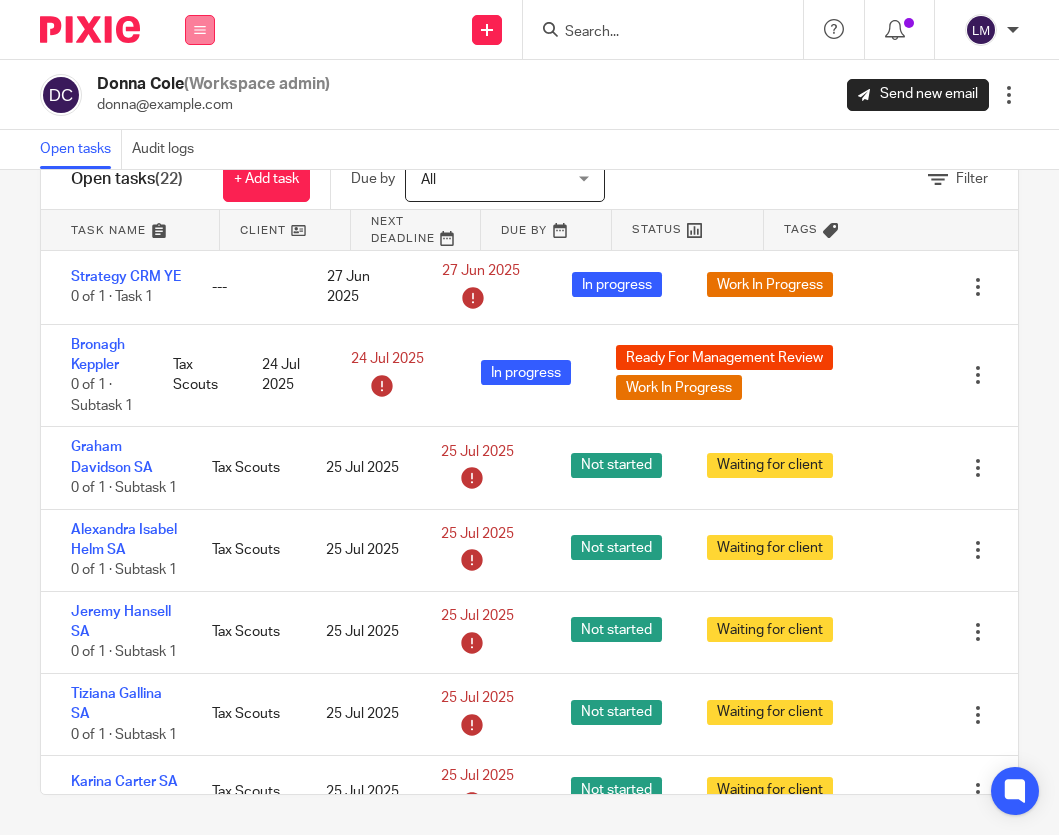click at bounding box center [200, 30] 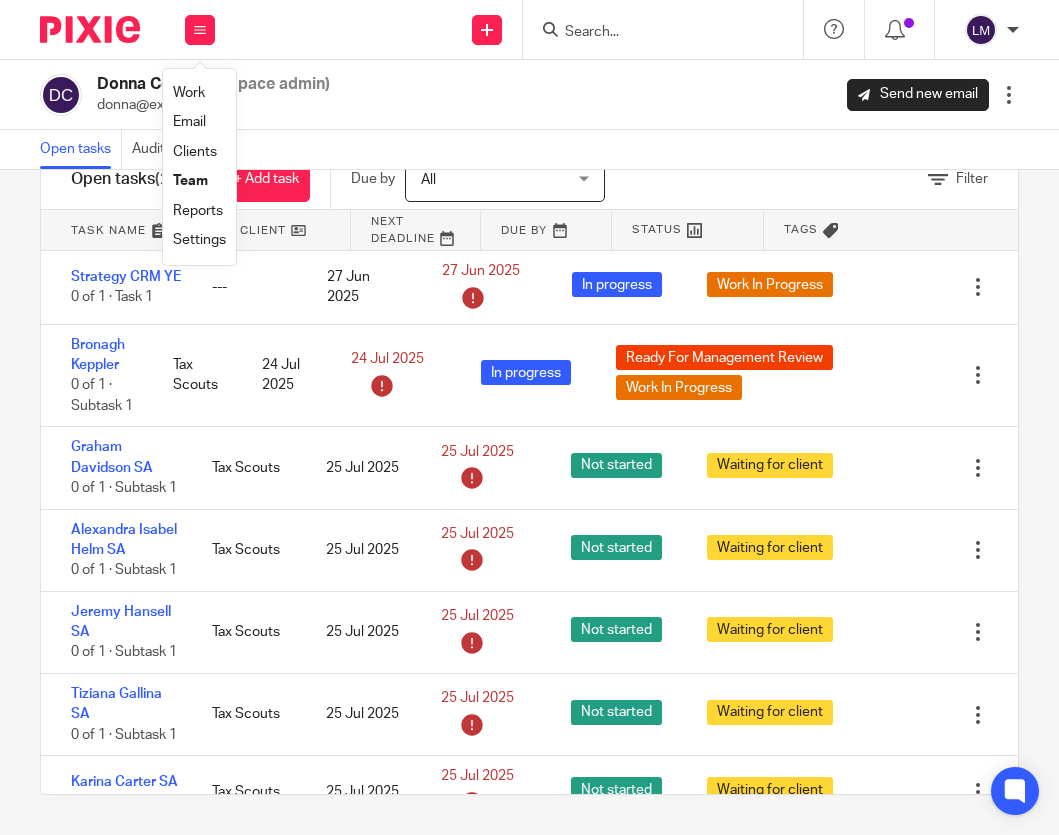 click on "Team" at bounding box center (190, 181) 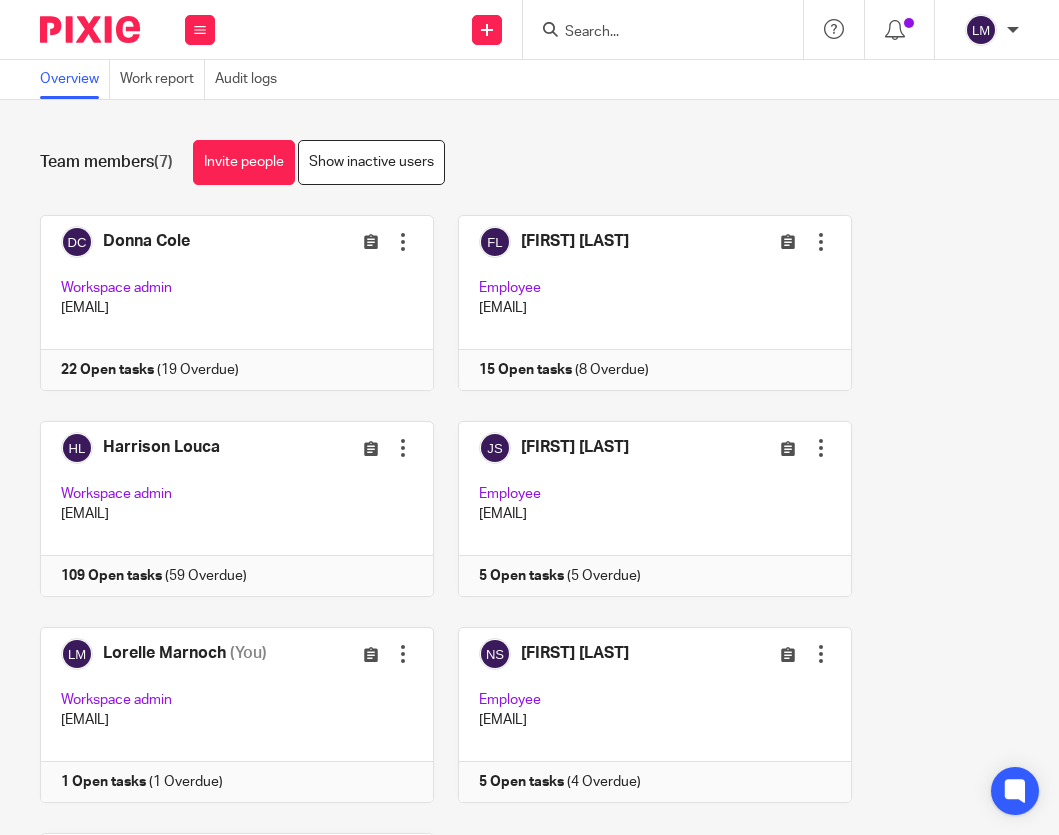 scroll, scrollTop: 0, scrollLeft: 0, axis: both 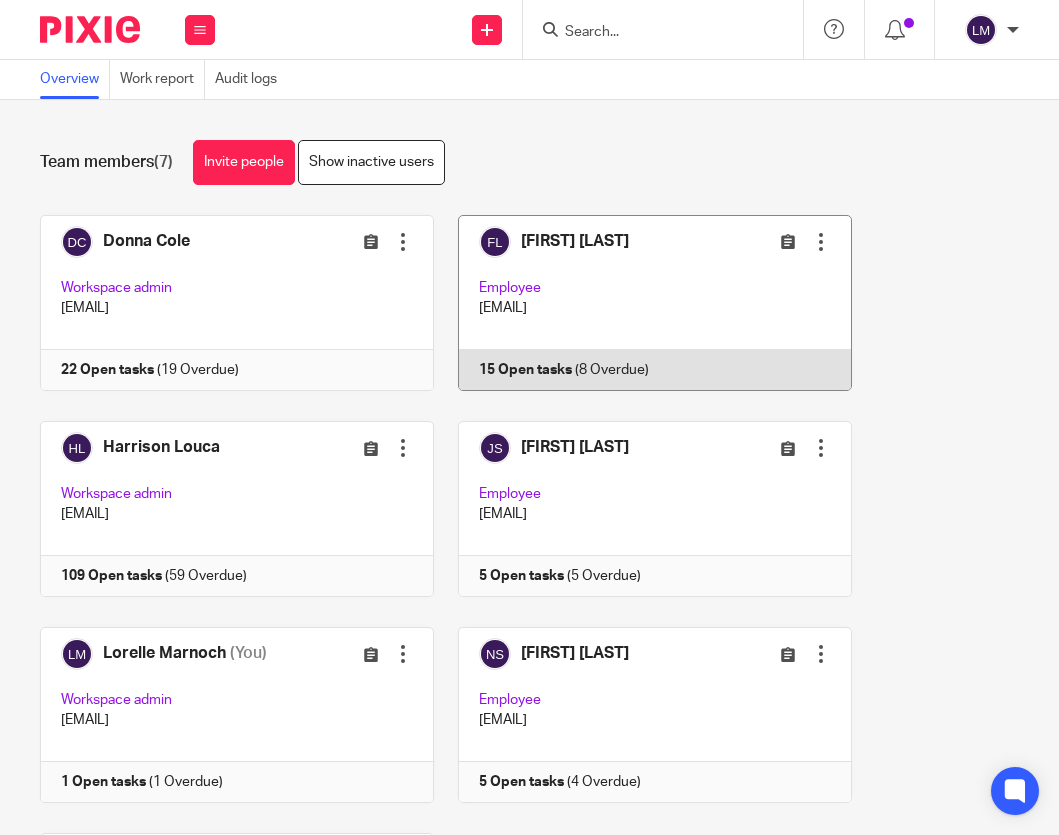 click at bounding box center [643, 303] 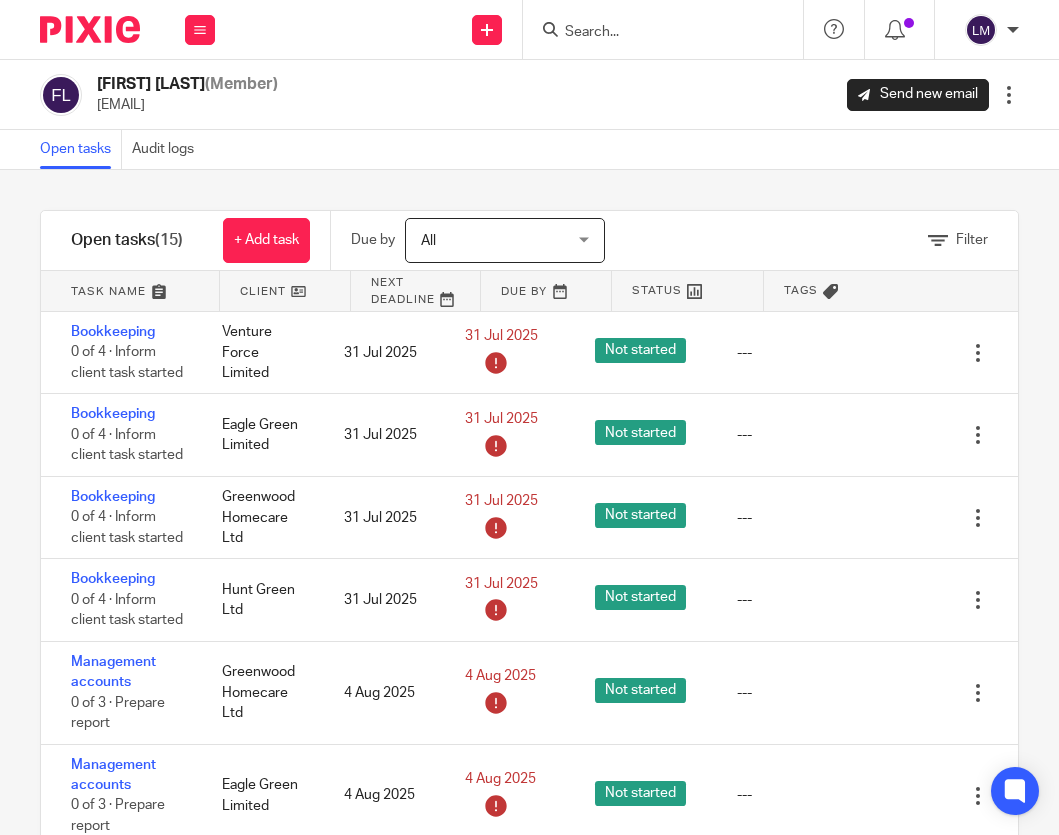 scroll, scrollTop: 0, scrollLeft: 0, axis: both 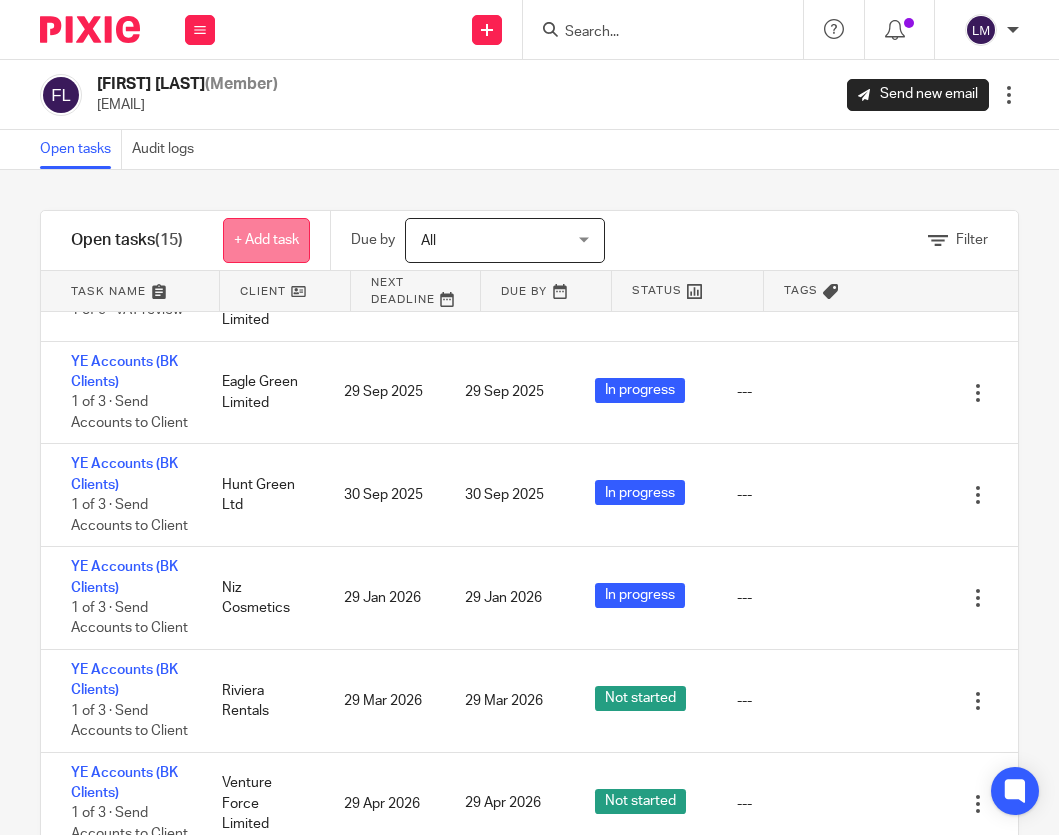 click on "+ Add task" at bounding box center (266, 240) 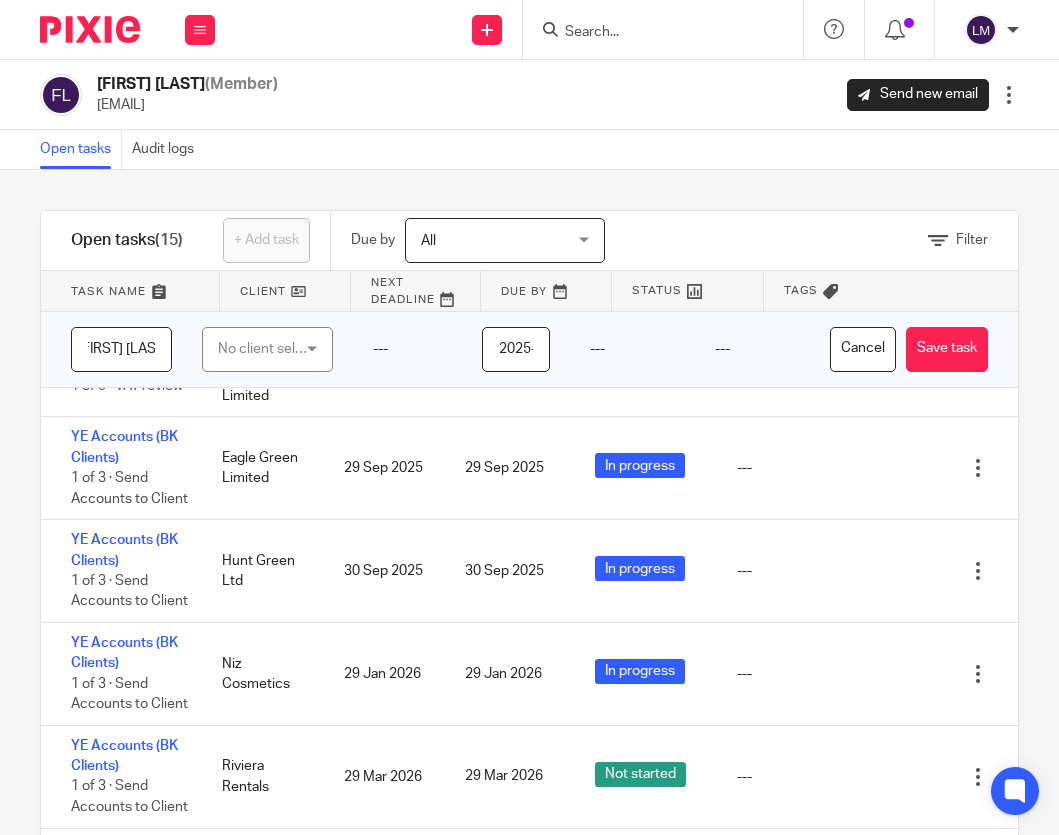 scroll, scrollTop: 0, scrollLeft: 18, axis: horizontal 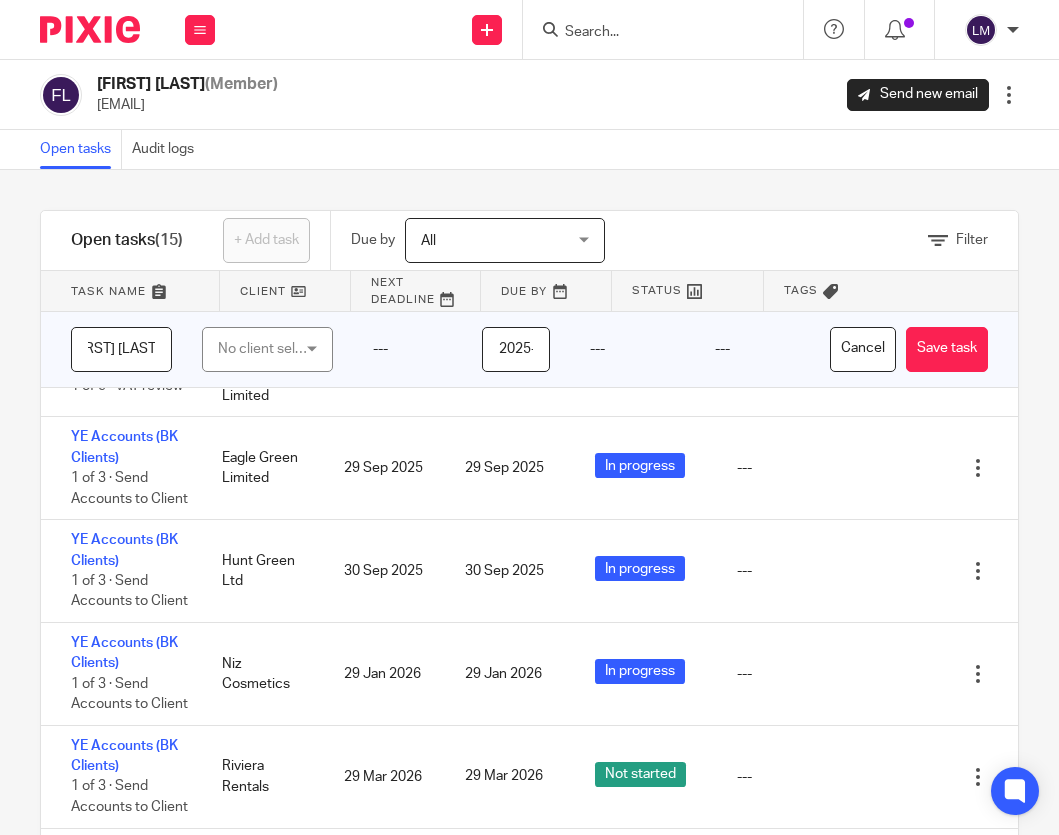 type on "[FIRST] [LAST]" 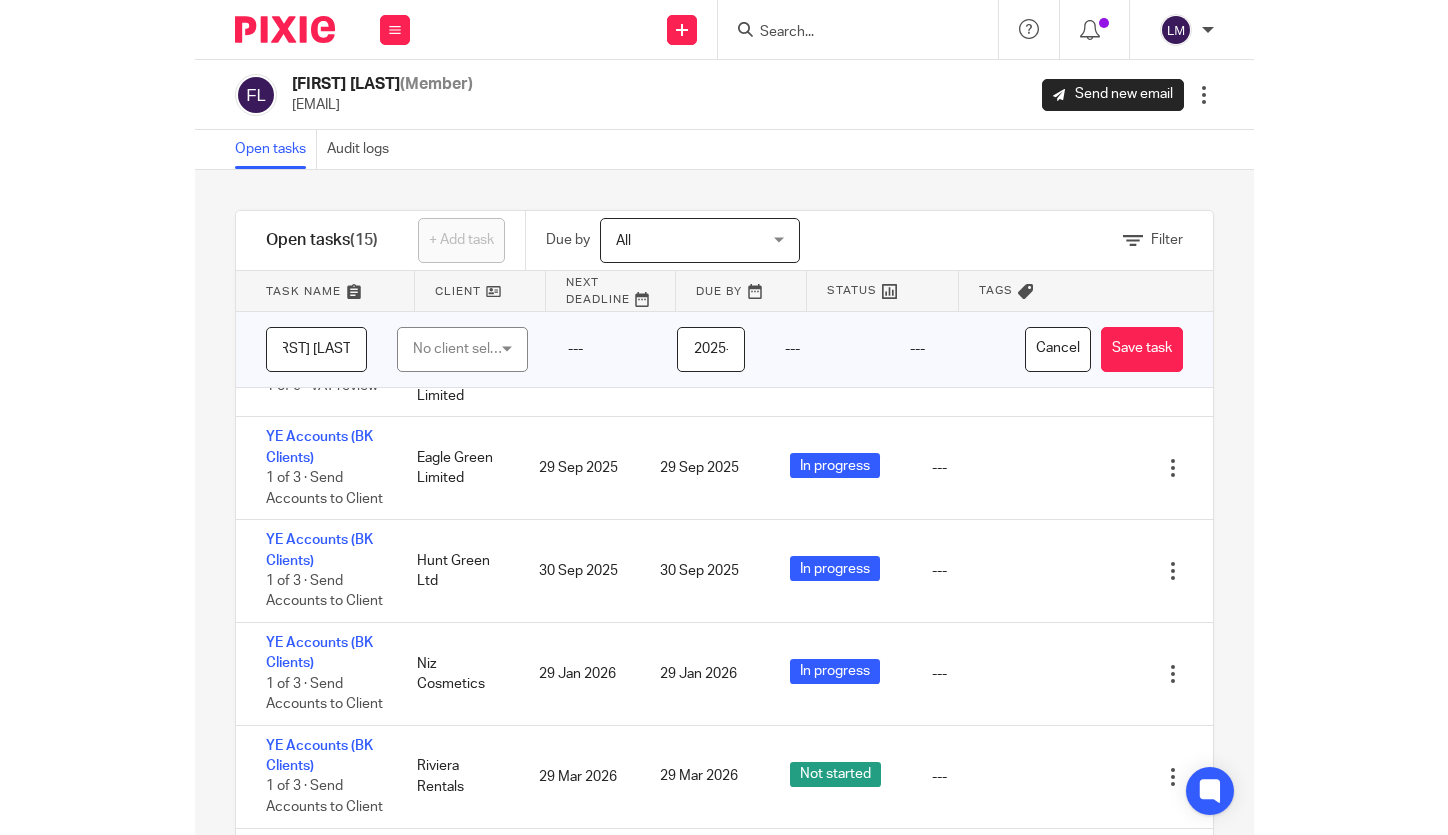 scroll, scrollTop: 0, scrollLeft: 0, axis: both 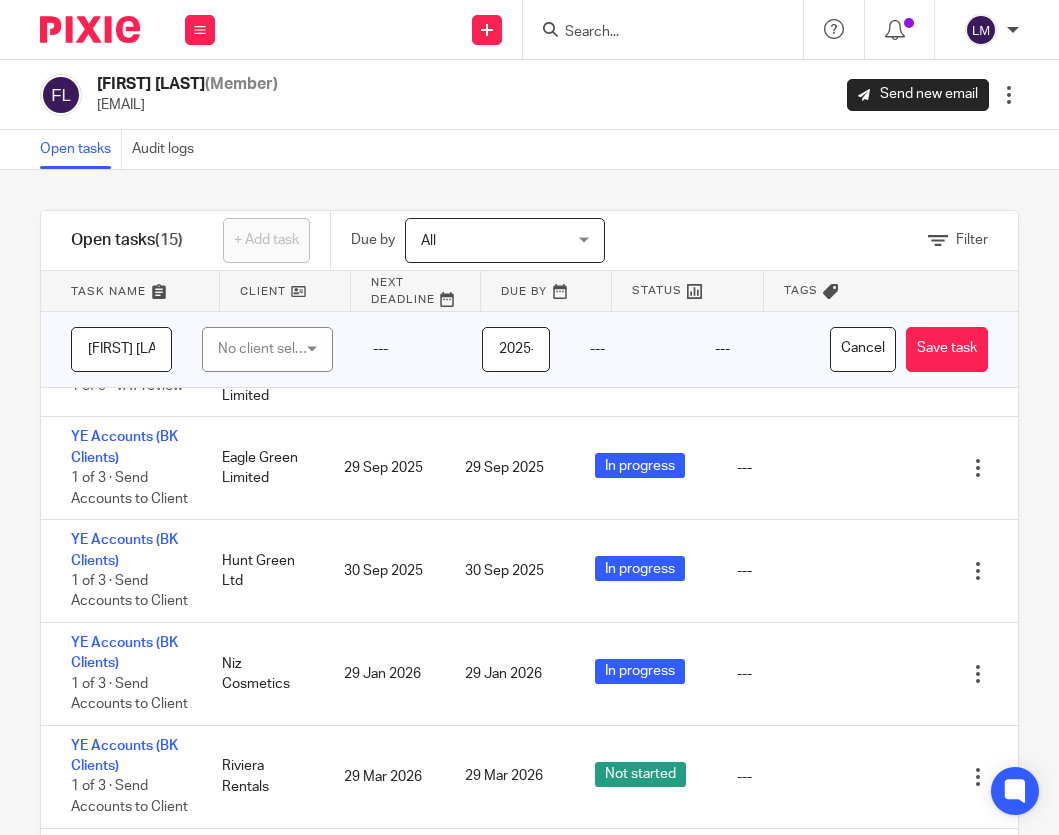 click on "No client selected" at bounding box center (263, 349) 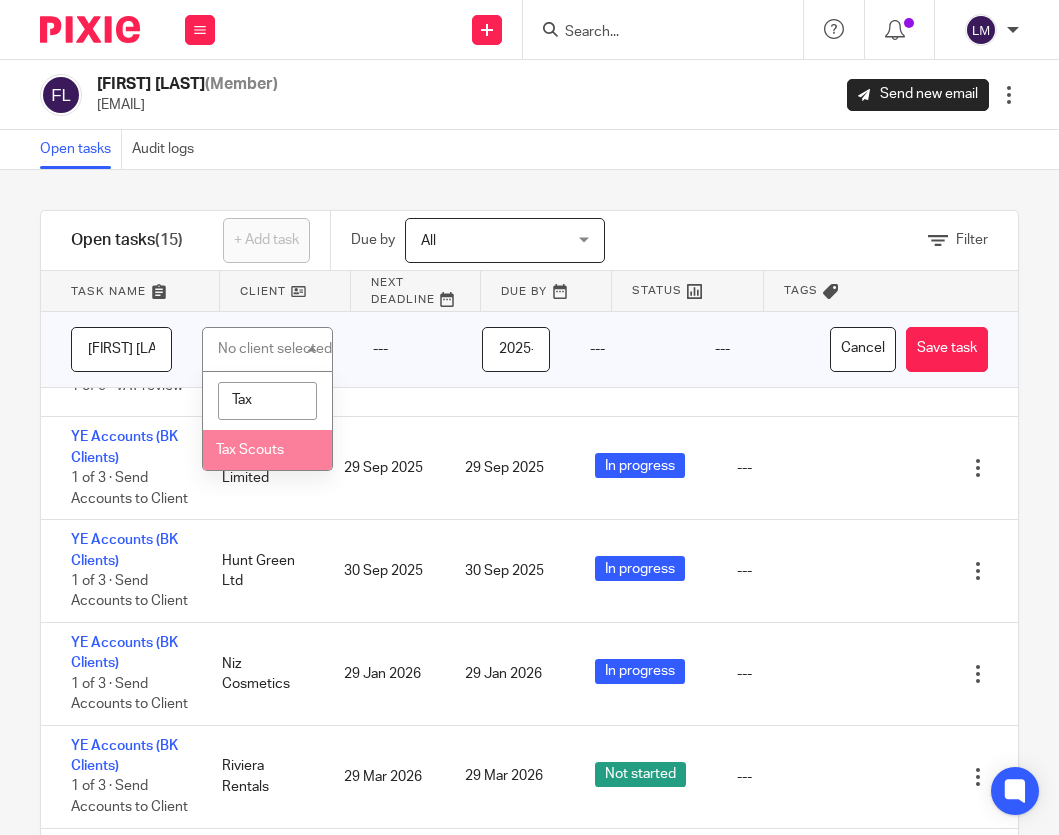 type on "Tax" 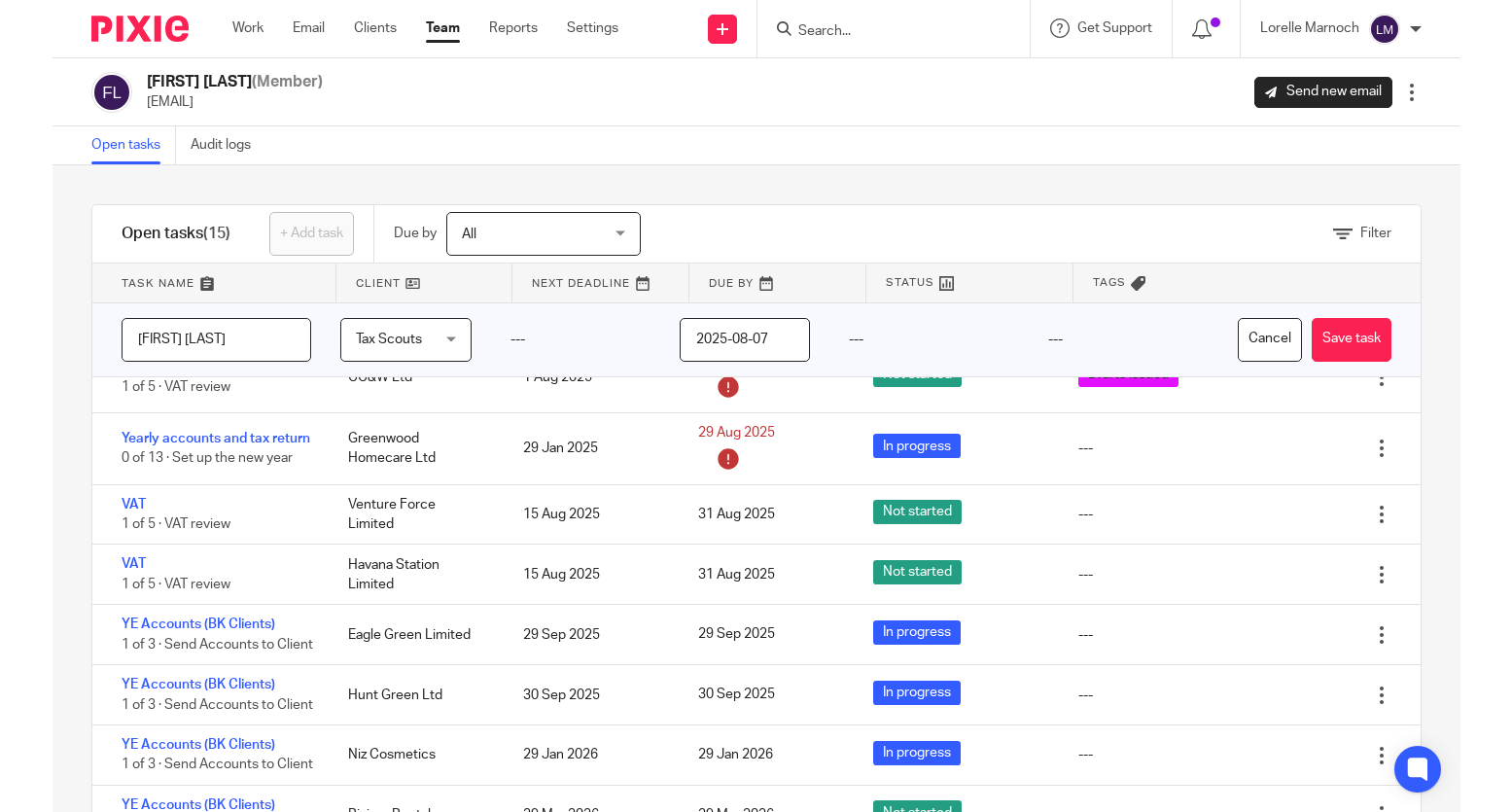 scroll, scrollTop: 388, scrollLeft: 0, axis: vertical 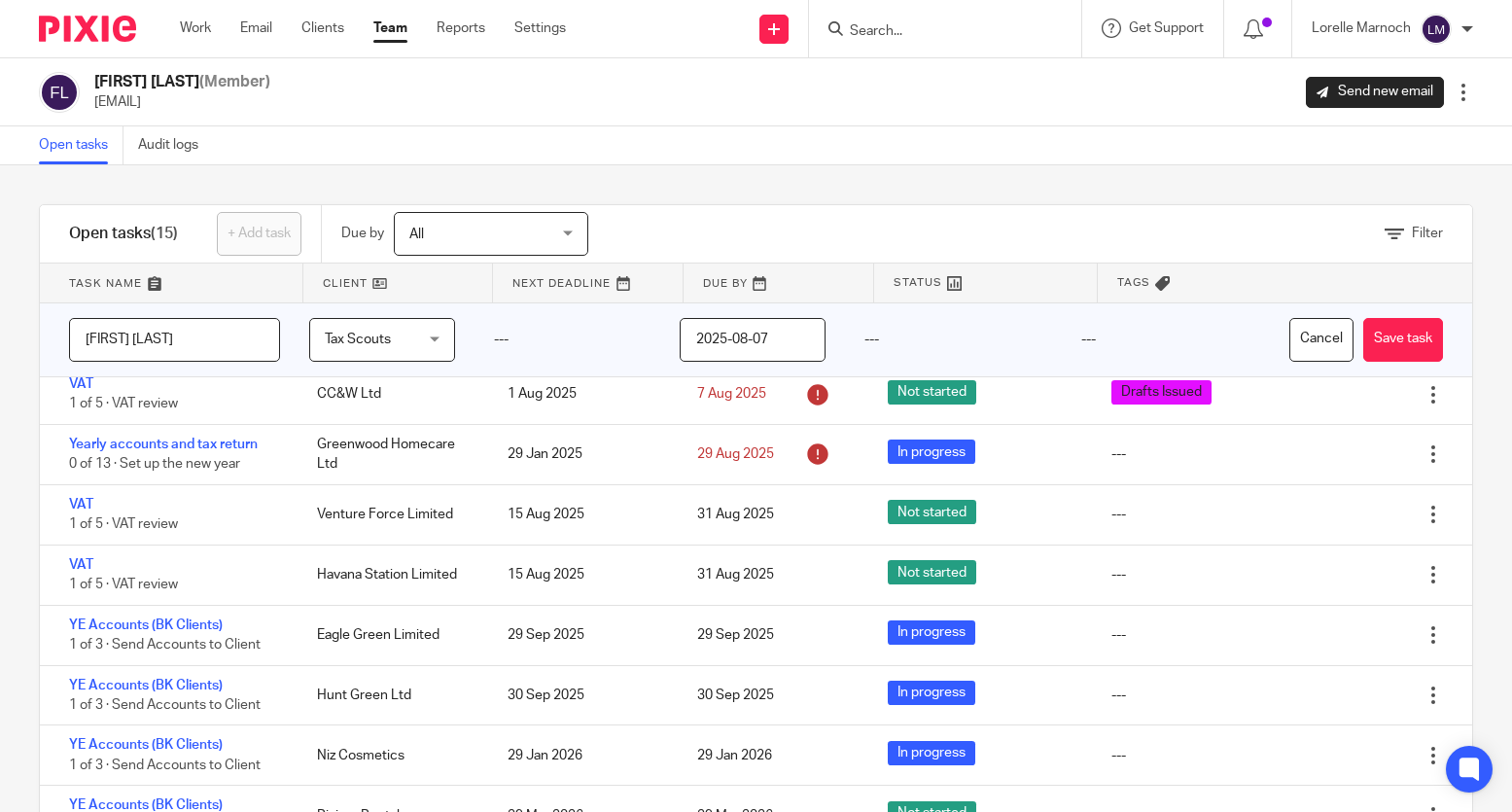 click on "---" at bounding box center [567, 339] 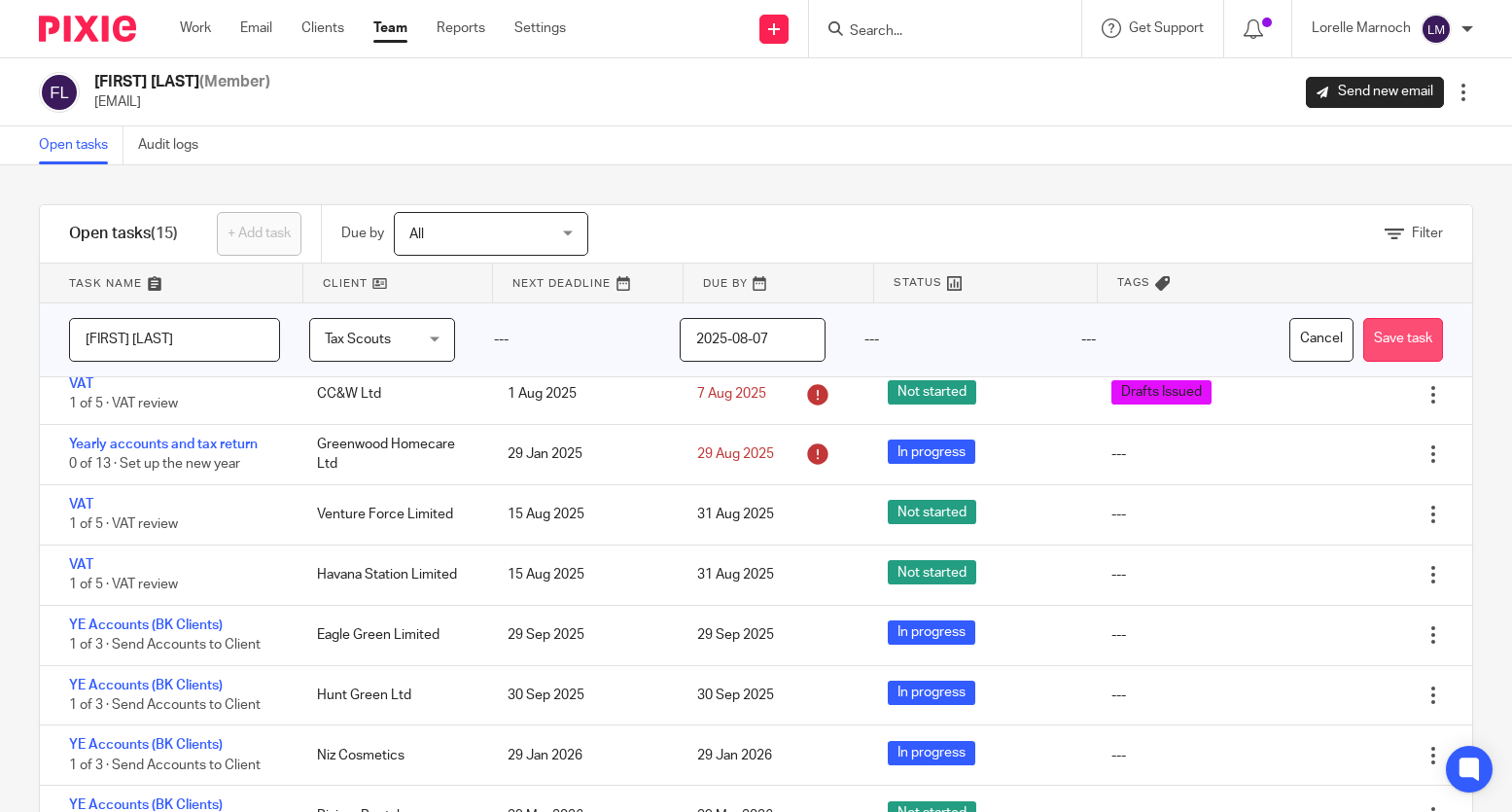click on "Save task" at bounding box center (1403, 339) 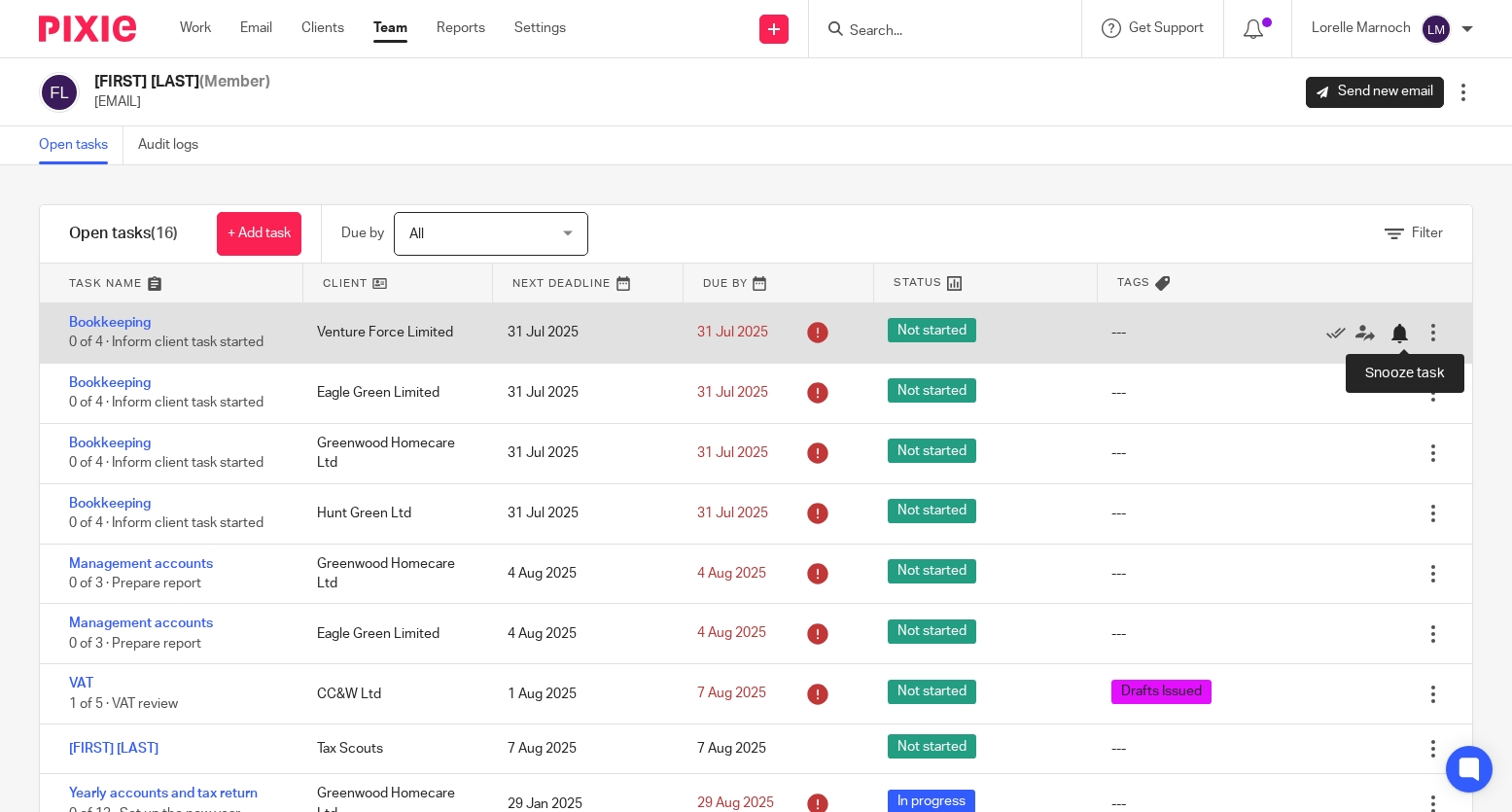 scroll, scrollTop: 0, scrollLeft: 0, axis: both 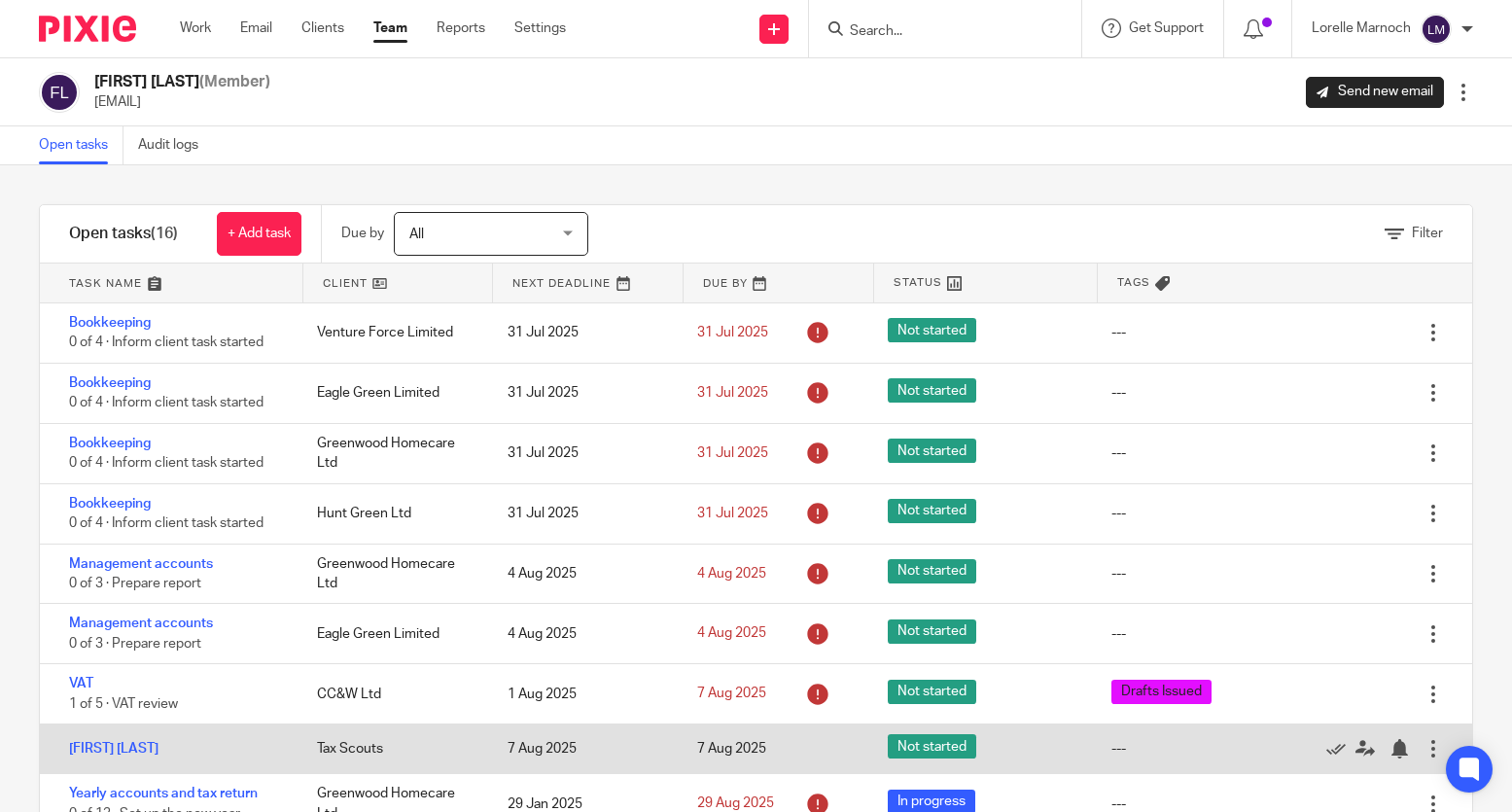click at bounding box center [1433, 749] 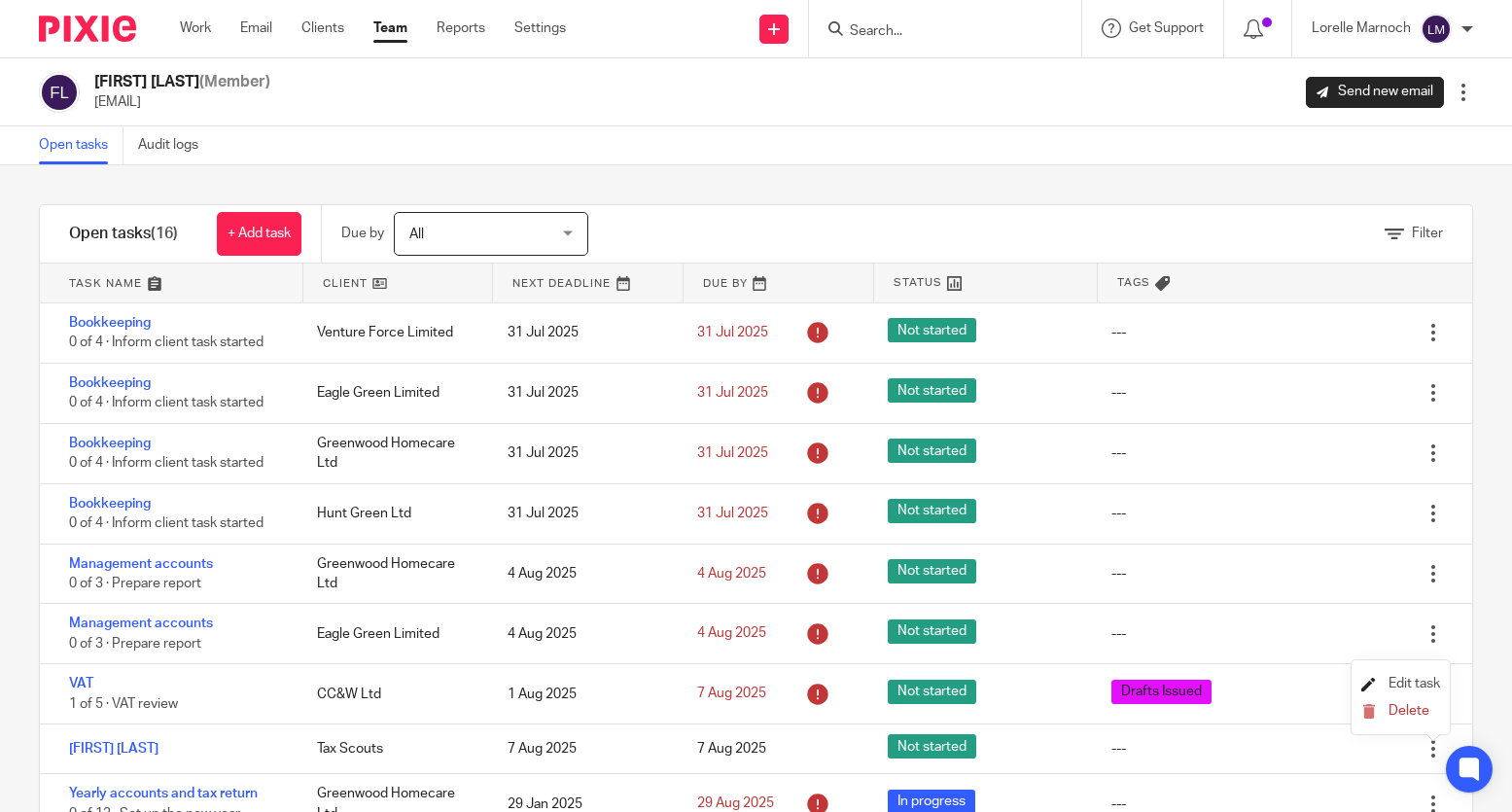 click on "Edit task" at bounding box center (1414, 684) 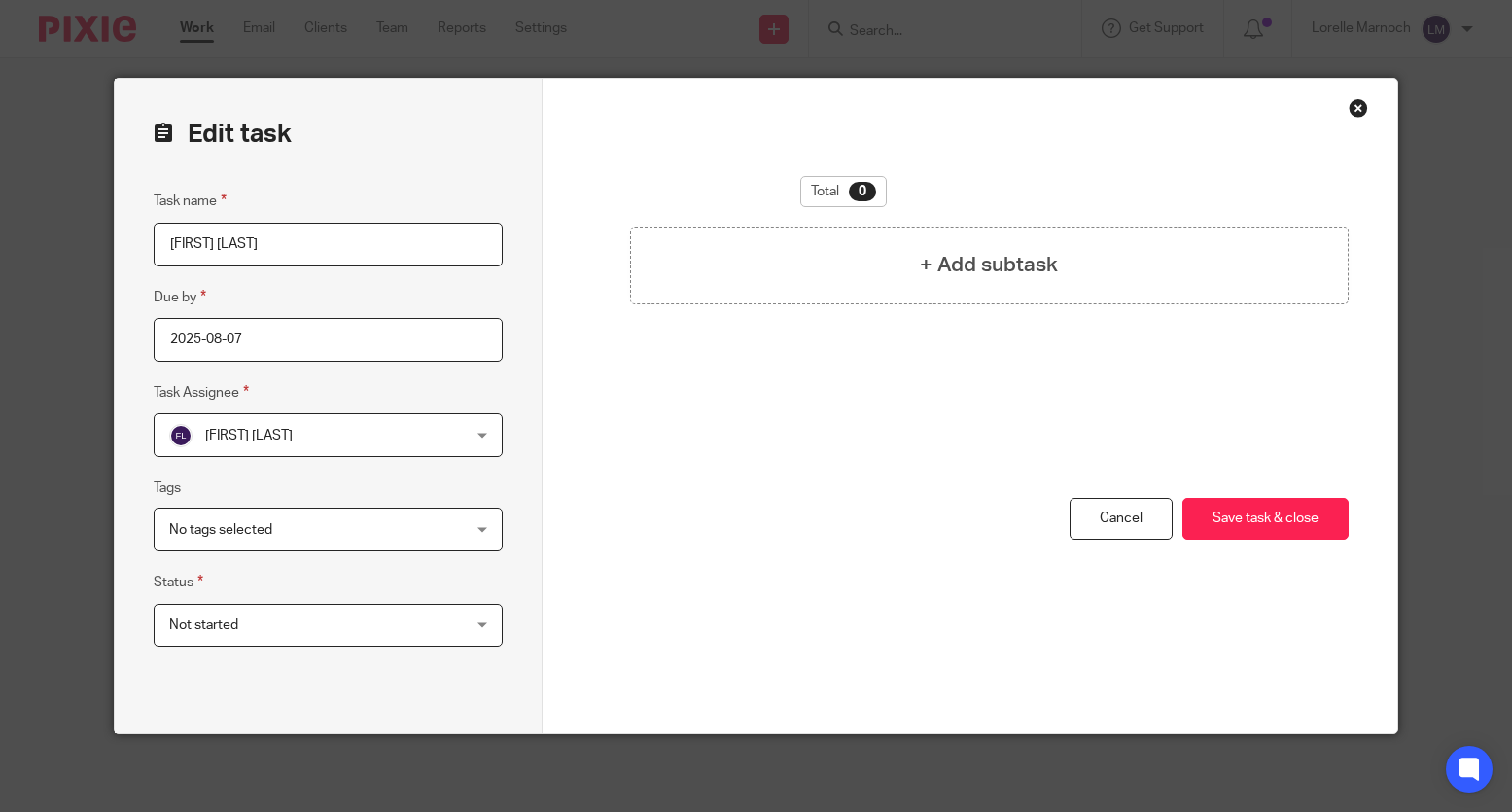 scroll, scrollTop: 0, scrollLeft: 0, axis: both 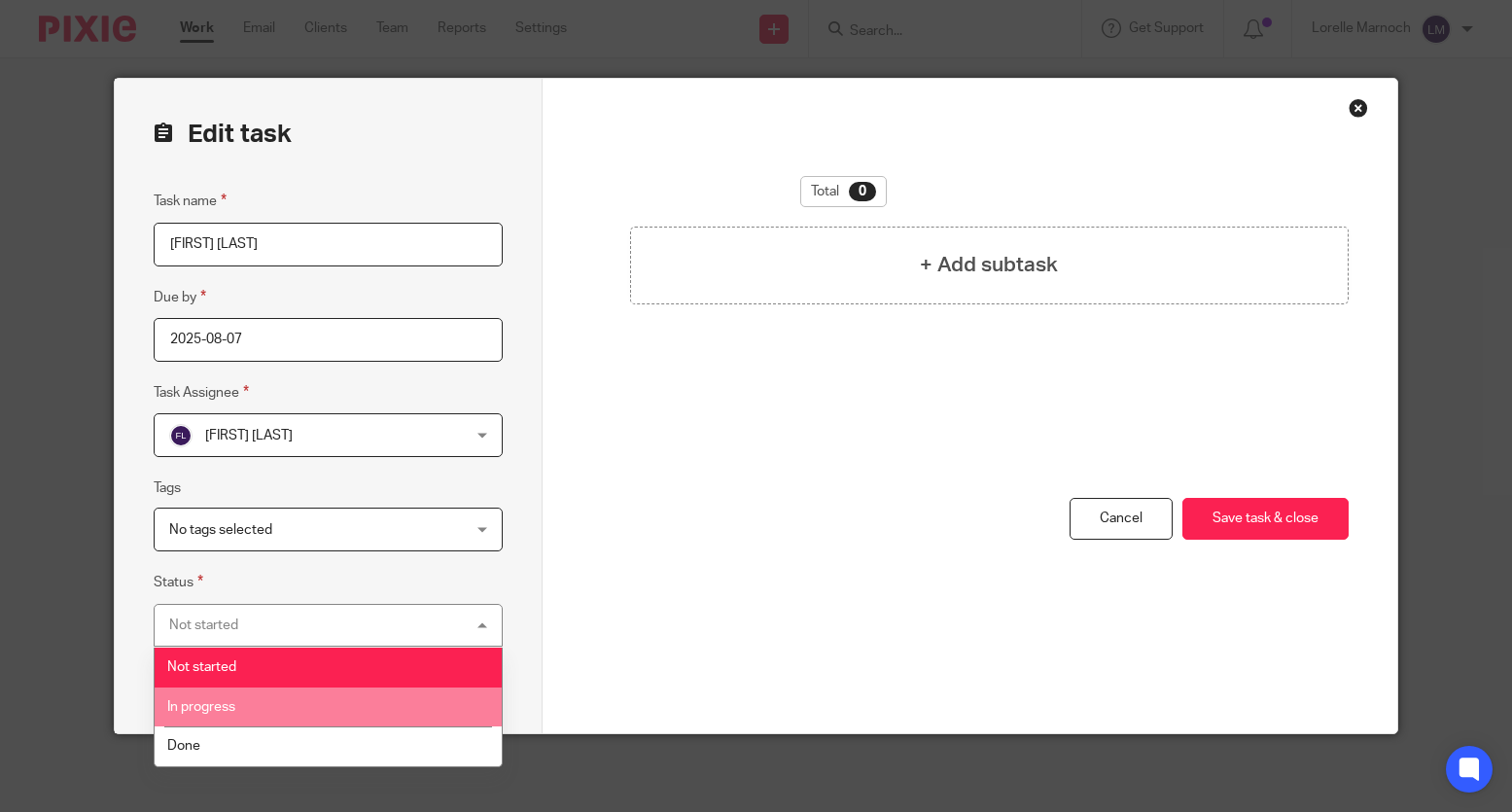 click on "In progress" at bounding box center (201, 707) 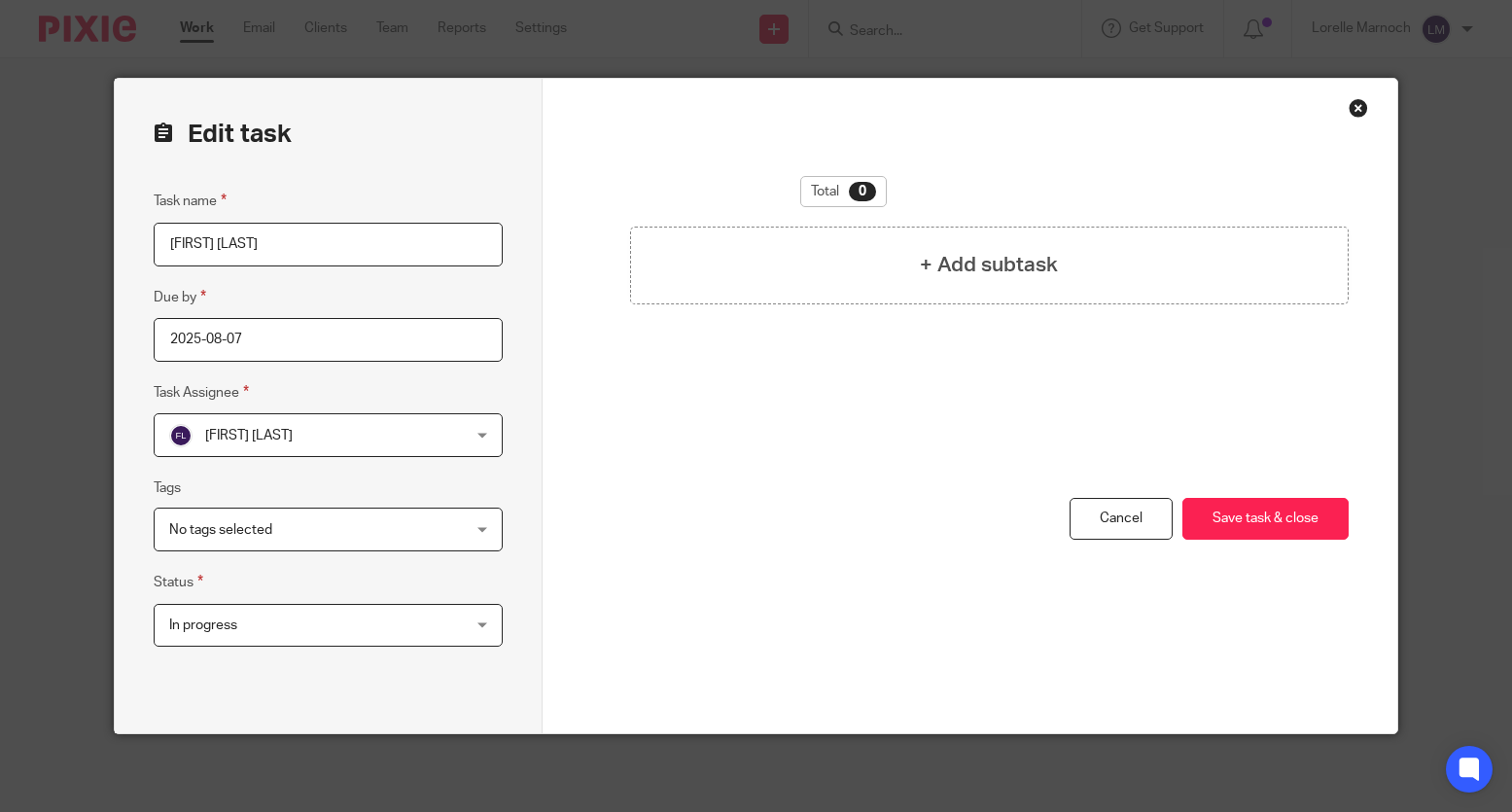 click on "No tags selected" at bounding box center (328, 529) 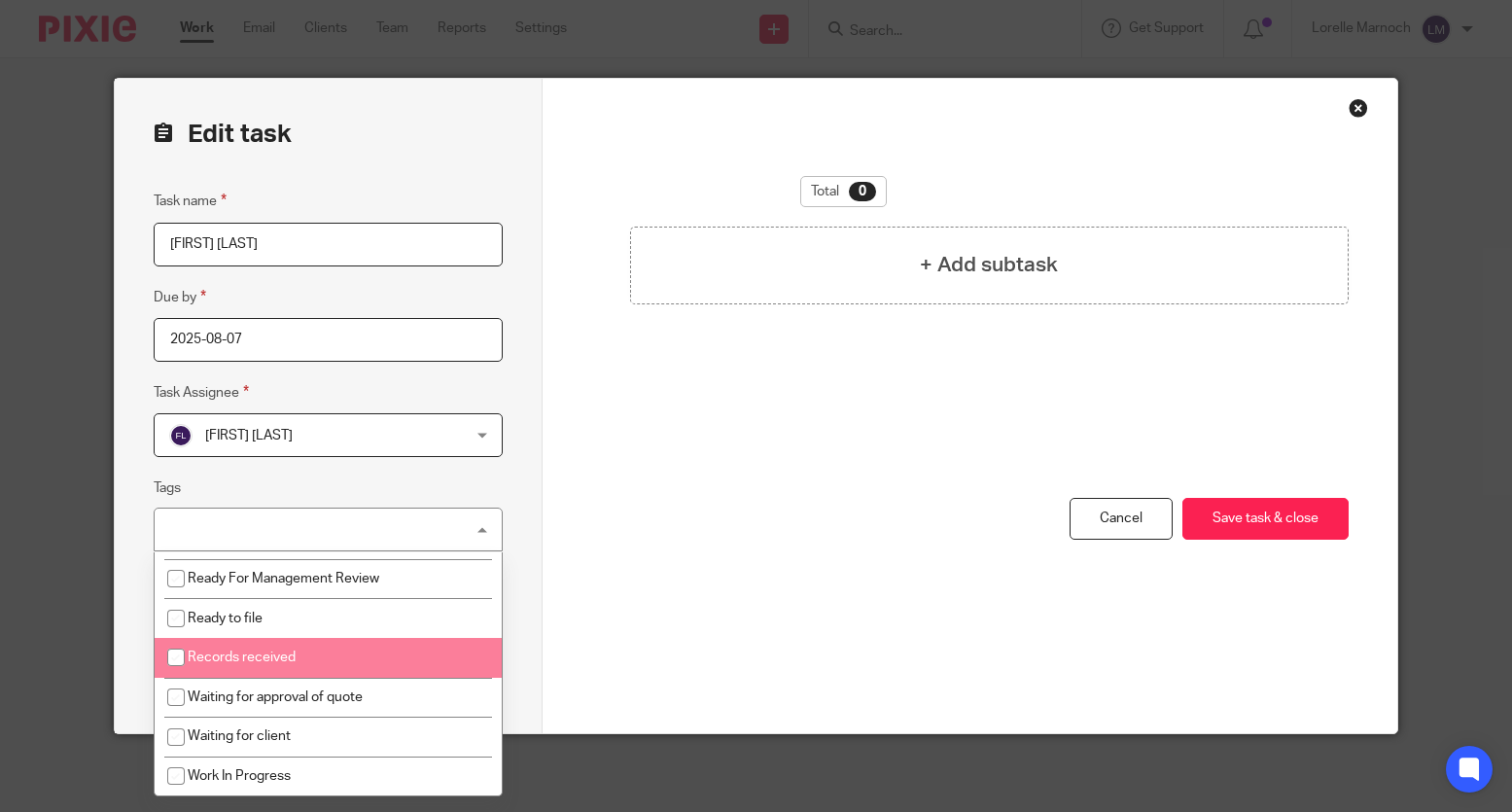 scroll, scrollTop: 79, scrollLeft: 0, axis: vertical 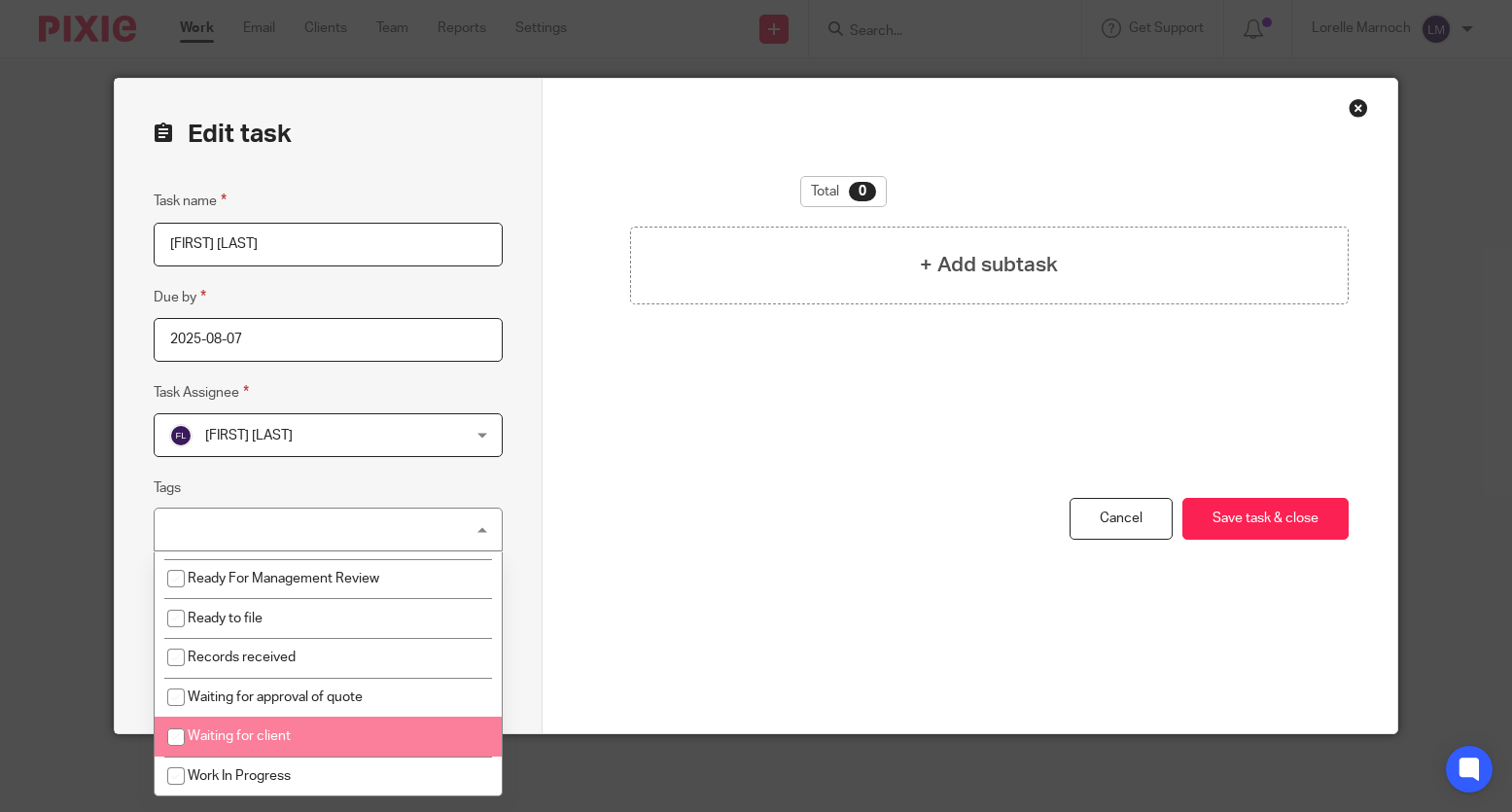 click at bounding box center (176, 737) 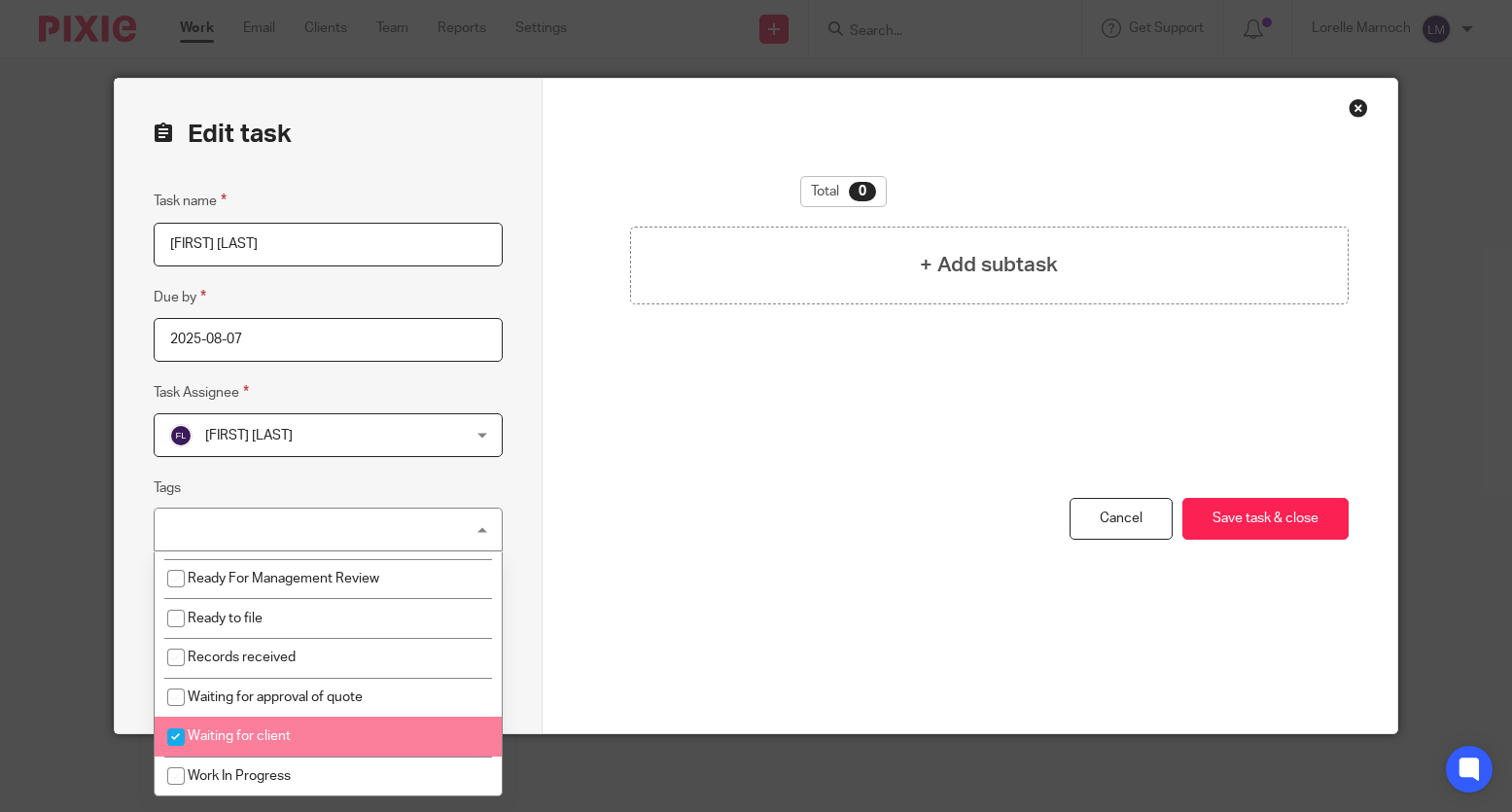 checkbox on "true" 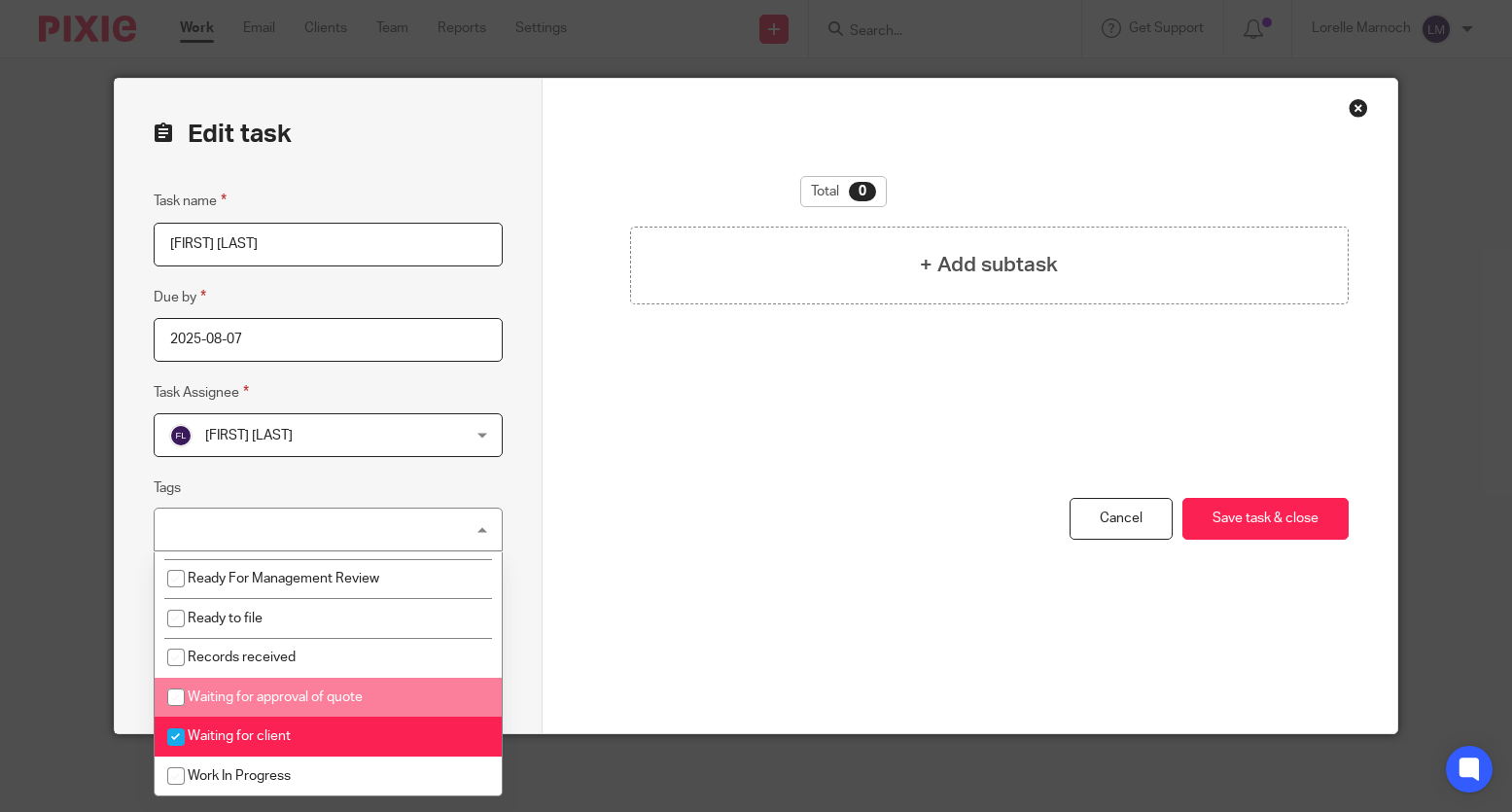 click on "You have unsaved changes
Cancel
Save task & close   Save task & close" at bounding box center [970, 616] 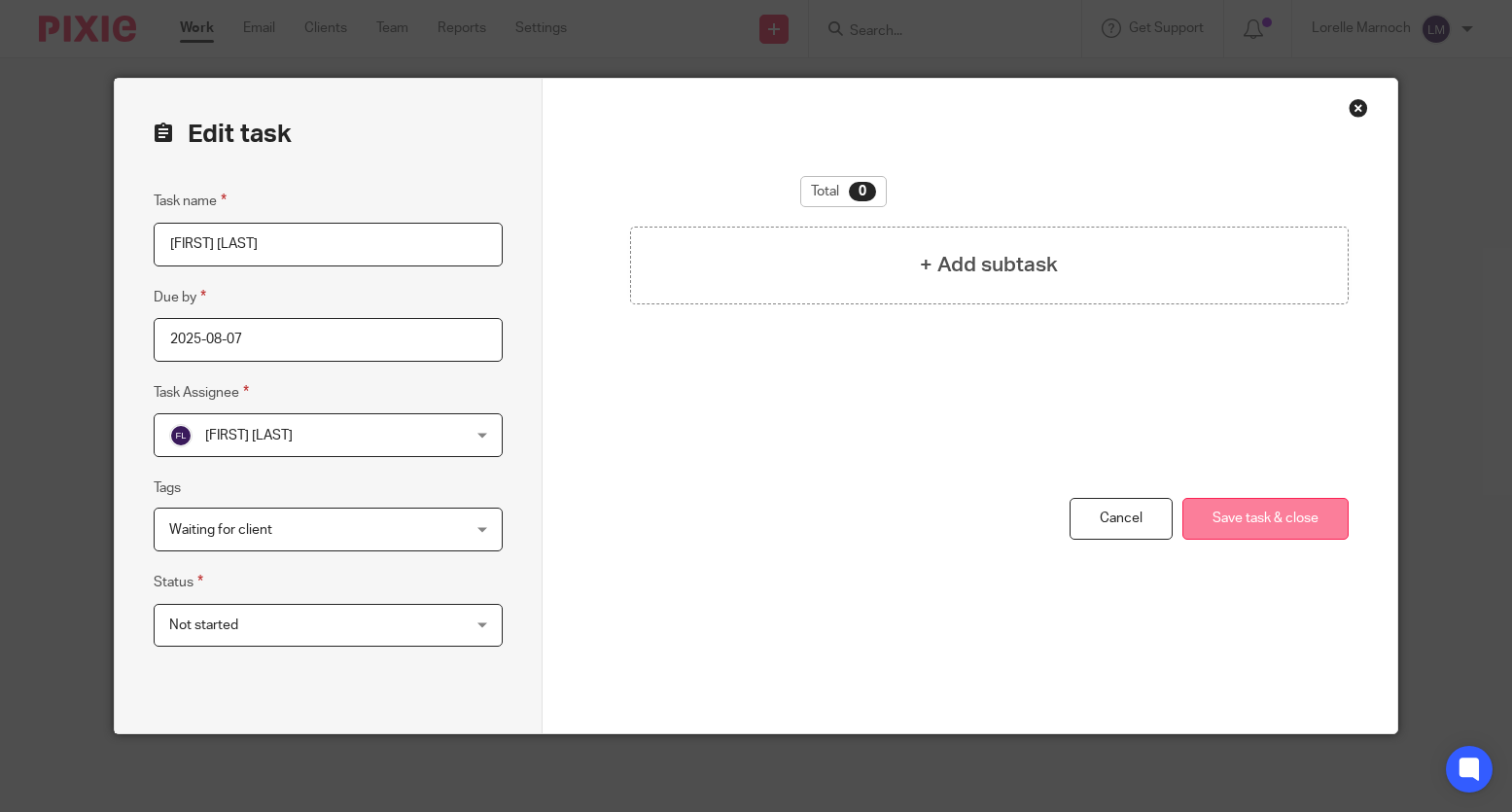 click on "Save task & close" at bounding box center (1265, 518) 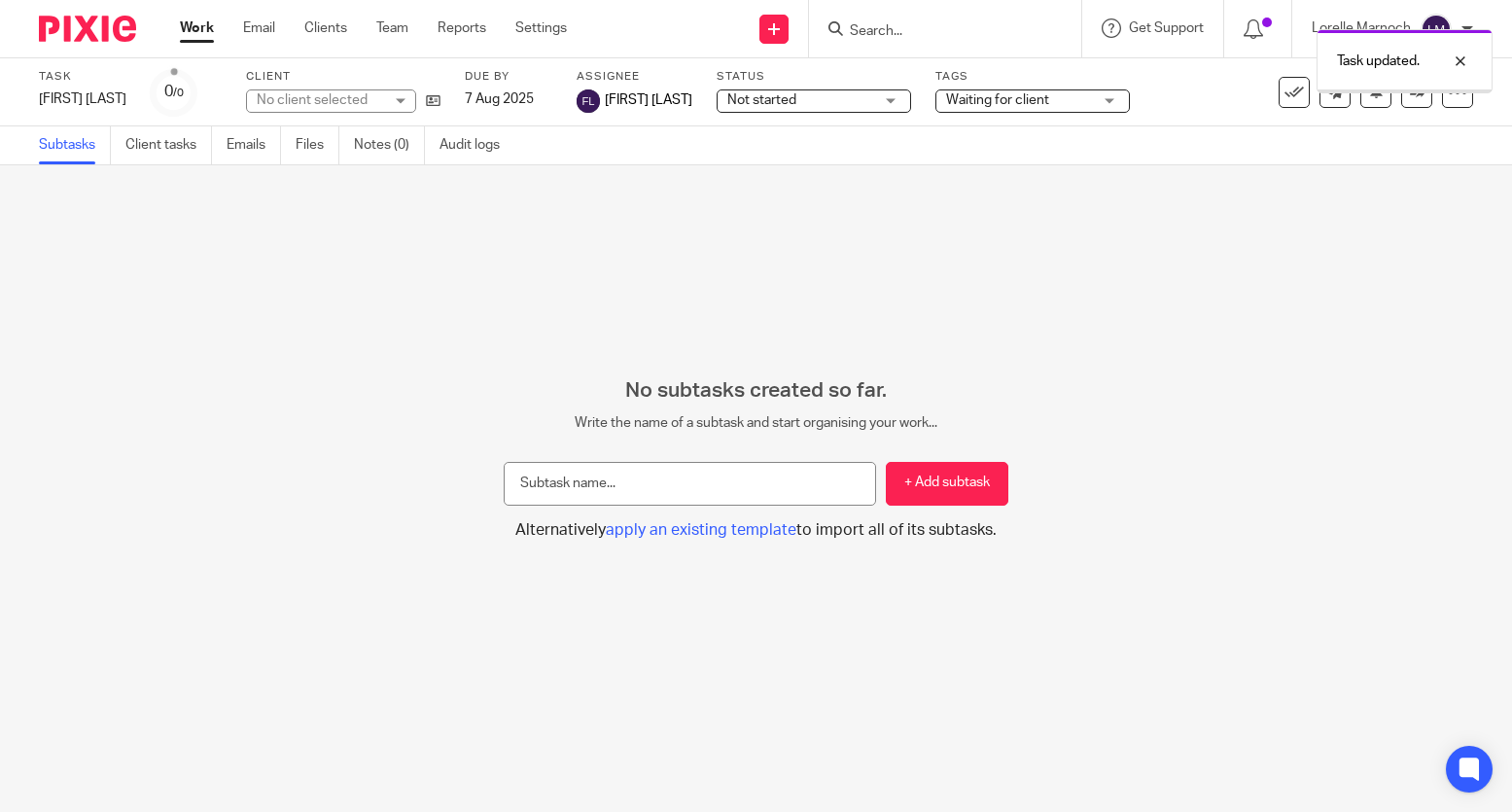 scroll, scrollTop: 0, scrollLeft: 0, axis: both 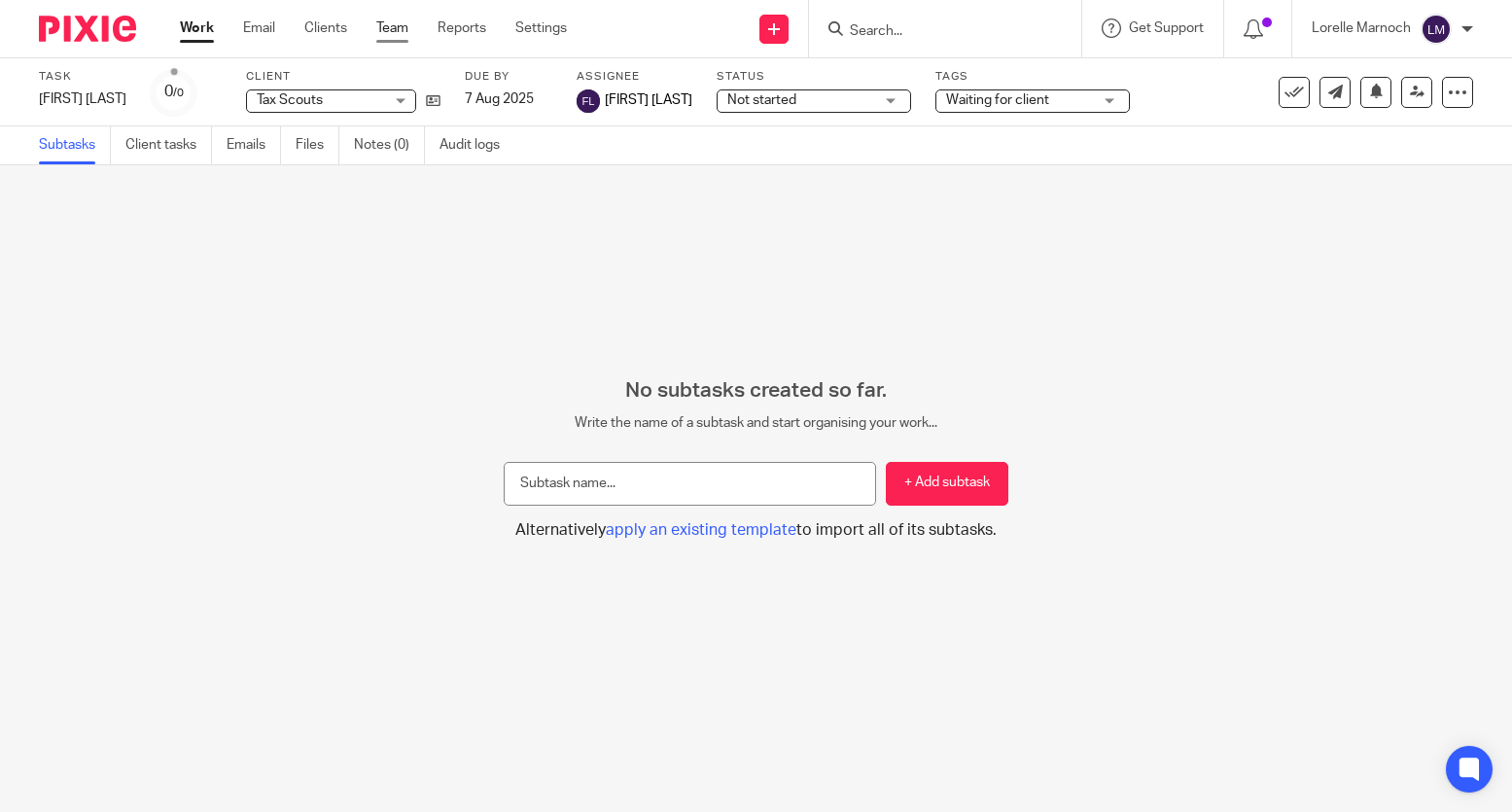 click on "Team" at bounding box center [392, 28] 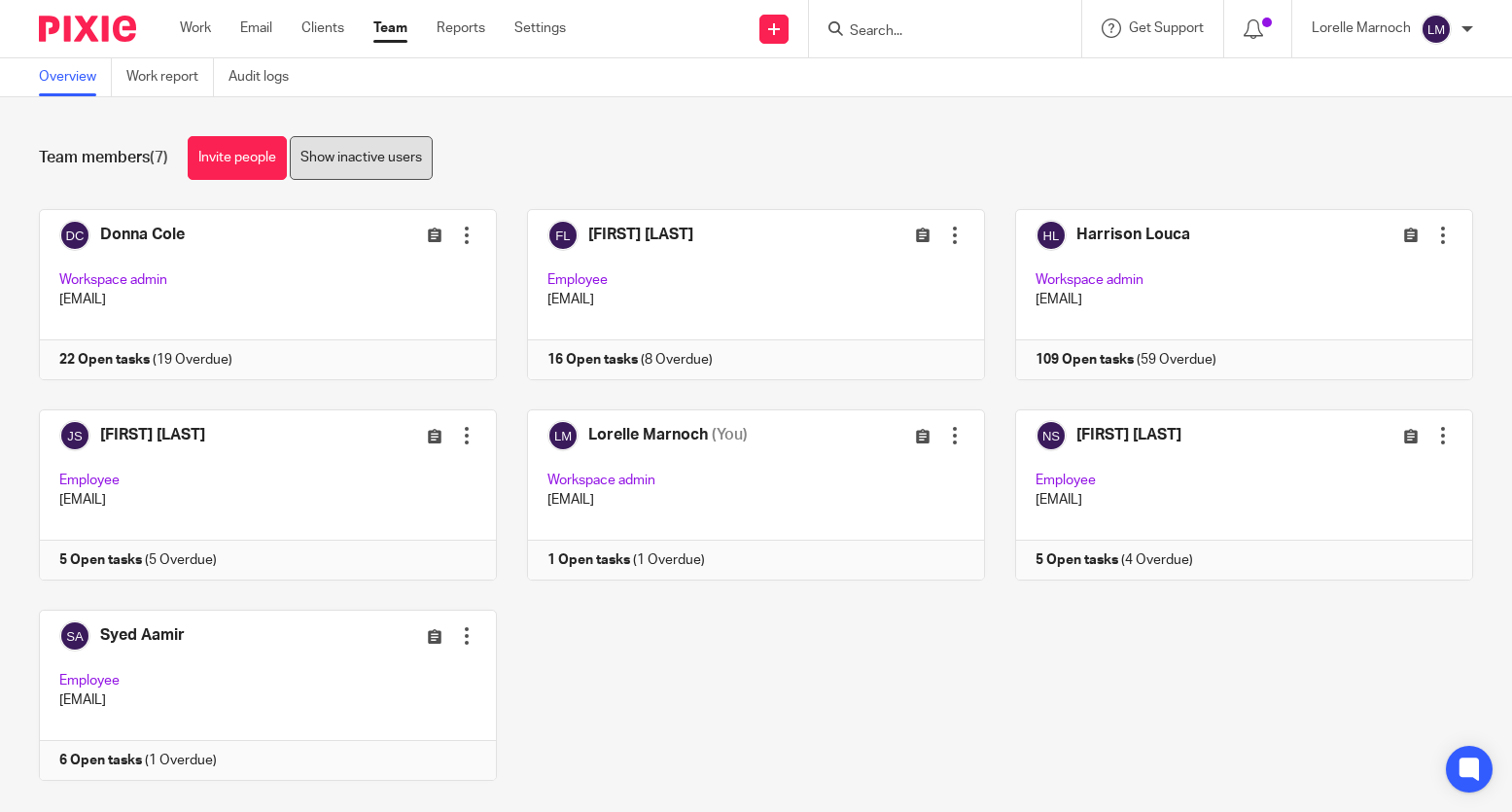 scroll, scrollTop: 0, scrollLeft: 0, axis: both 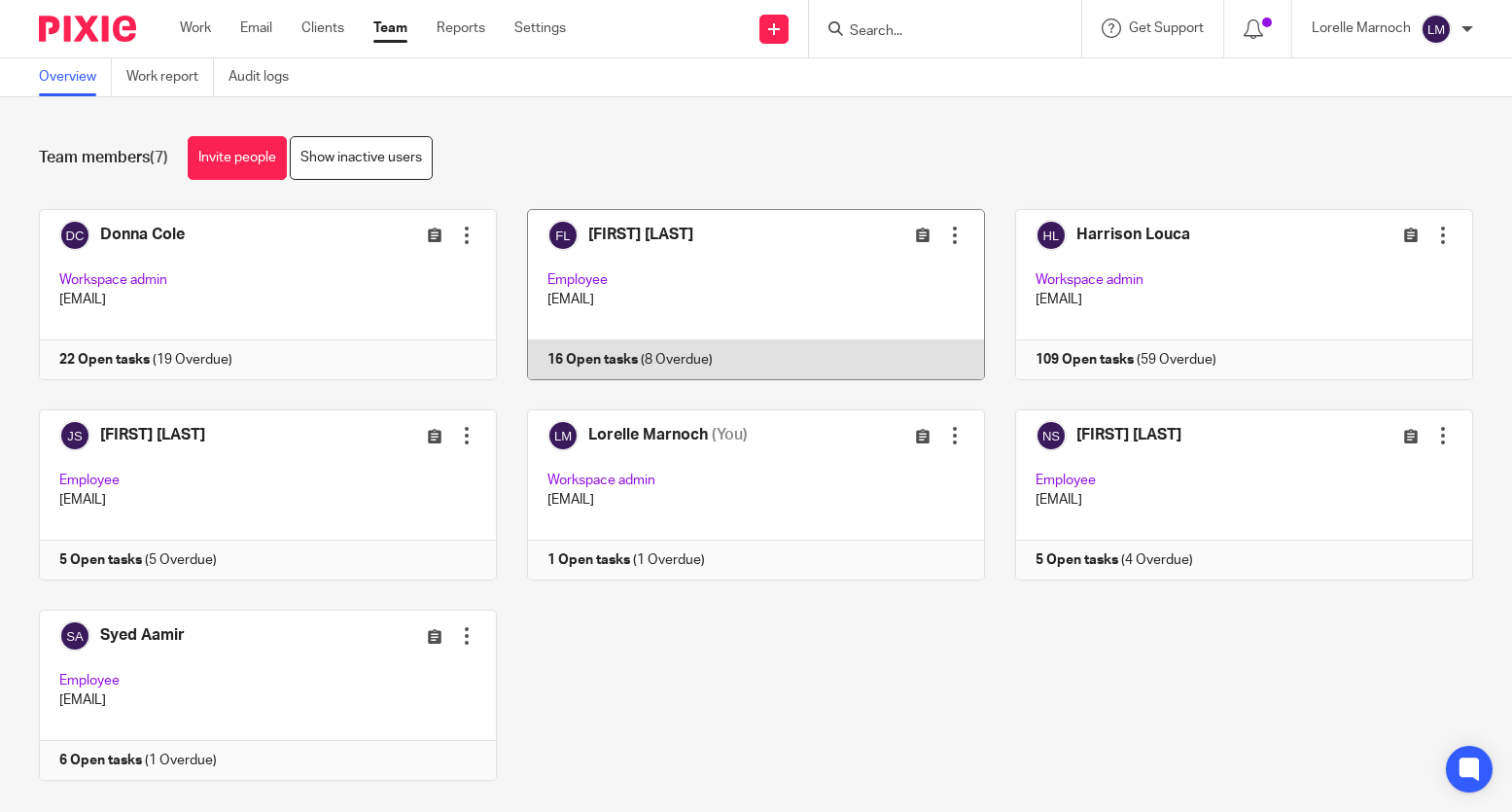 click at bounding box center (741, 295) 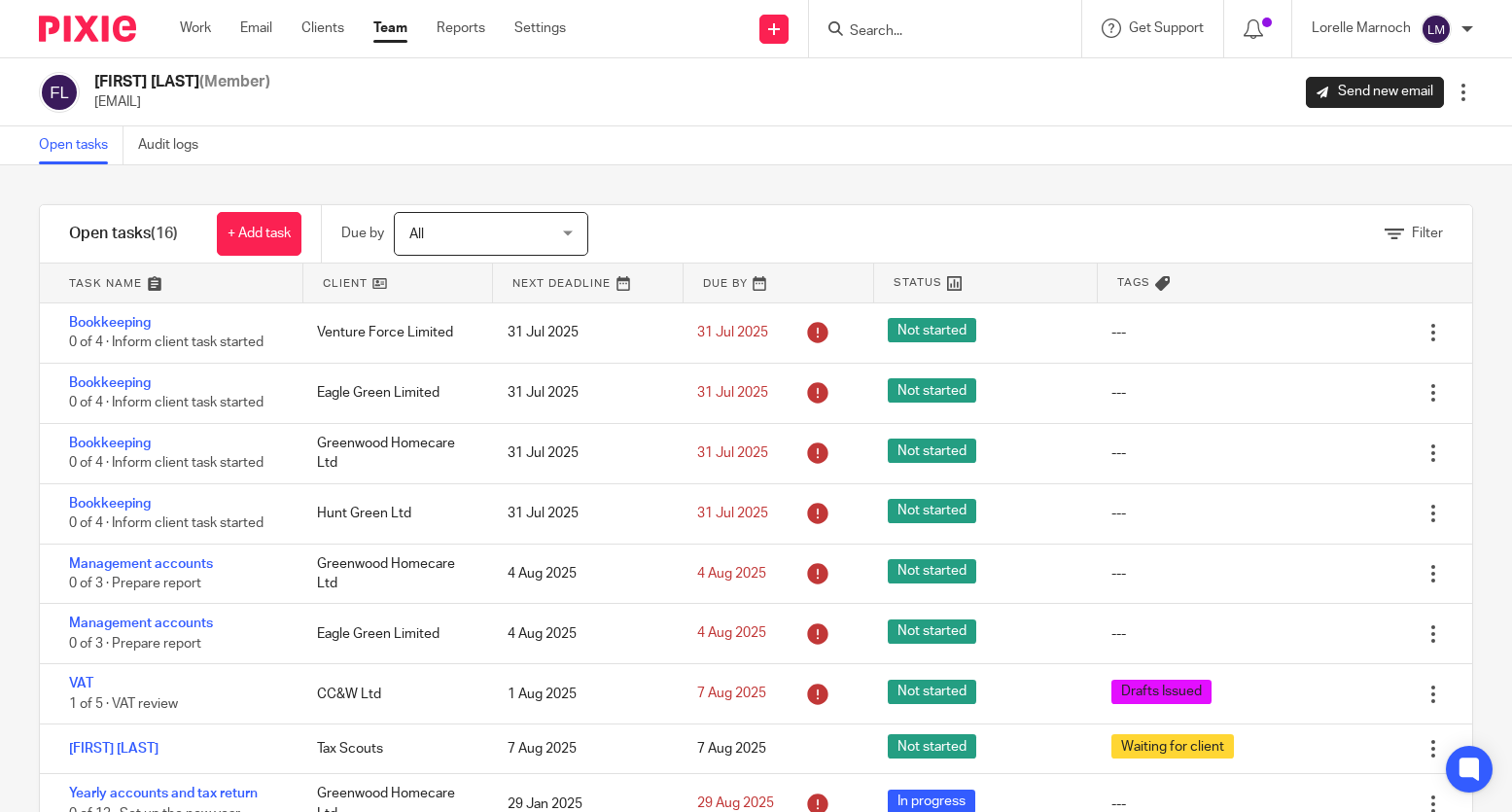scroll, scrollTop: 0, scrollLeft: 0, axis: both 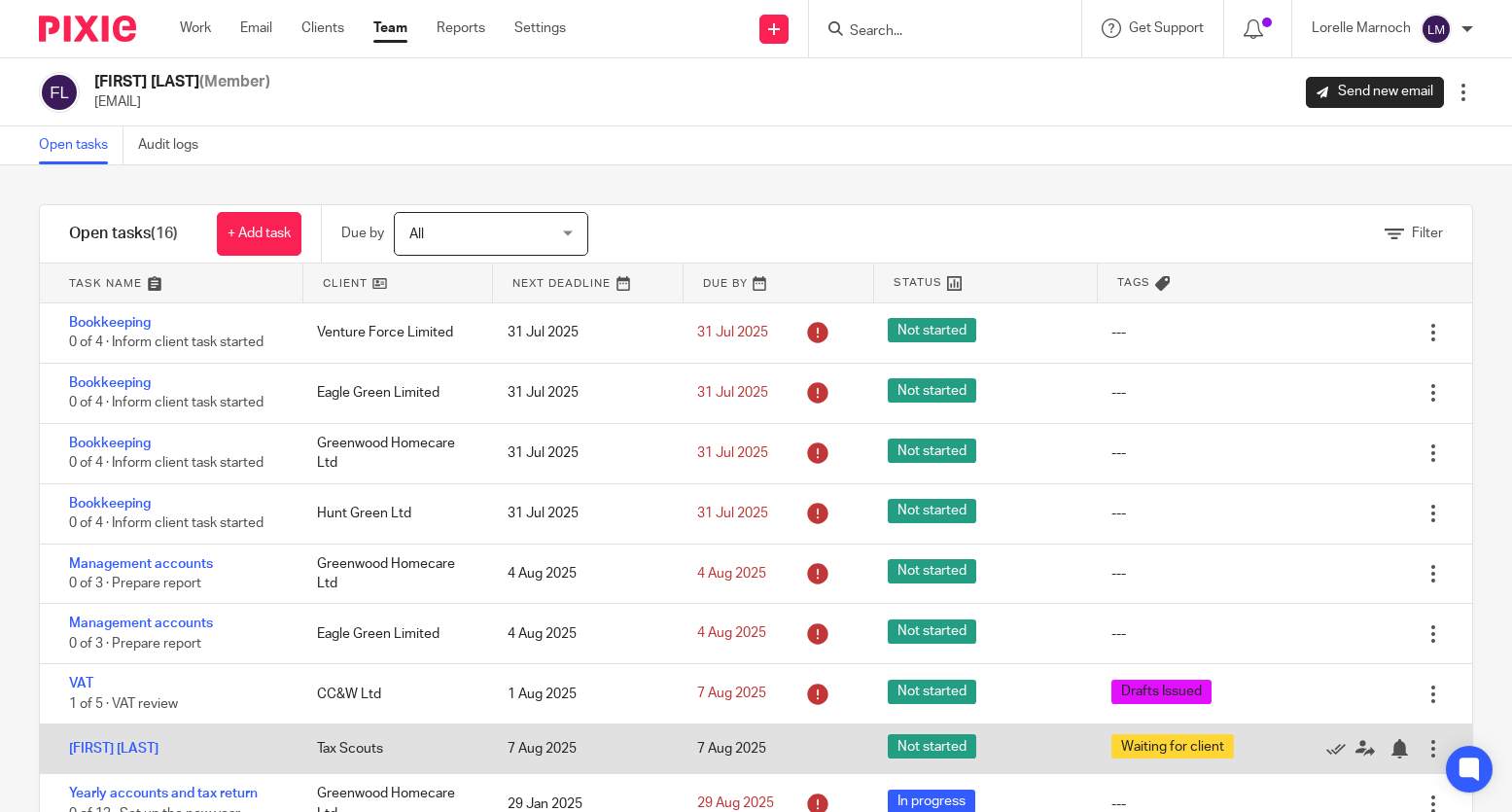 click at bounding box center (1433, 749) 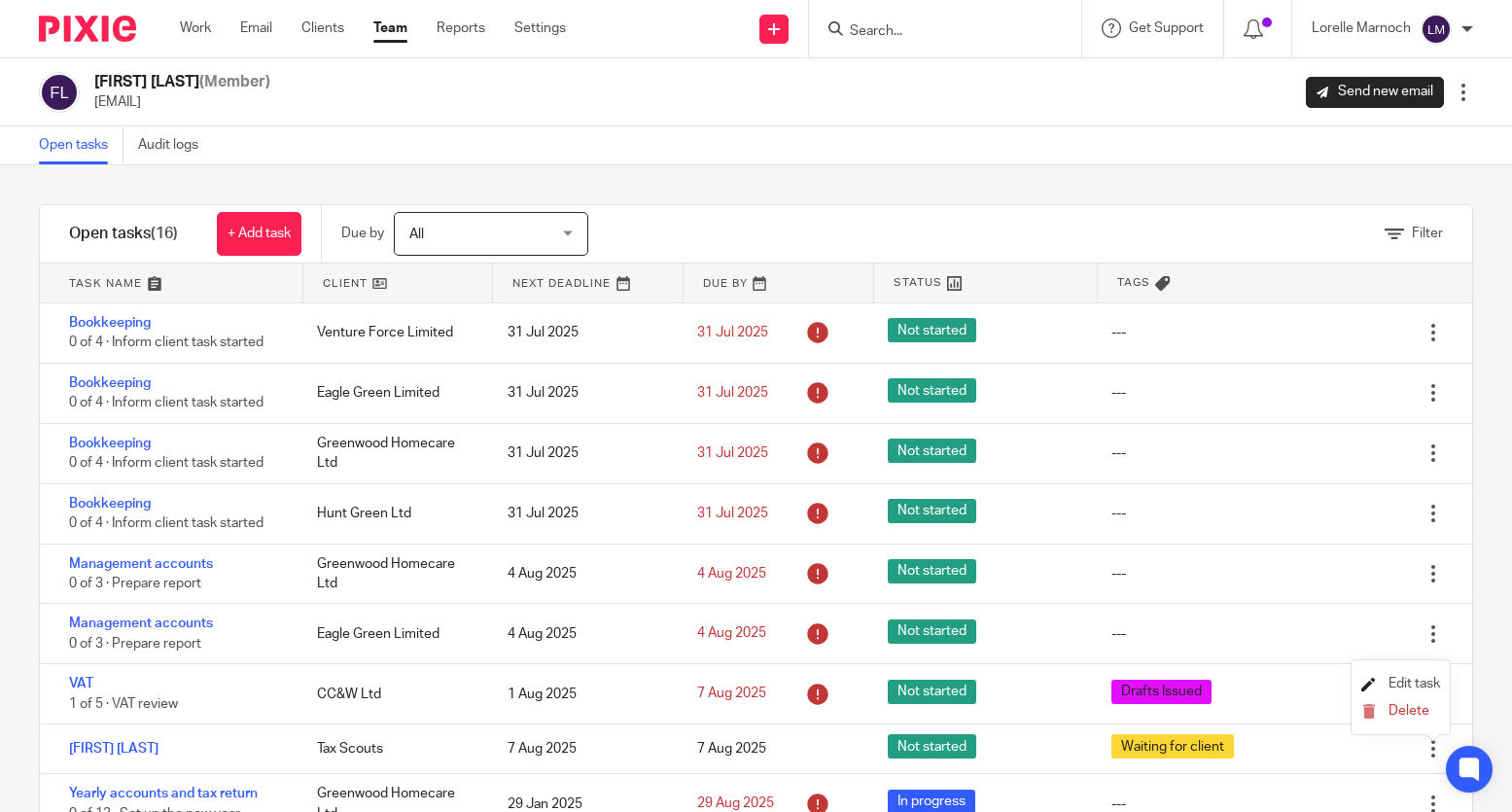 click on "Edit task" at bounding box center [1414, 684] 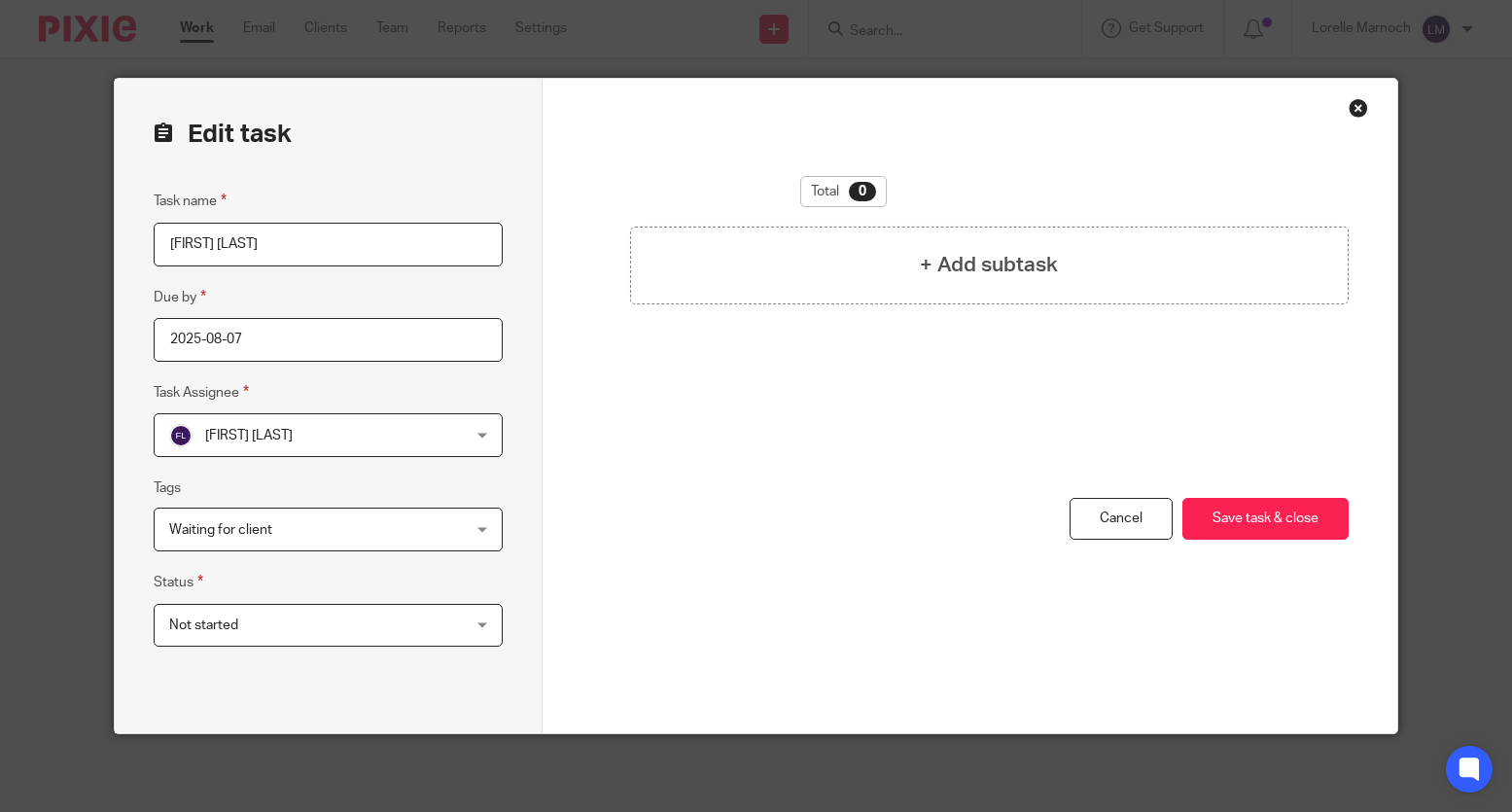 scroll, scrollTop: 0, scrollLeft: 0, axis: both 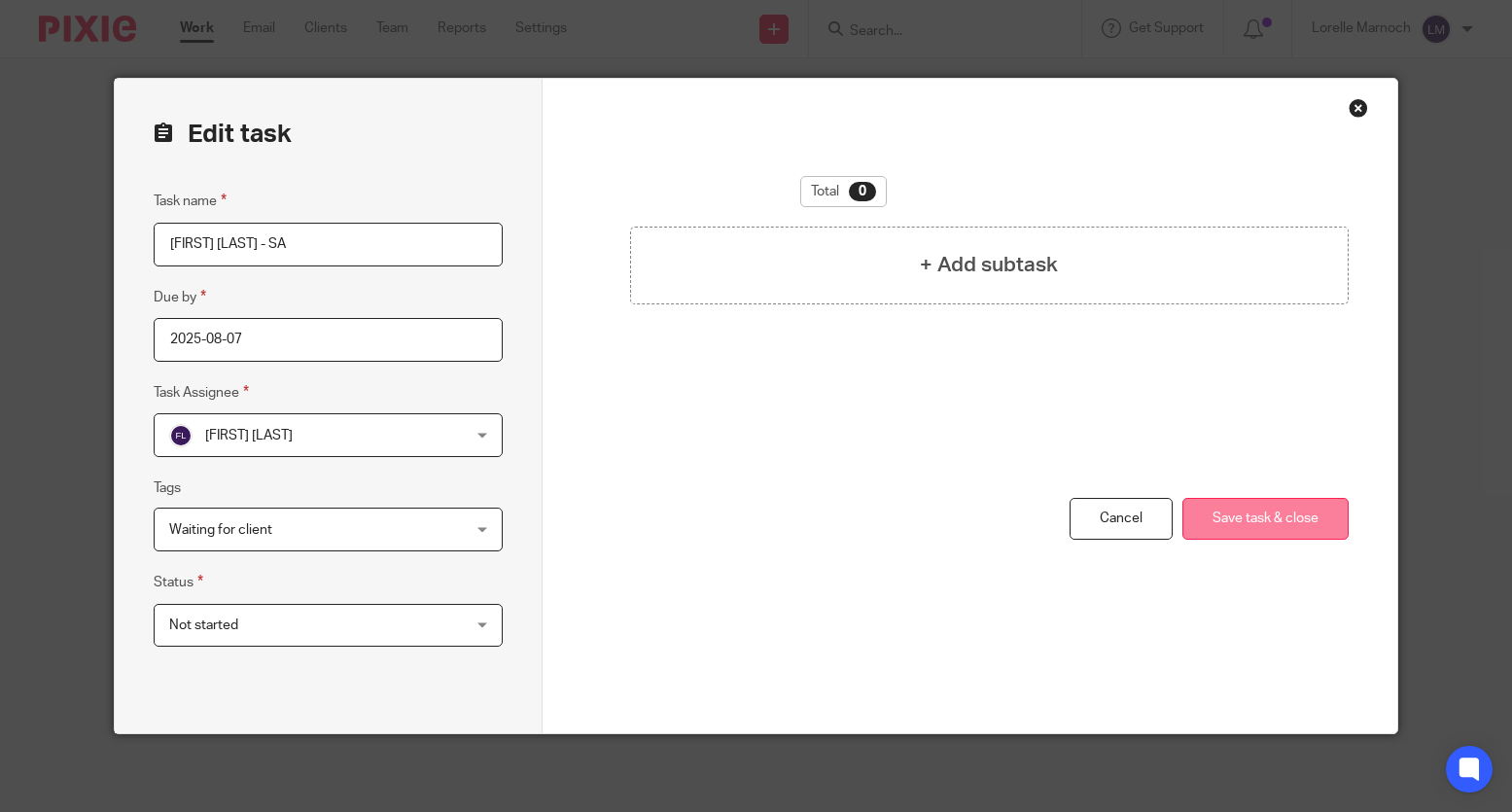 type on "[FIRST] [LAST] - SA" 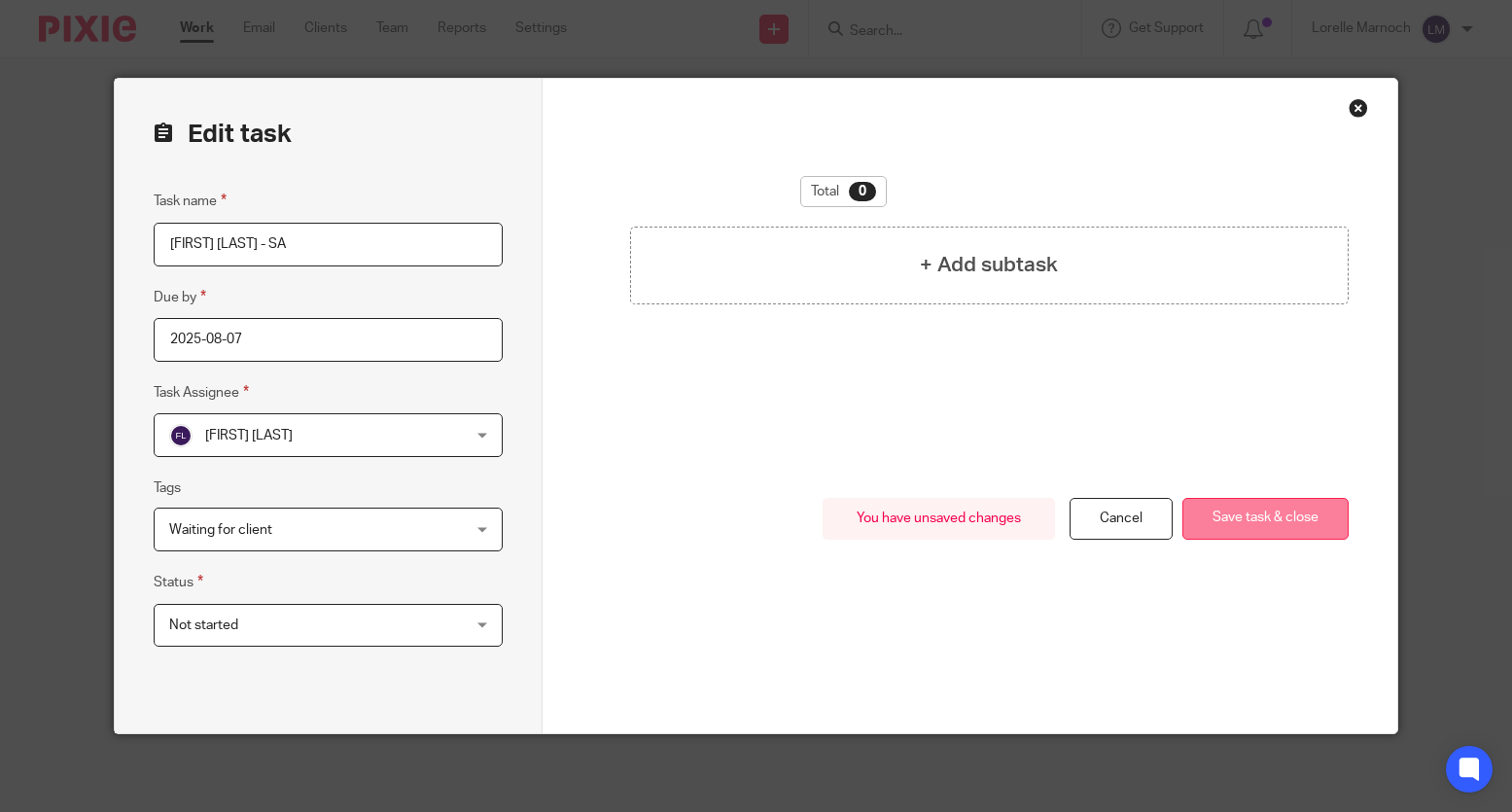 click on "Save task & close" at bounding box center (1265, 518) 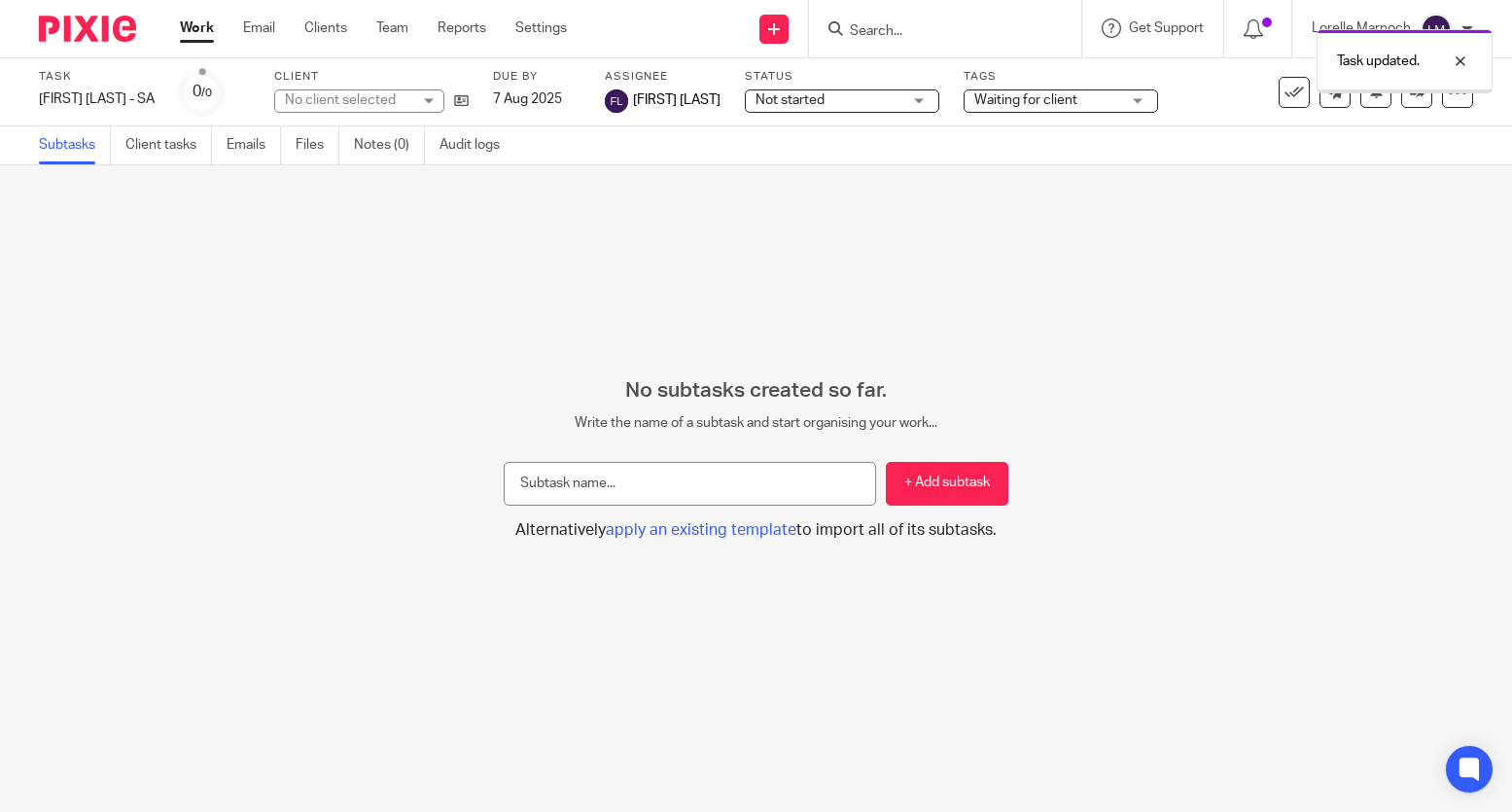 scroll, scrollTop: 0, scrollLeft: 0, axis: both 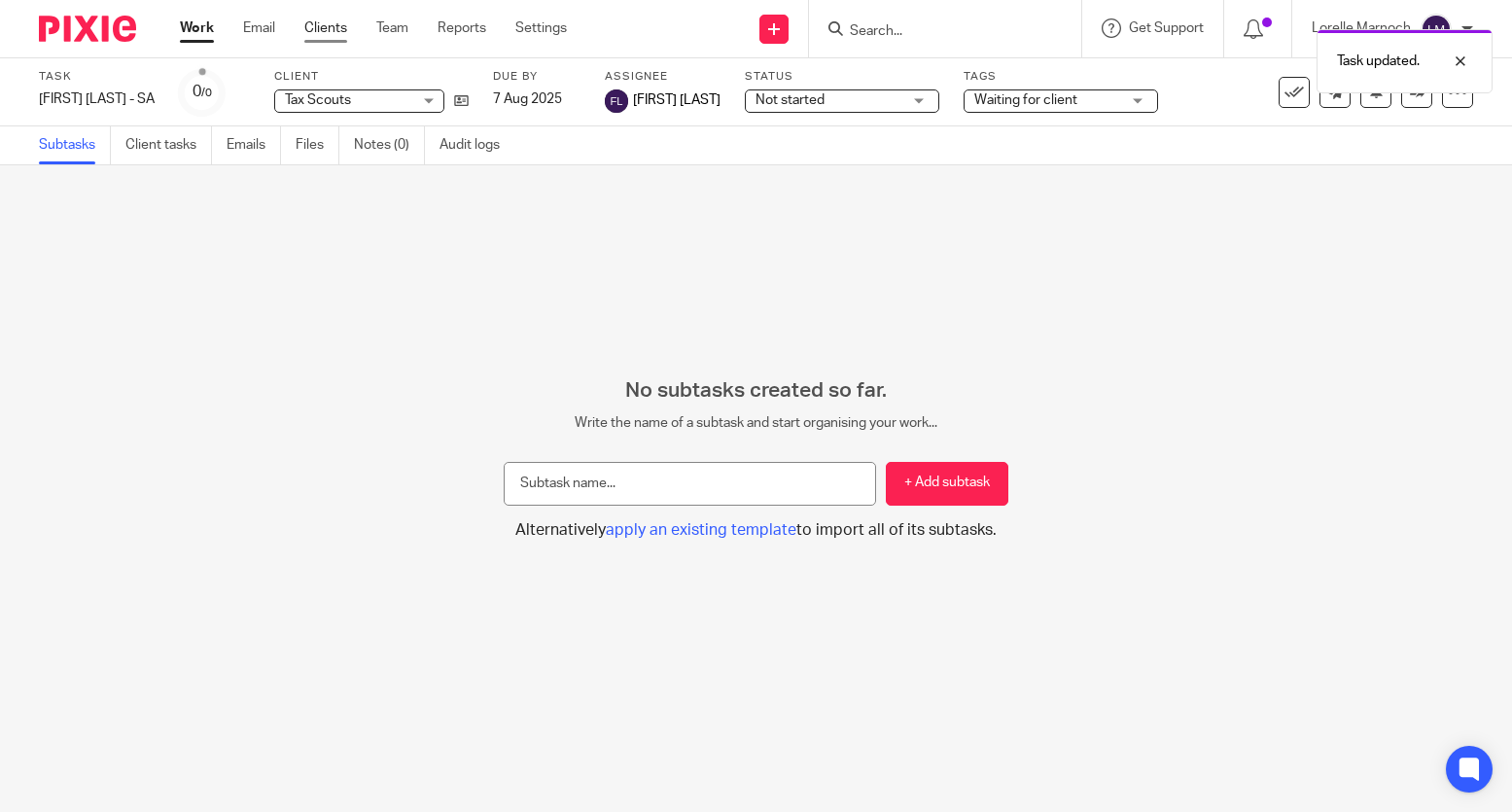 click on "Clients" at bounding box center [326, 28] 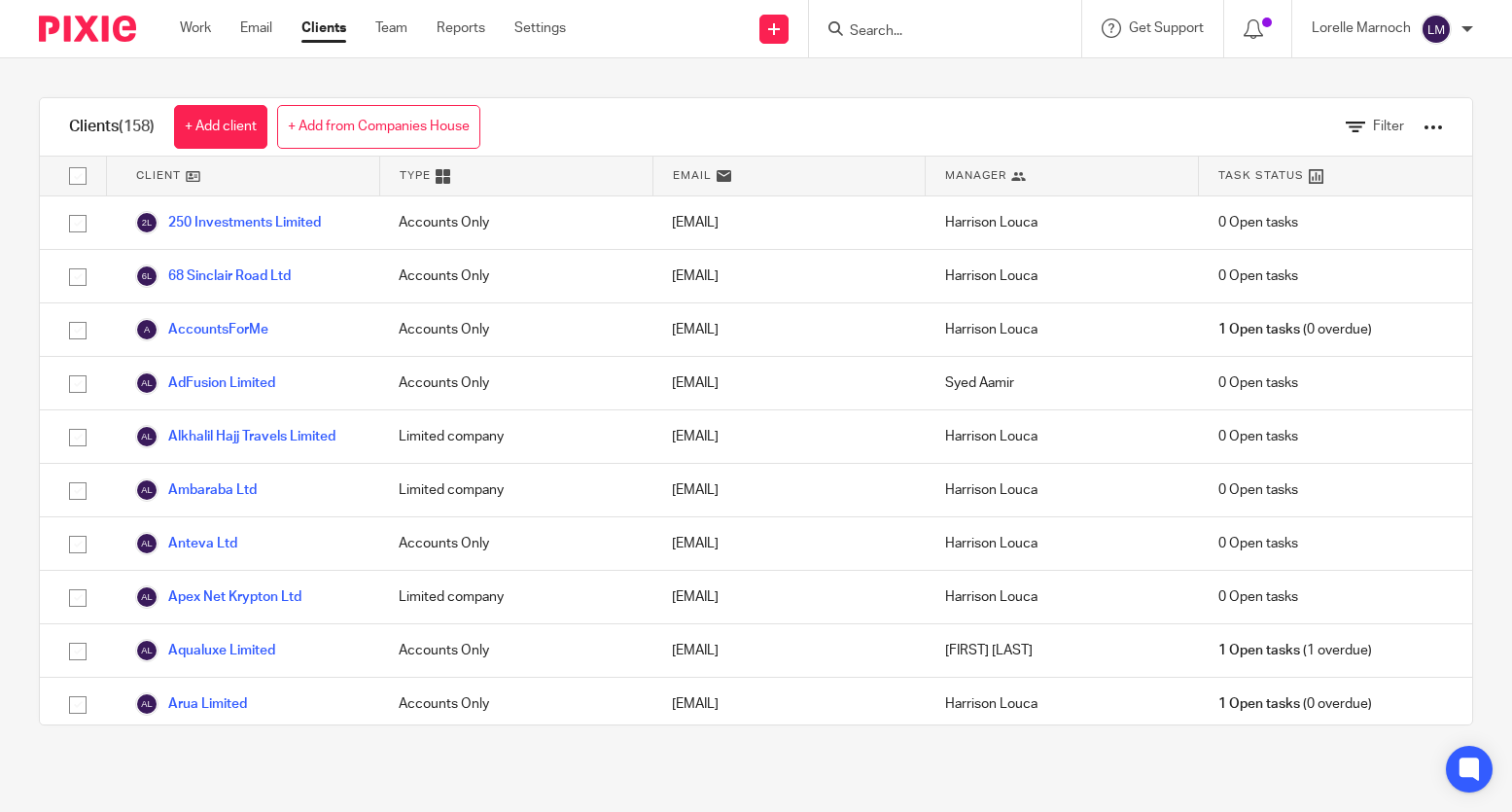 scroll, scrollTop: 0, scrollLeft: 0, axis: both 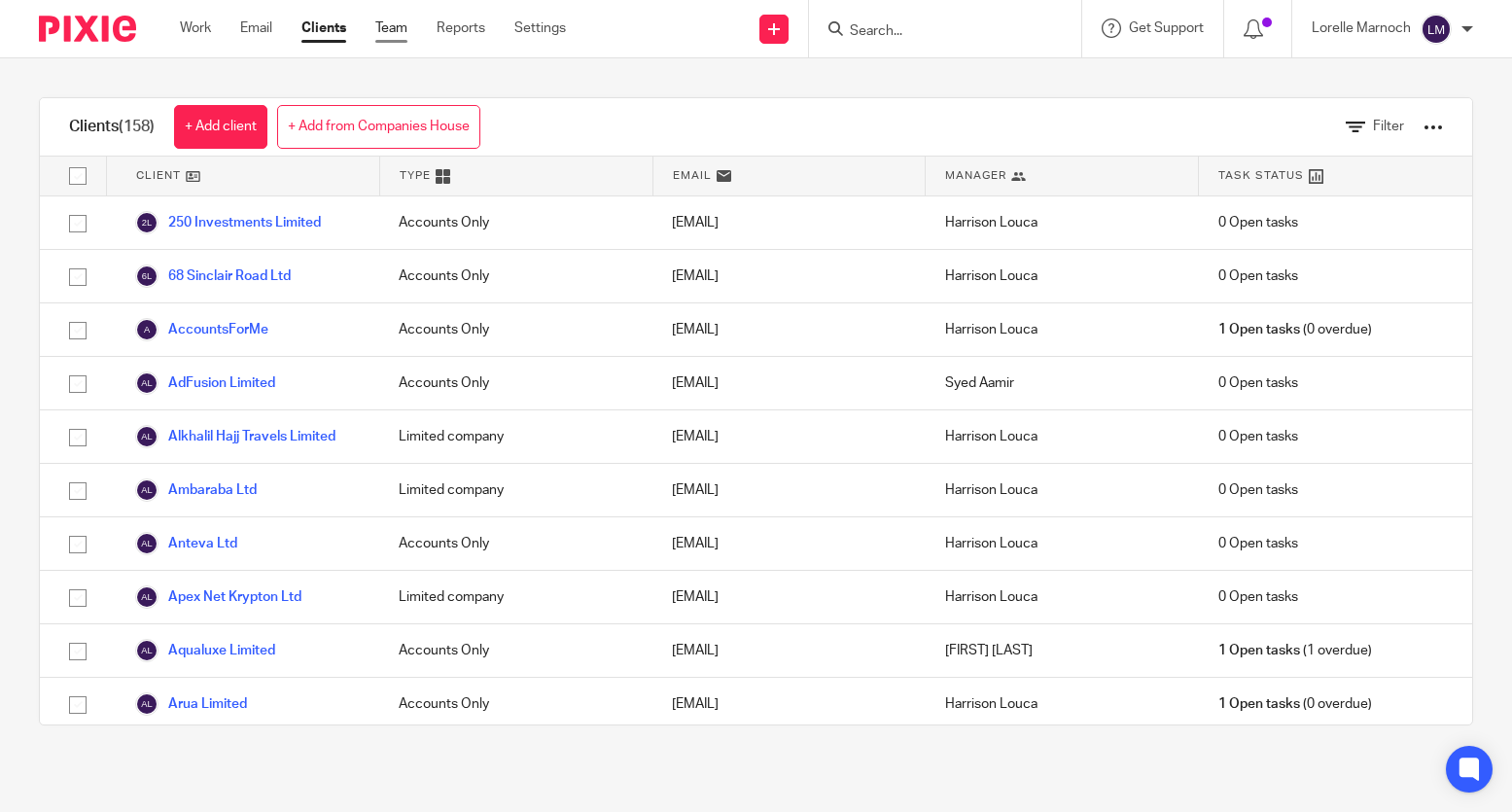 click on "Team" at bounding box center [391, 28] 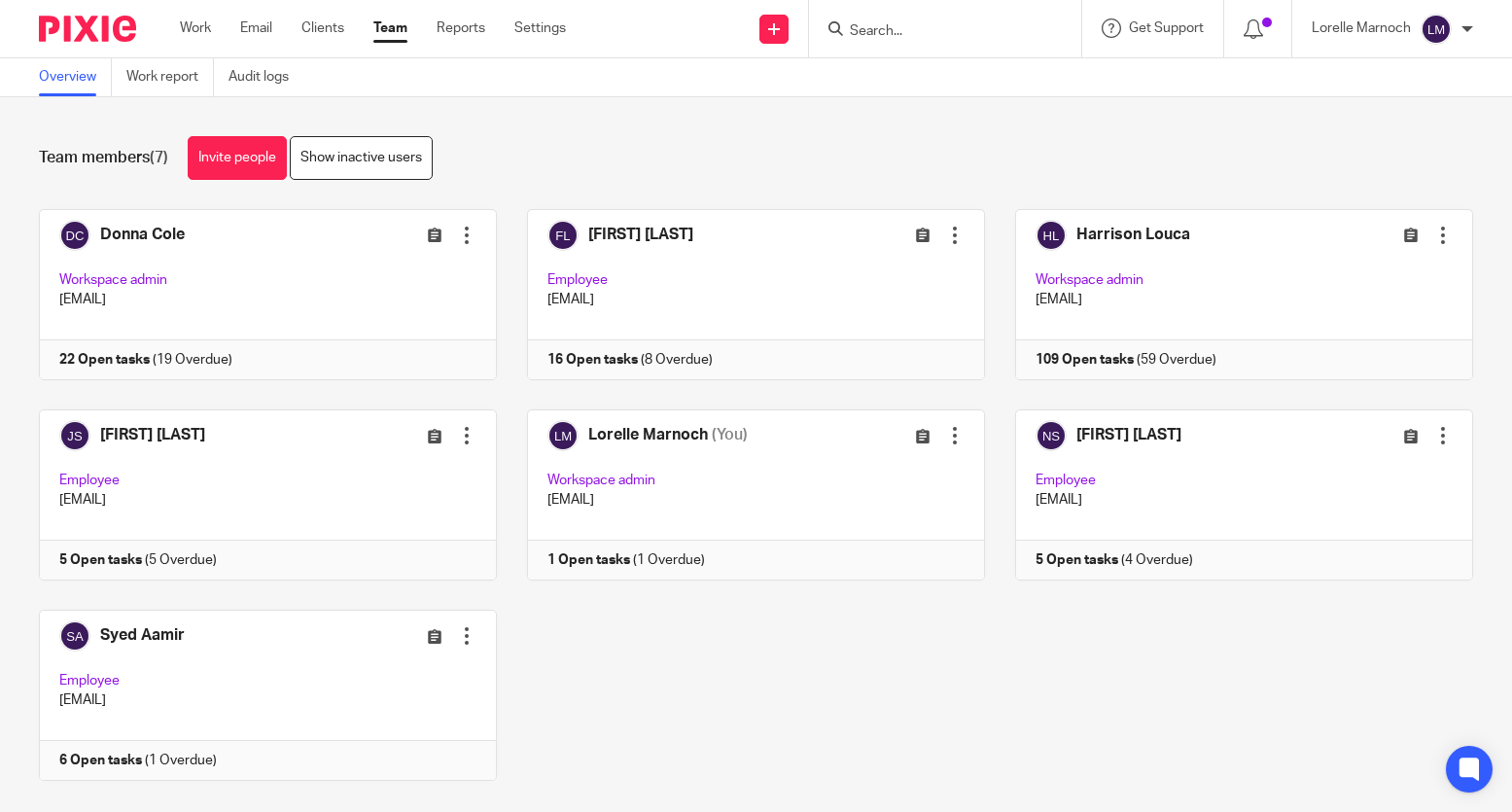 scroll, scrollTop: 0, scrollLeft: 0, axis: both 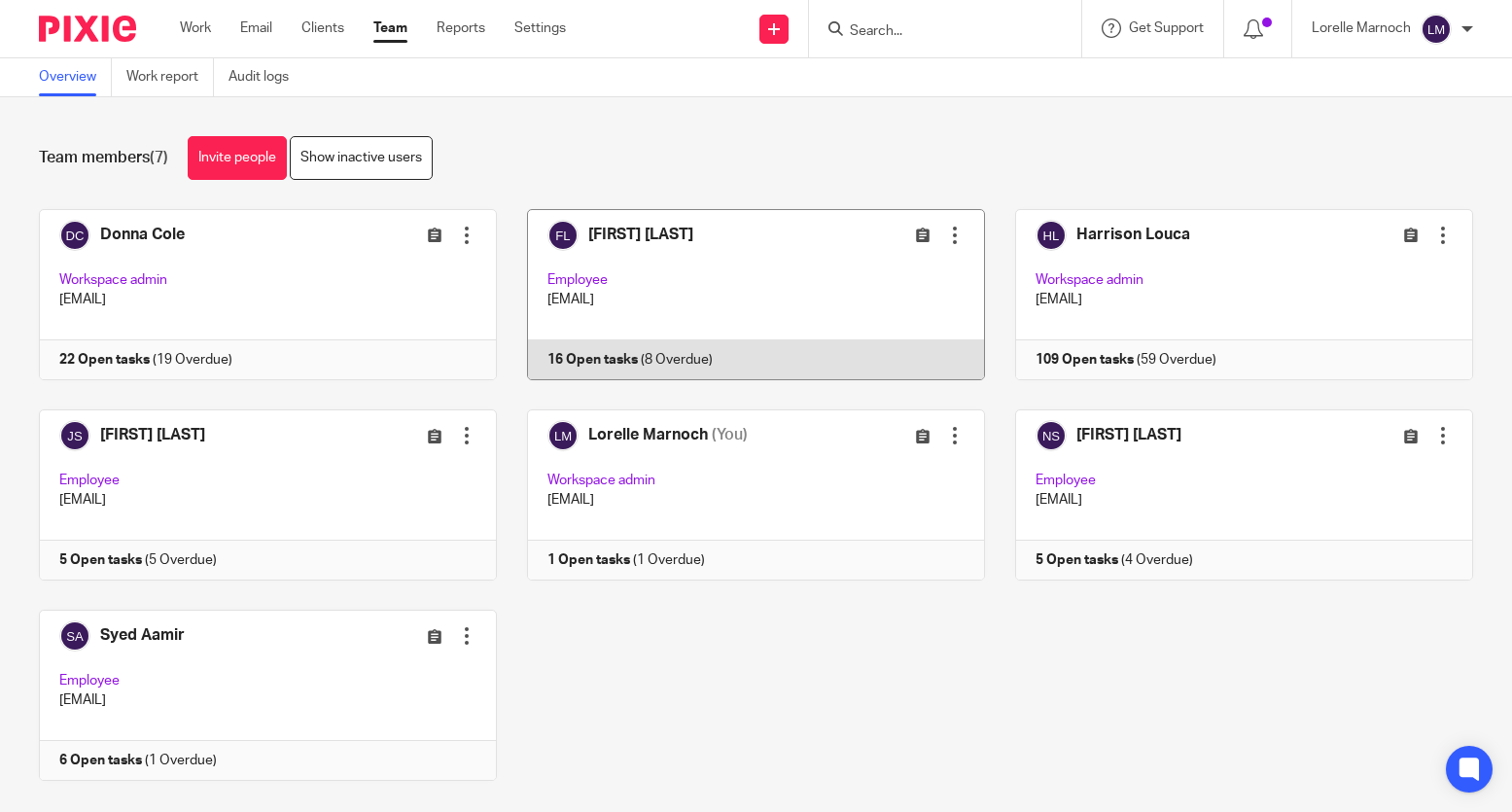 click at bounding box center (741, 295) 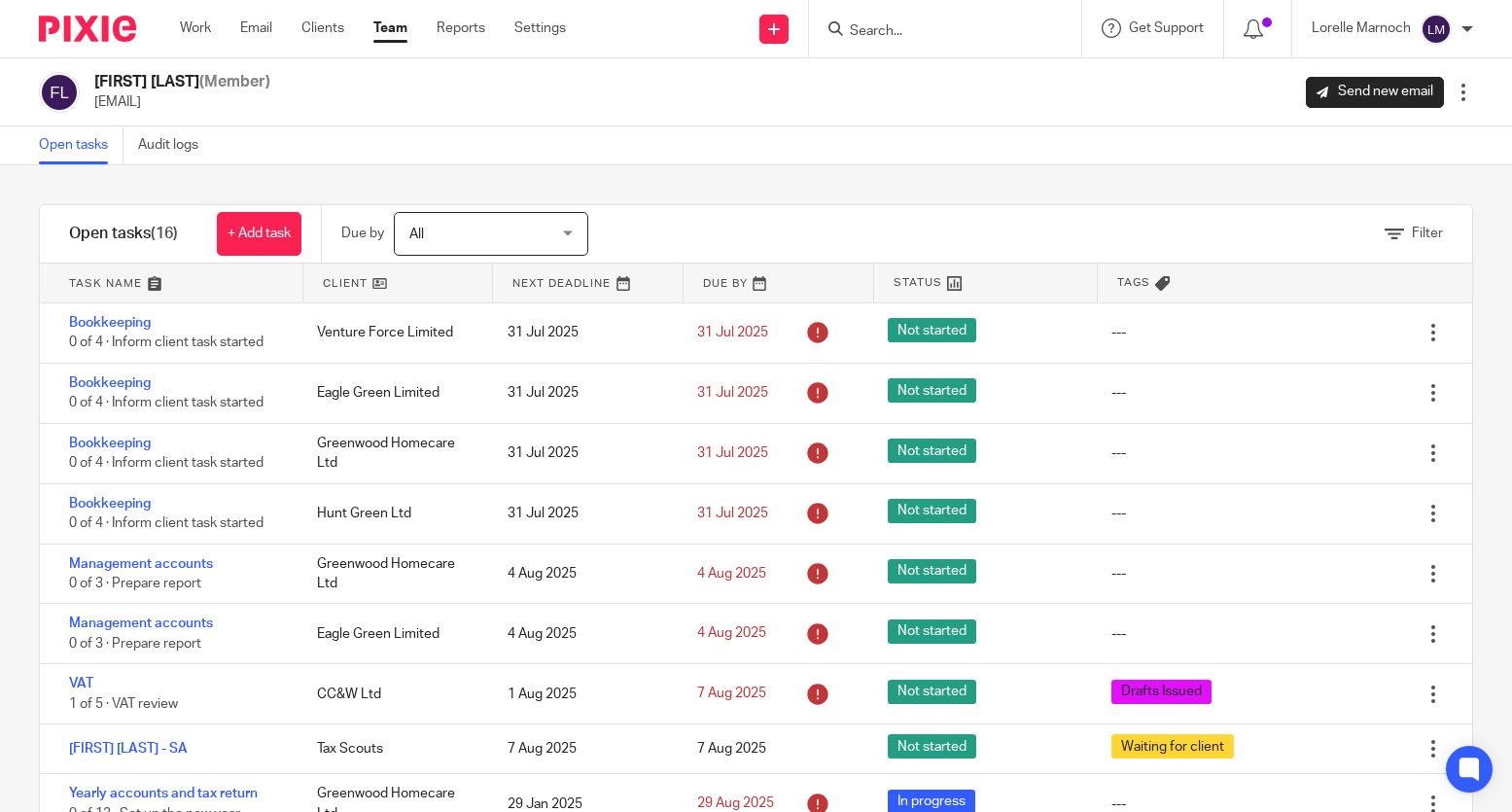 scroll, scrollTop: 0, scrollLeft: 0, axis: both 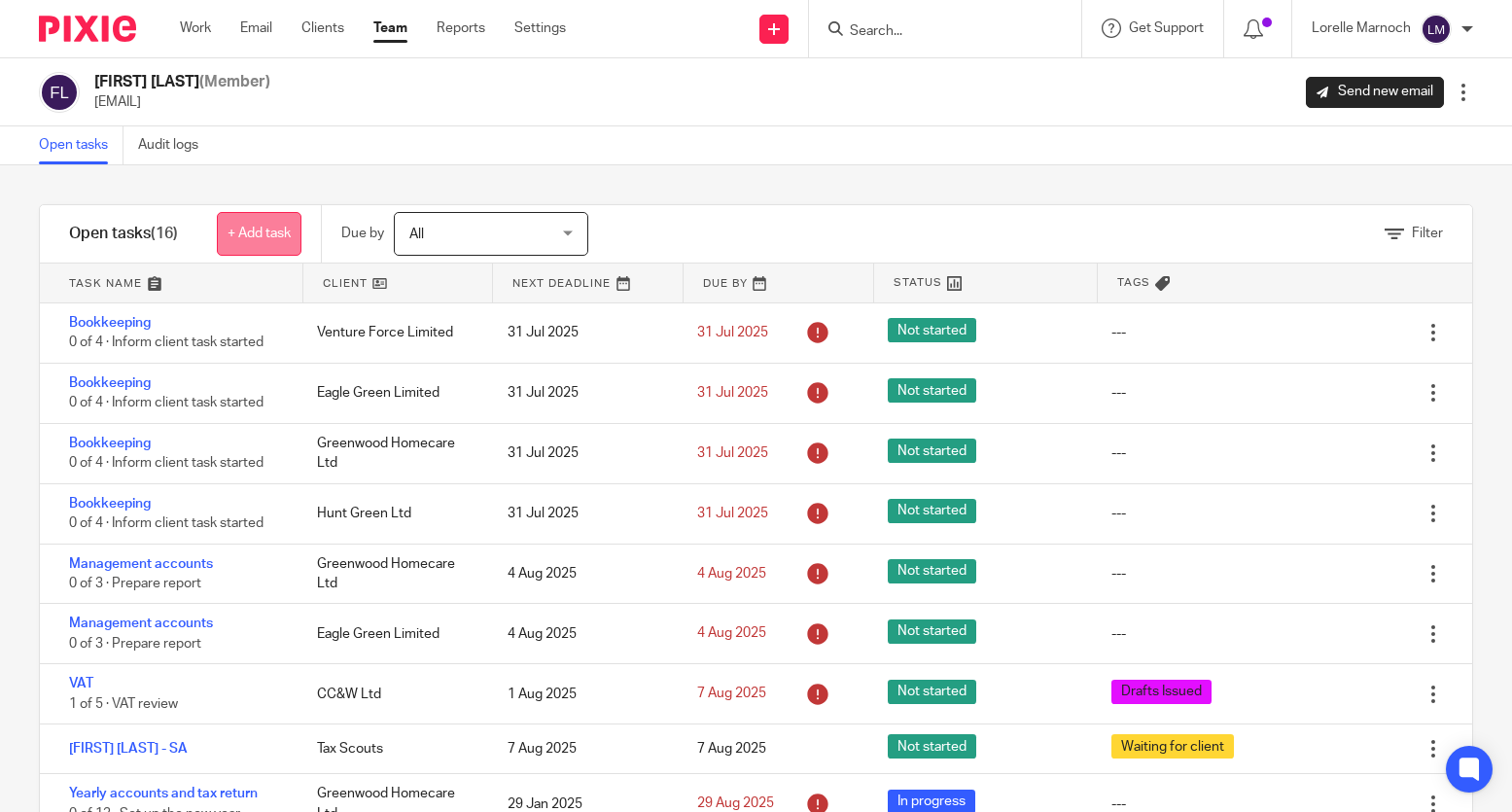 click on "+ Add task" at bounding box center (259, 233) 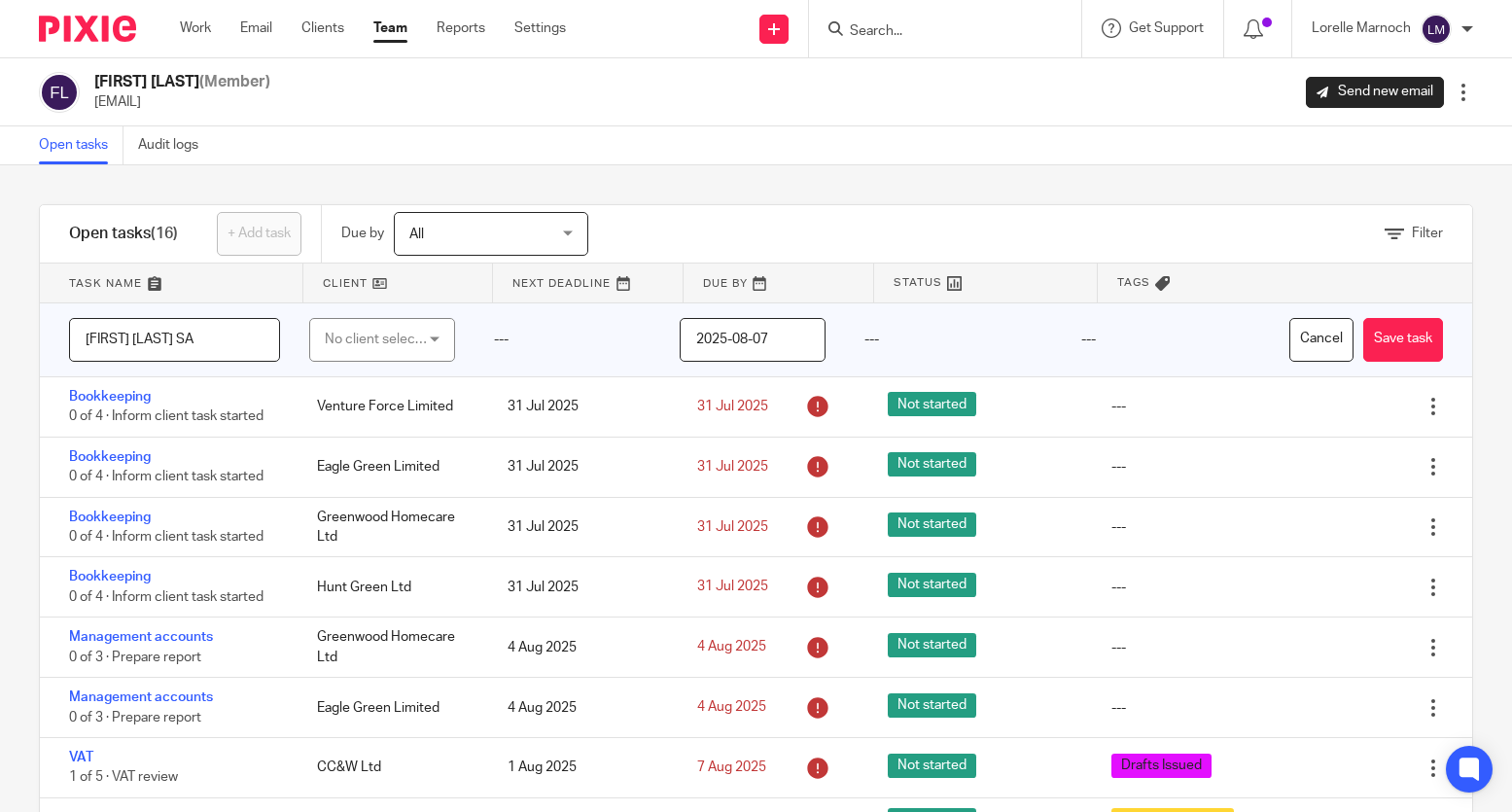 type on "[FIRST] [LAST] SA" 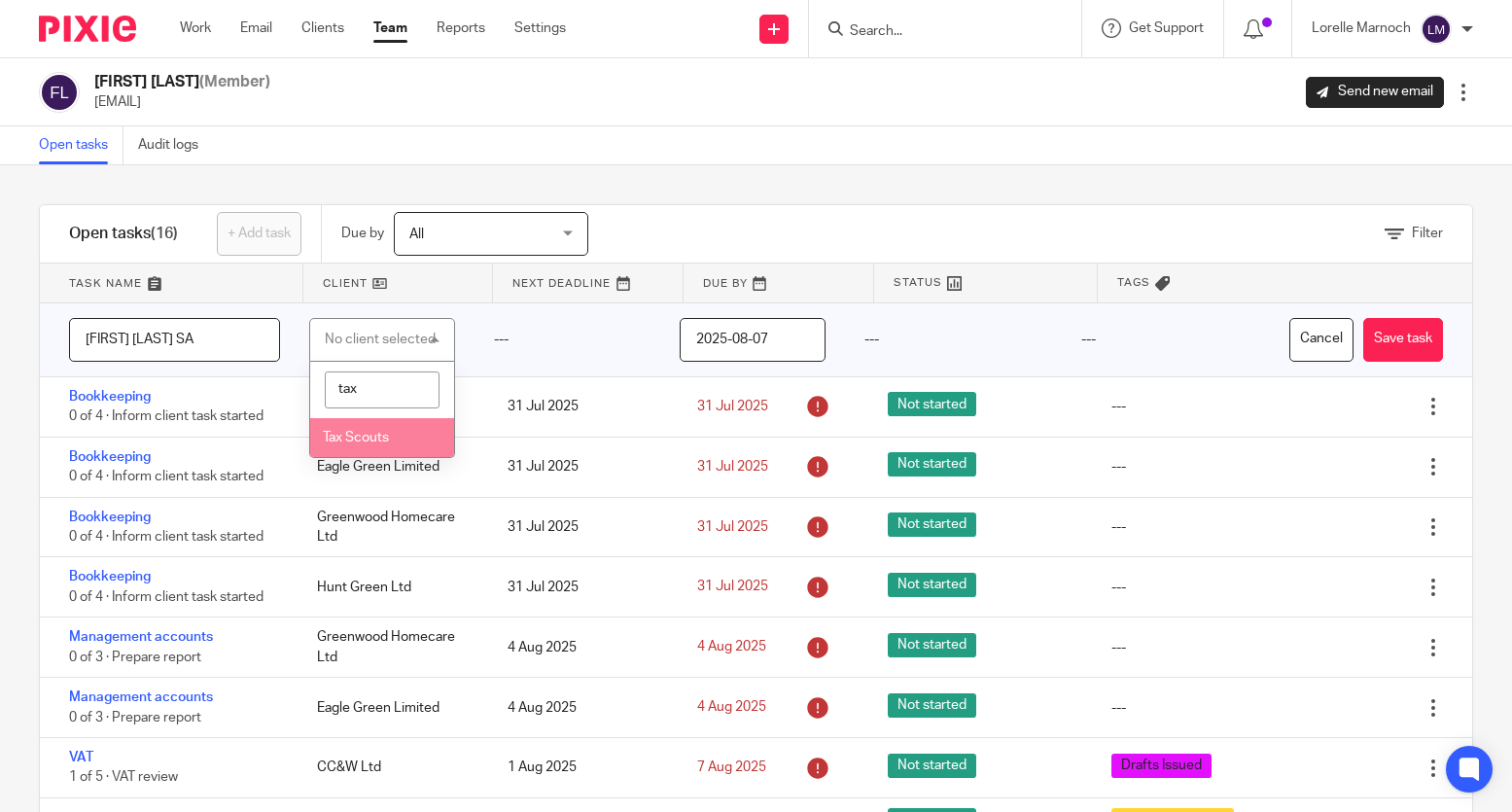 type on "tax" 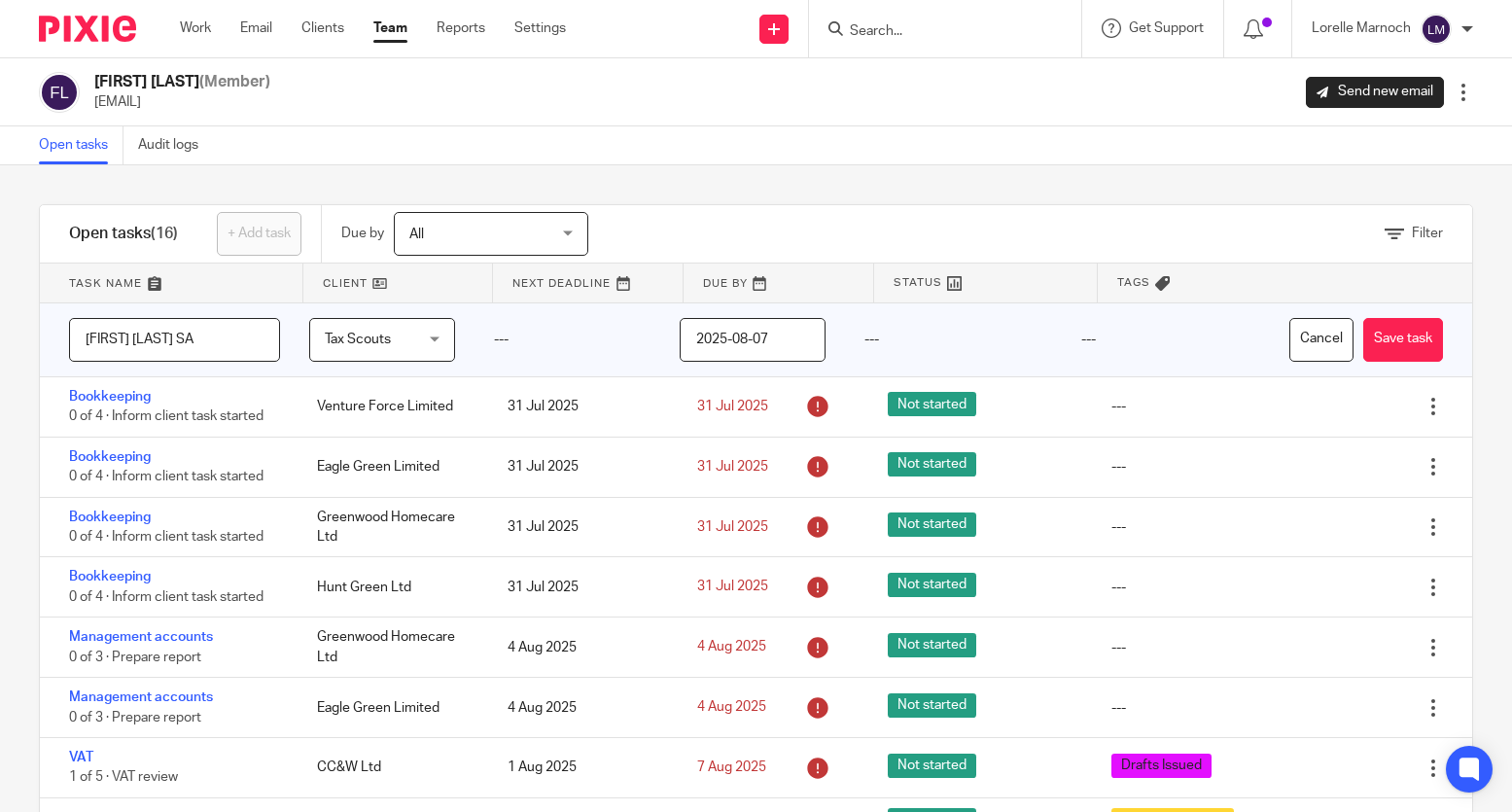 click on "---" at bounding box center (954, 339) 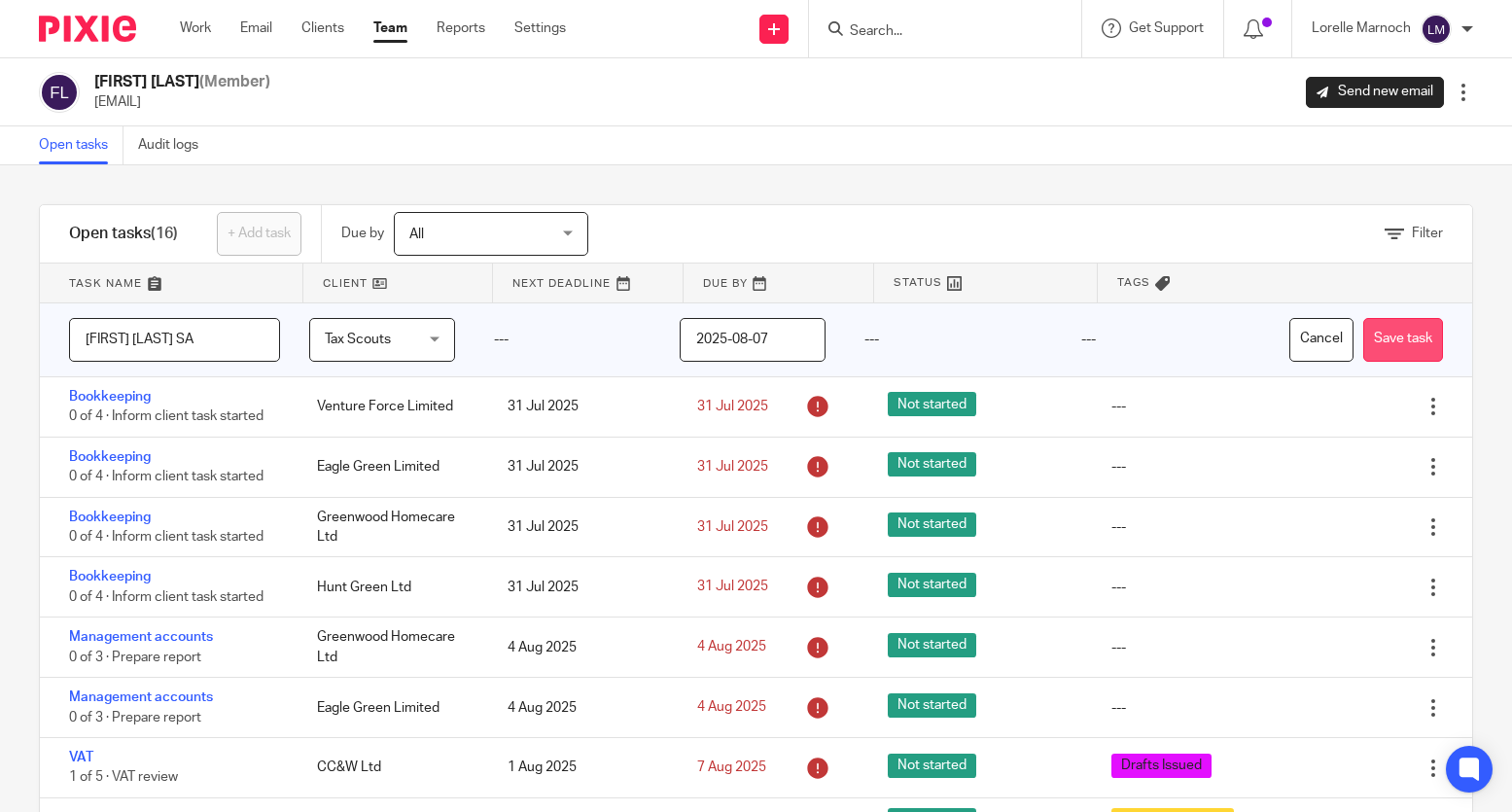 click on "Save task" at bounding box center (1403, 339) 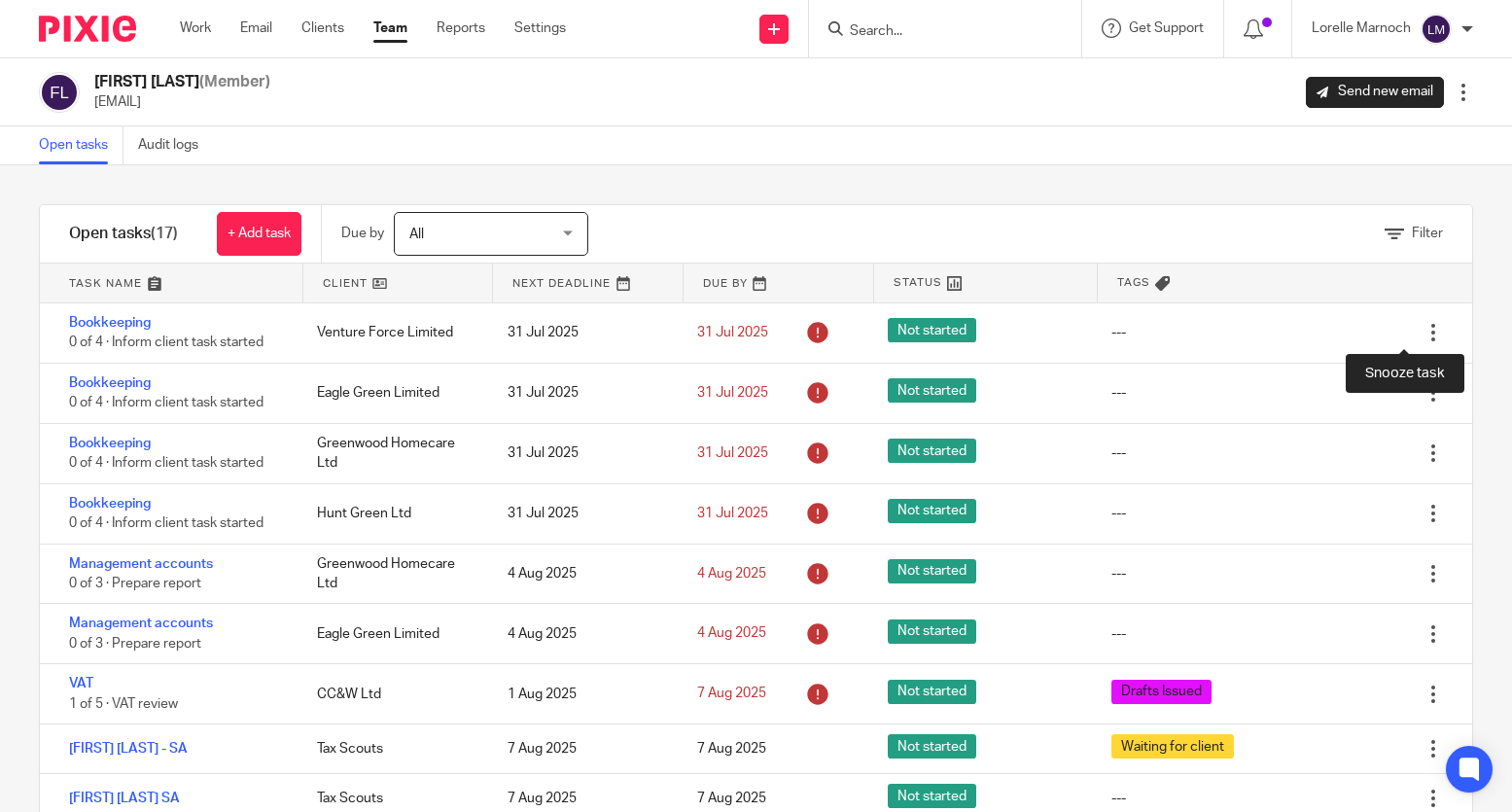 scroll, scrollTop: 0, scrollLeft: 0, axis: both 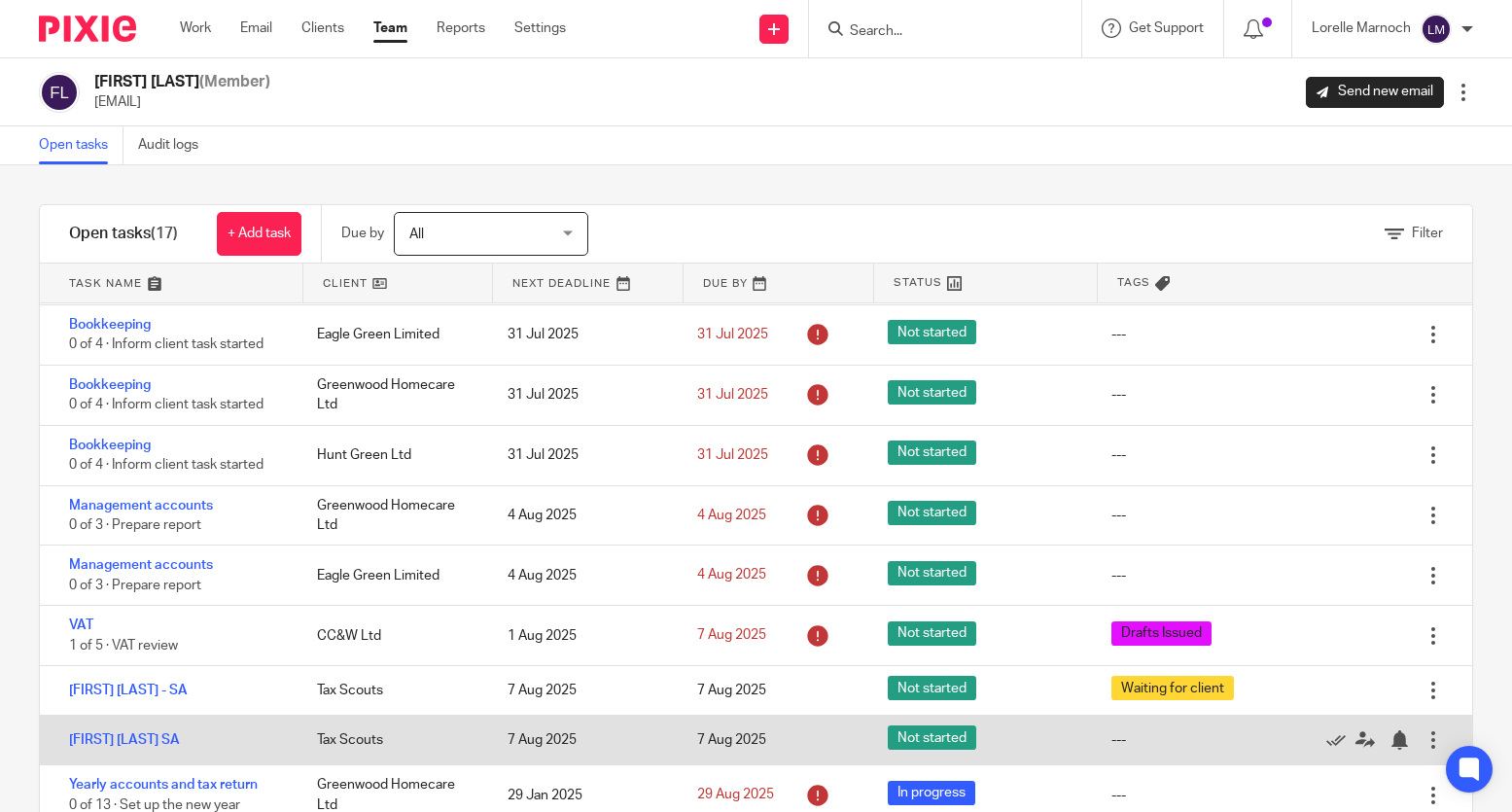 click on "Not started" at bounding box center [980, 740] 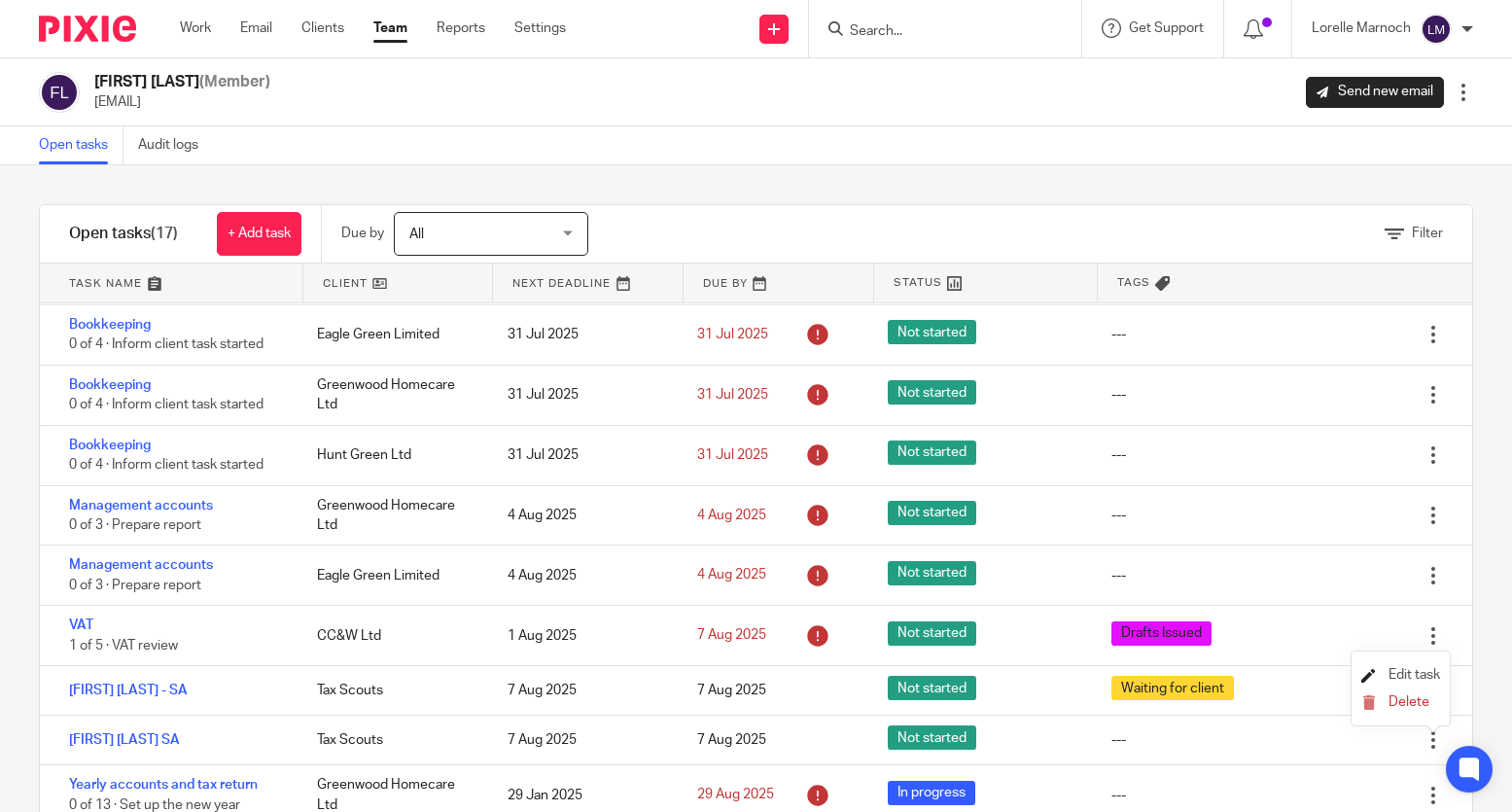 click on "Edit task" at bounding box center (1414, 675) 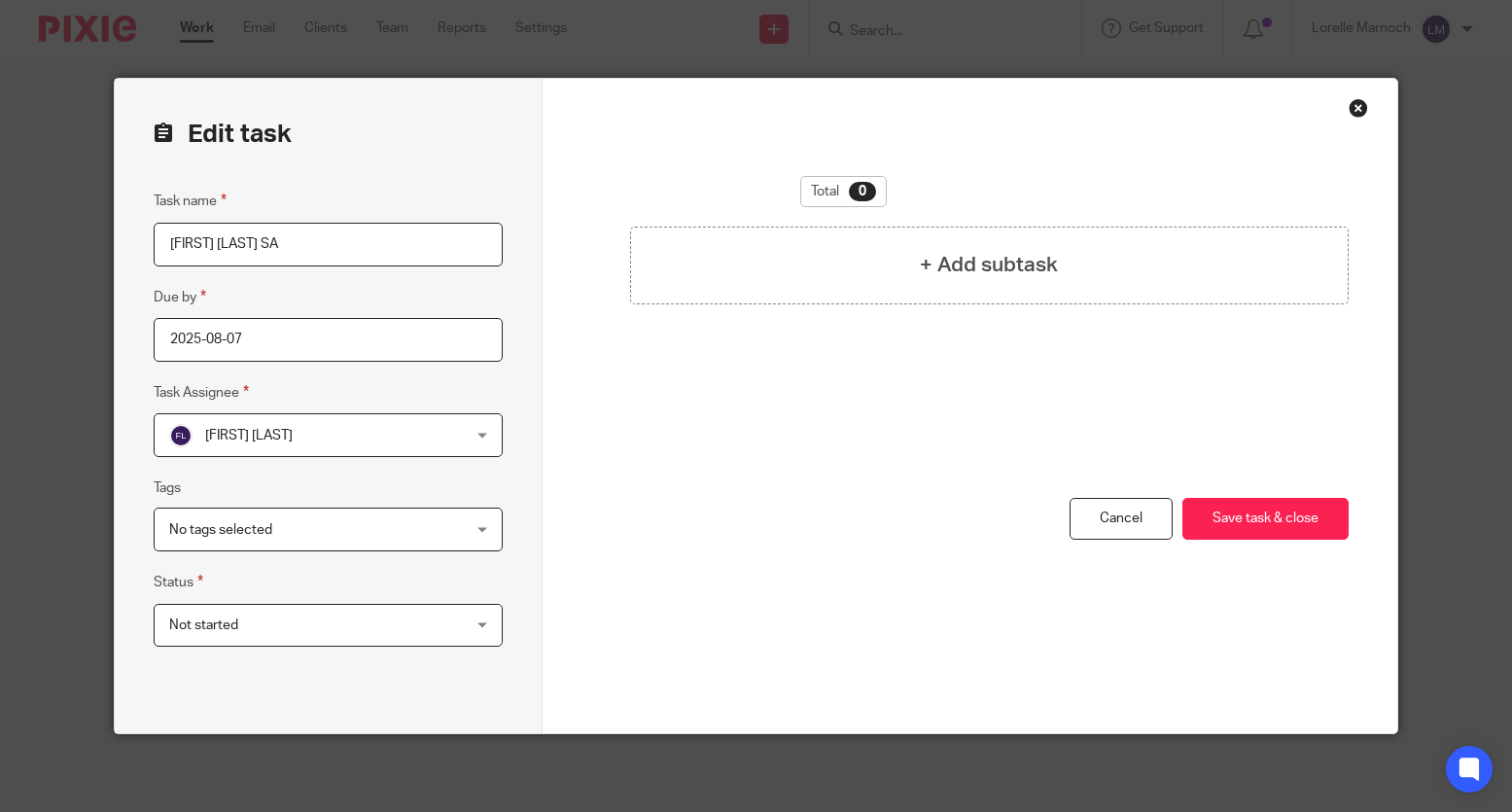 scroll, scrollTop: 0, scrollLeft: 0, axis: both 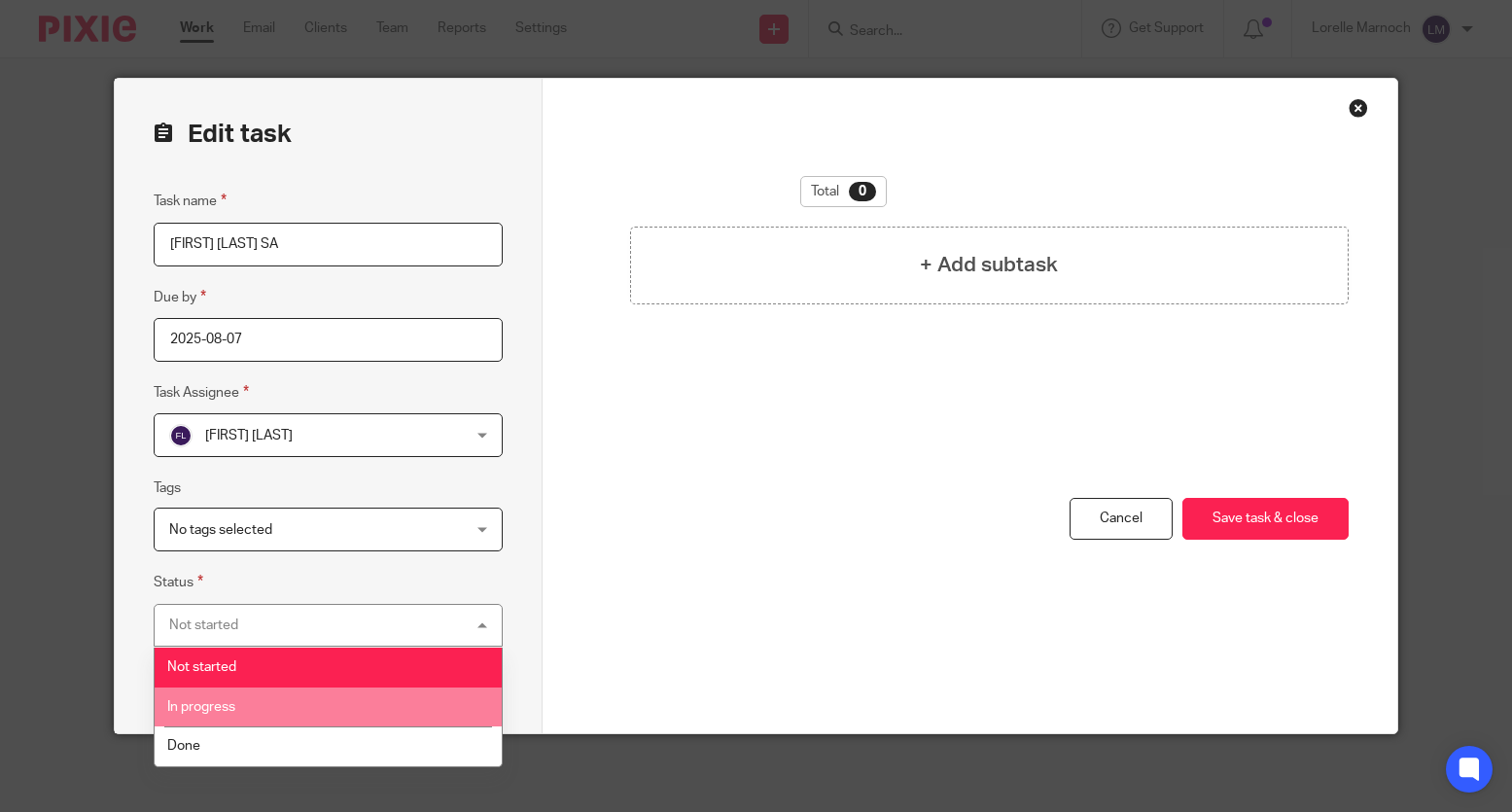 click on "In progress" at bounding box center (328, 707) 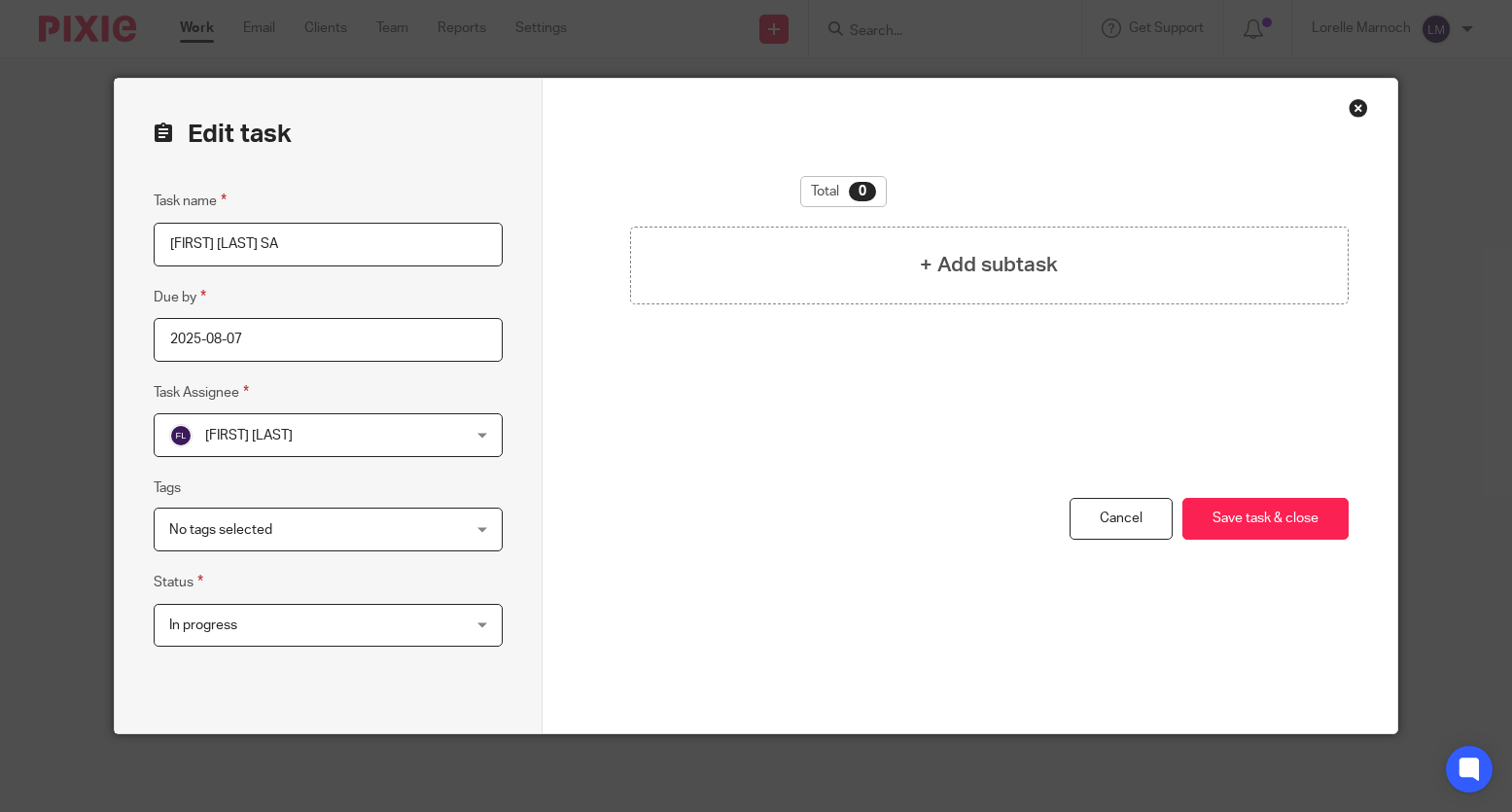 click on "No tags selected" at bounding box center [328, 529] 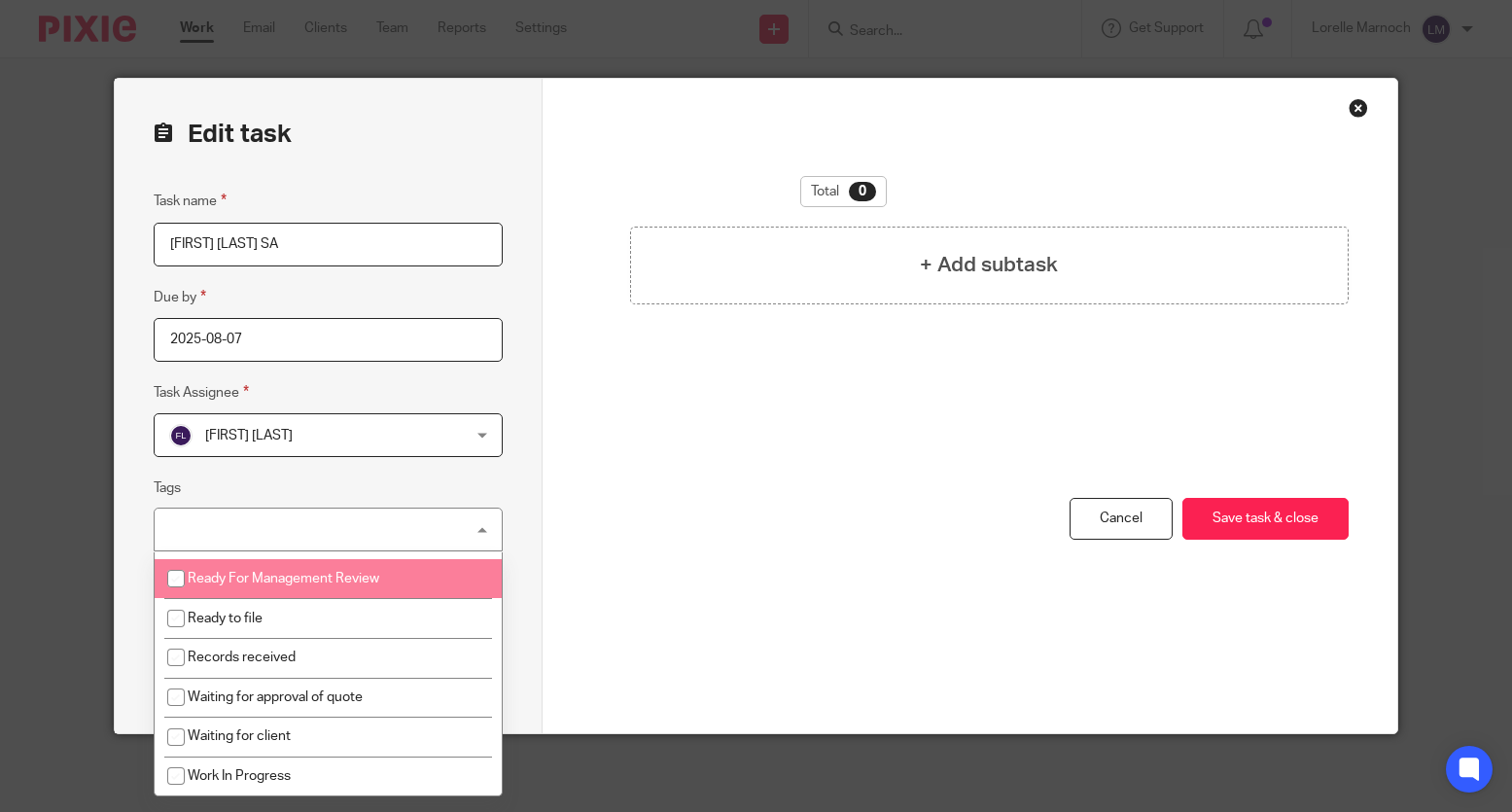 scroll, scrollTop: 80, scrollLeft: 0, axis: vertical 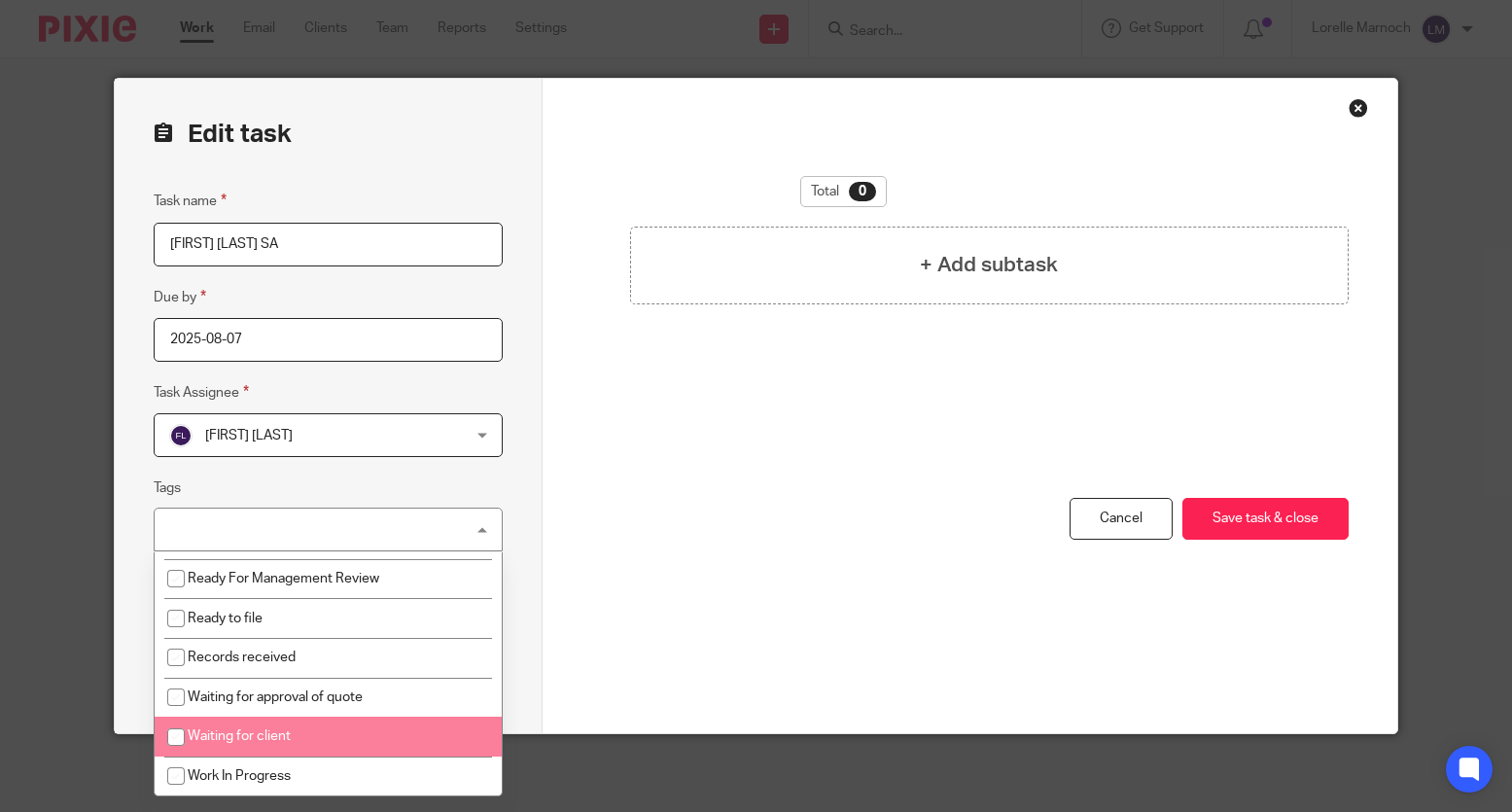 click at bounding box center [176, 737] 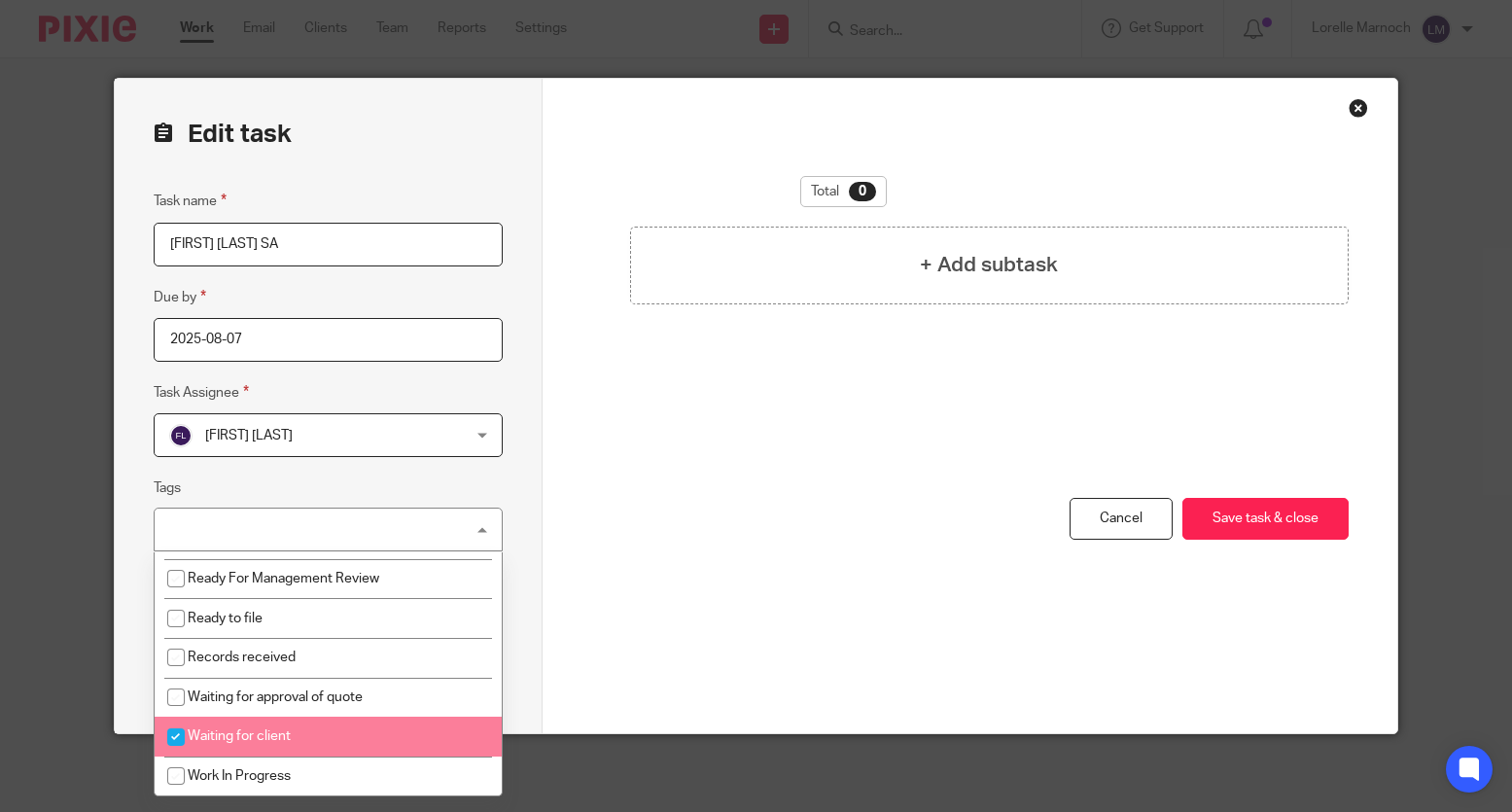 checkbox on "true" 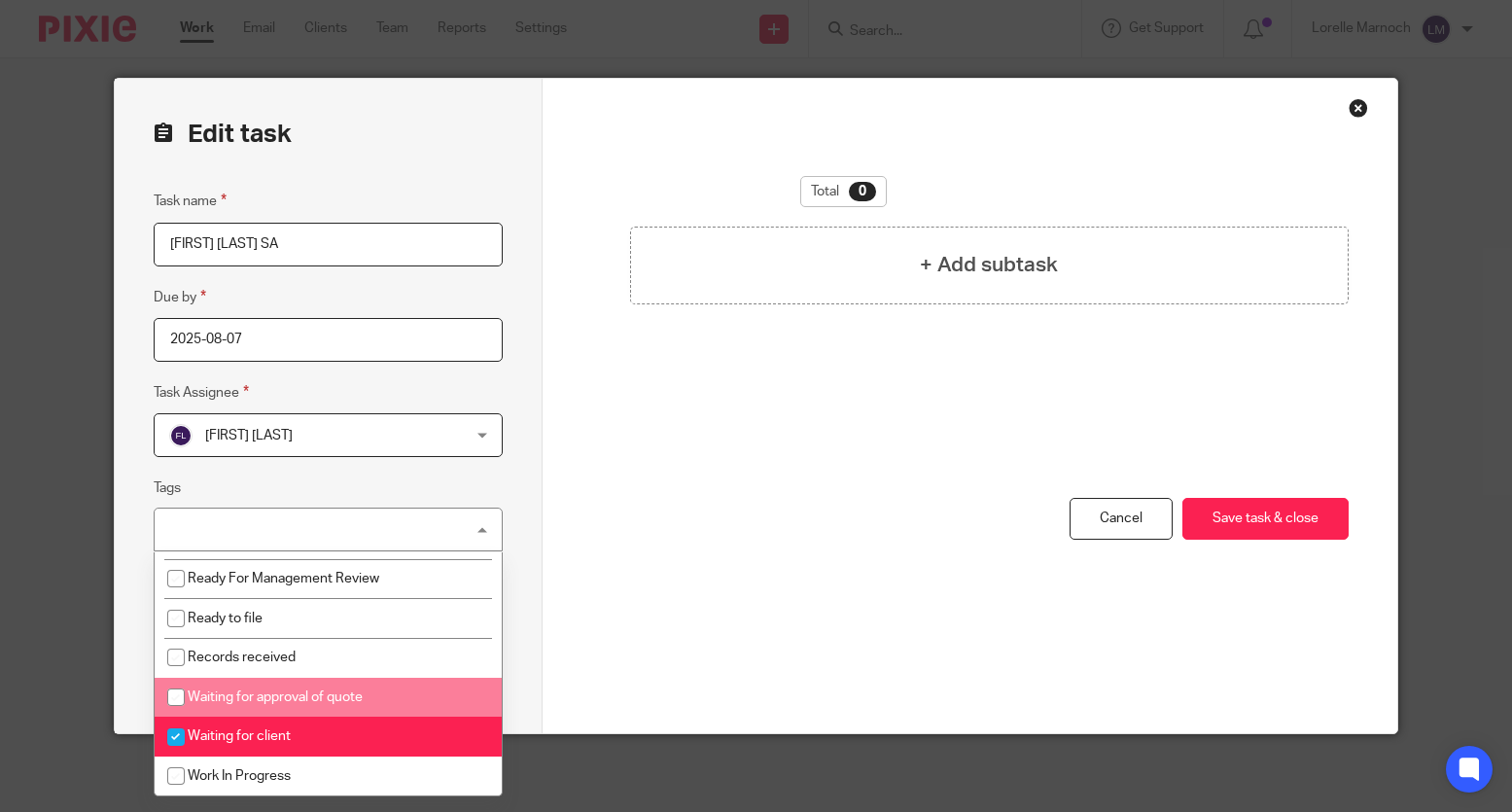 click on "You have unsaved changes
Cancel
Save task & close   Save task & close" at bounding box center (970, 616) 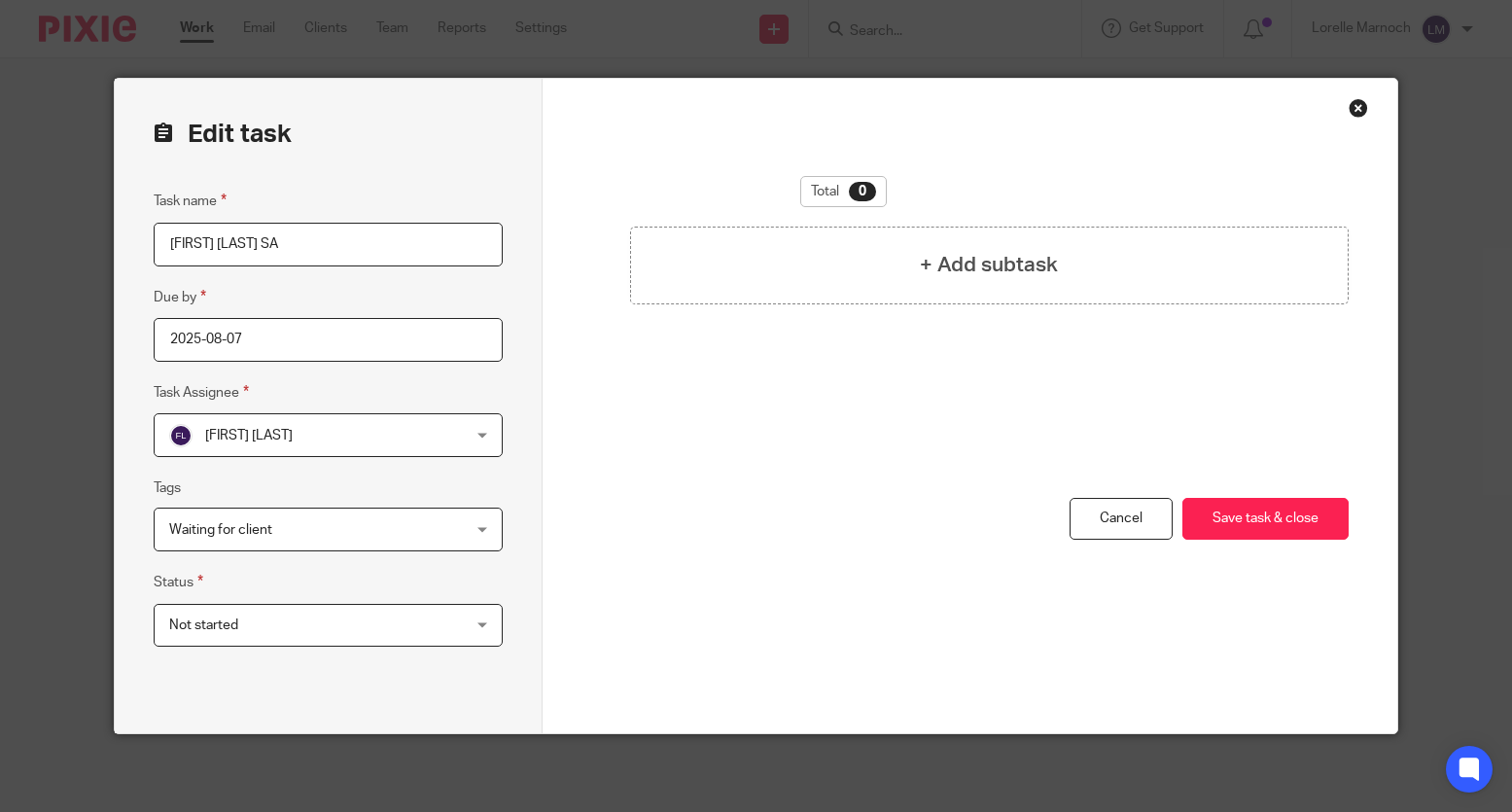 click on "Stuart Fyfe SA" at bounding box center [328, 244] 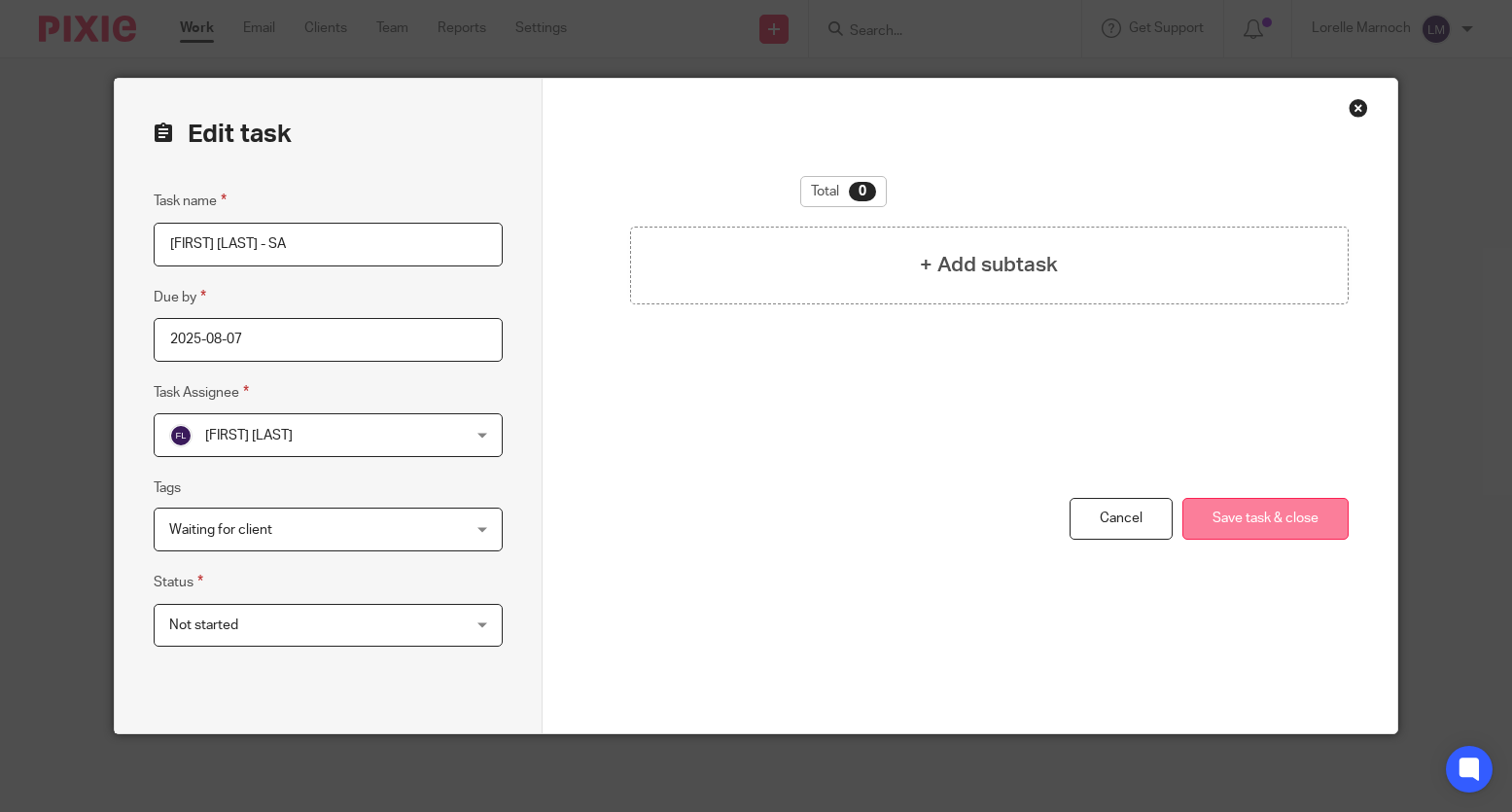 type on "Stuart Fyfe - SA" 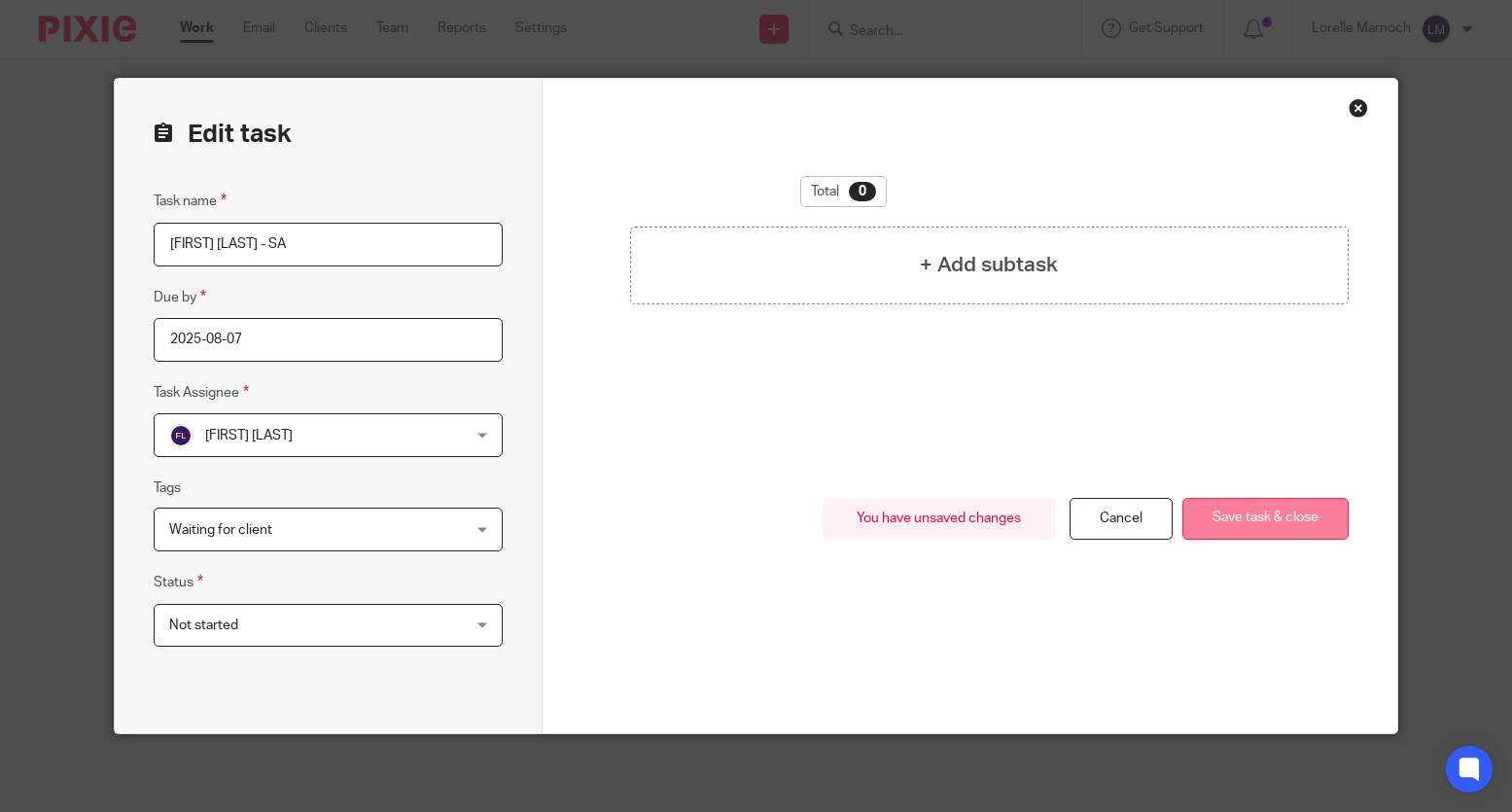 click on "Save task & close" at bounding box center [1265, 518] 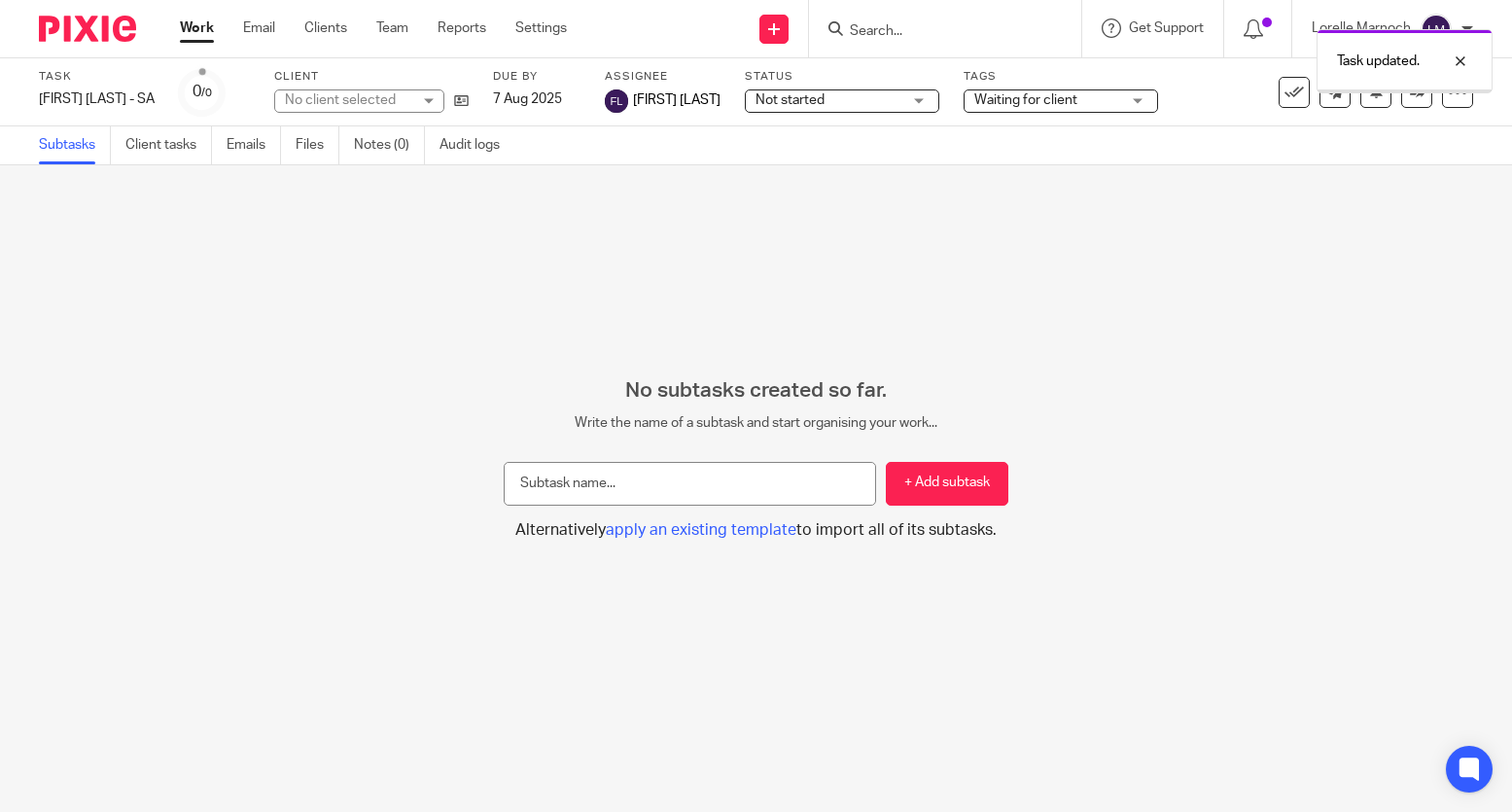 scroll, scrollTop: 0, scrollLeft: 0, axis: both 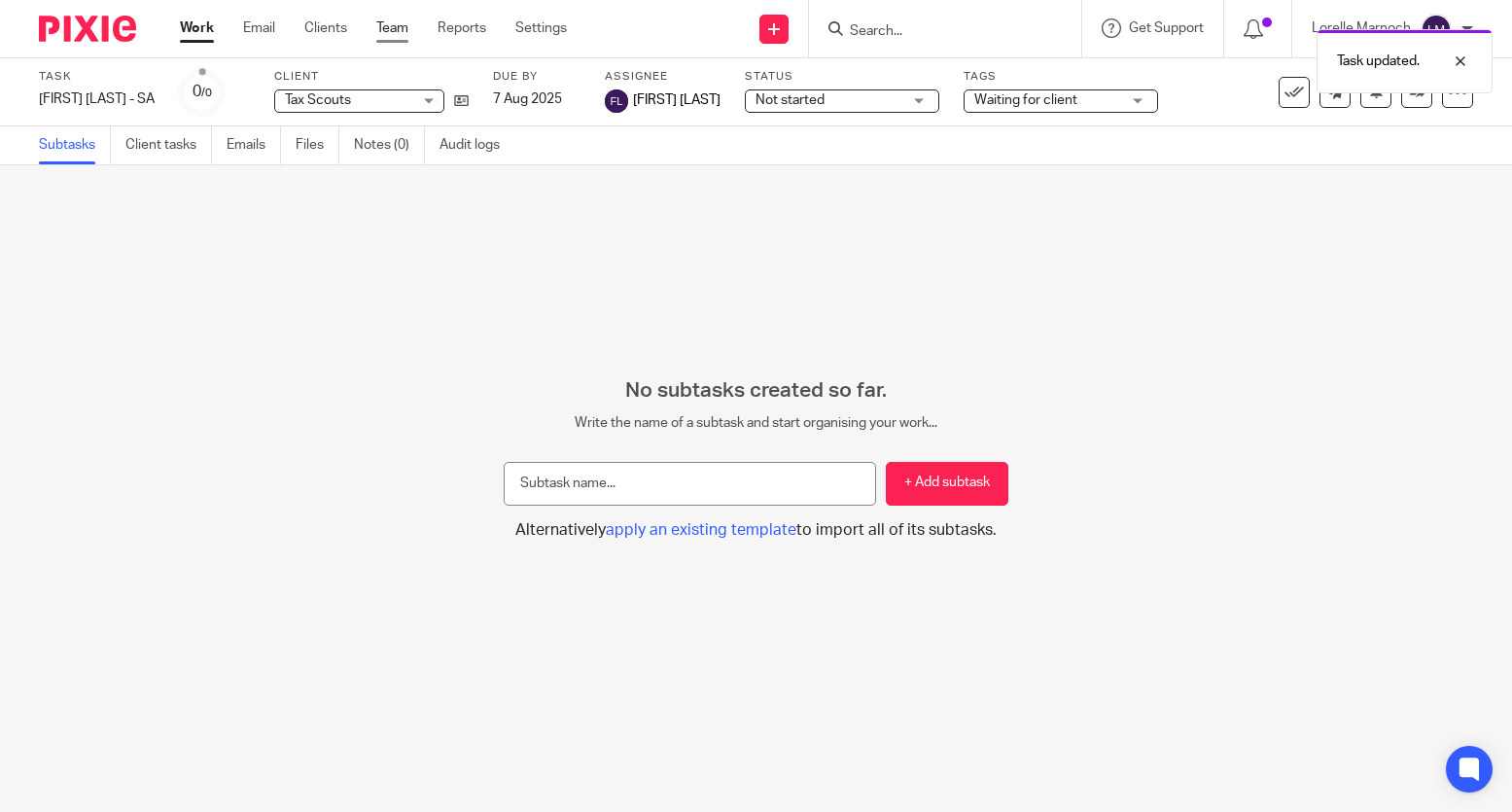 click on "Team" at bounding box center [392, 28] 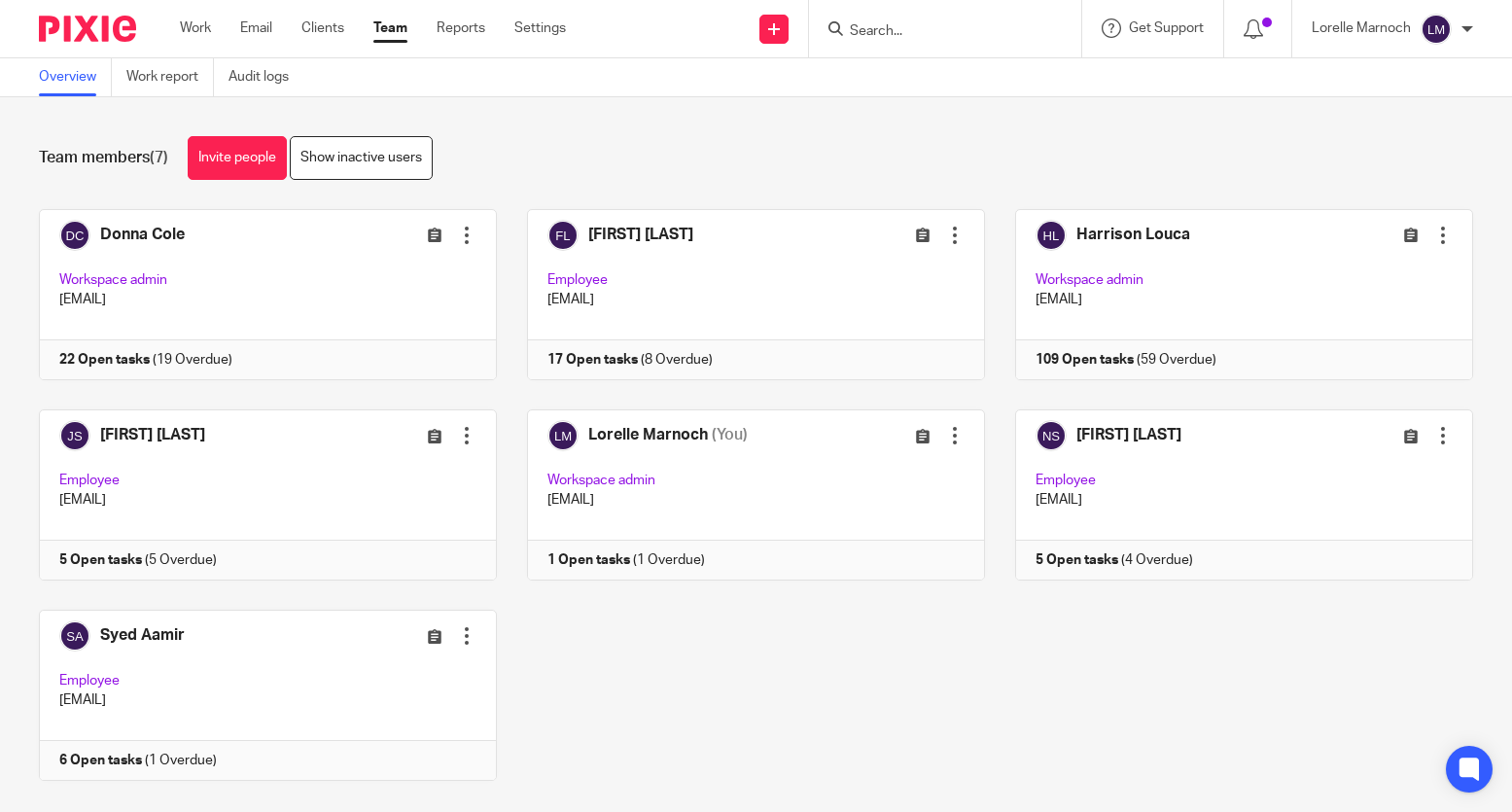 scroll, scrollTop: 0, scrollLeft: 0, axis: both 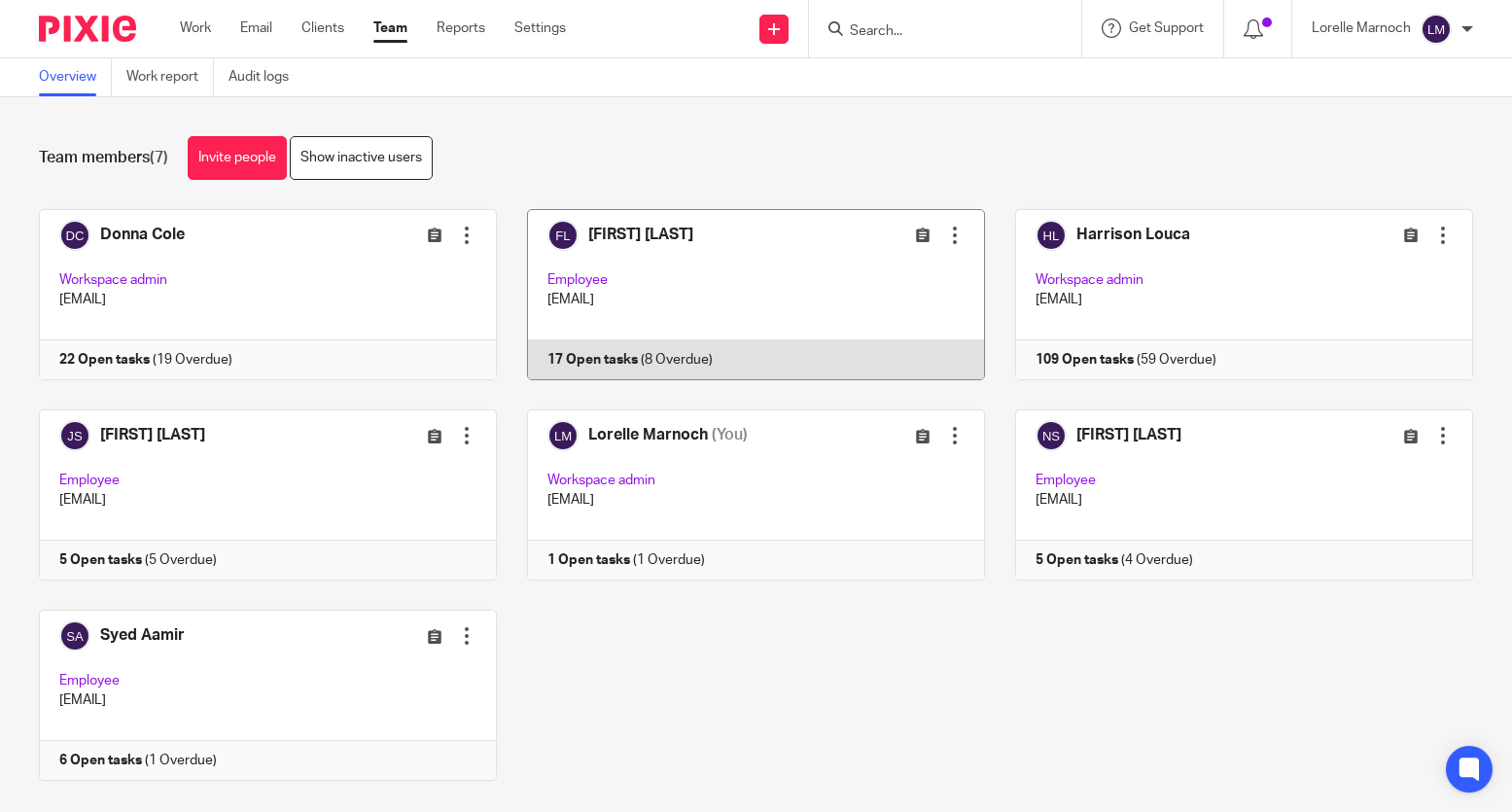 click at bounding box center [741, 295] 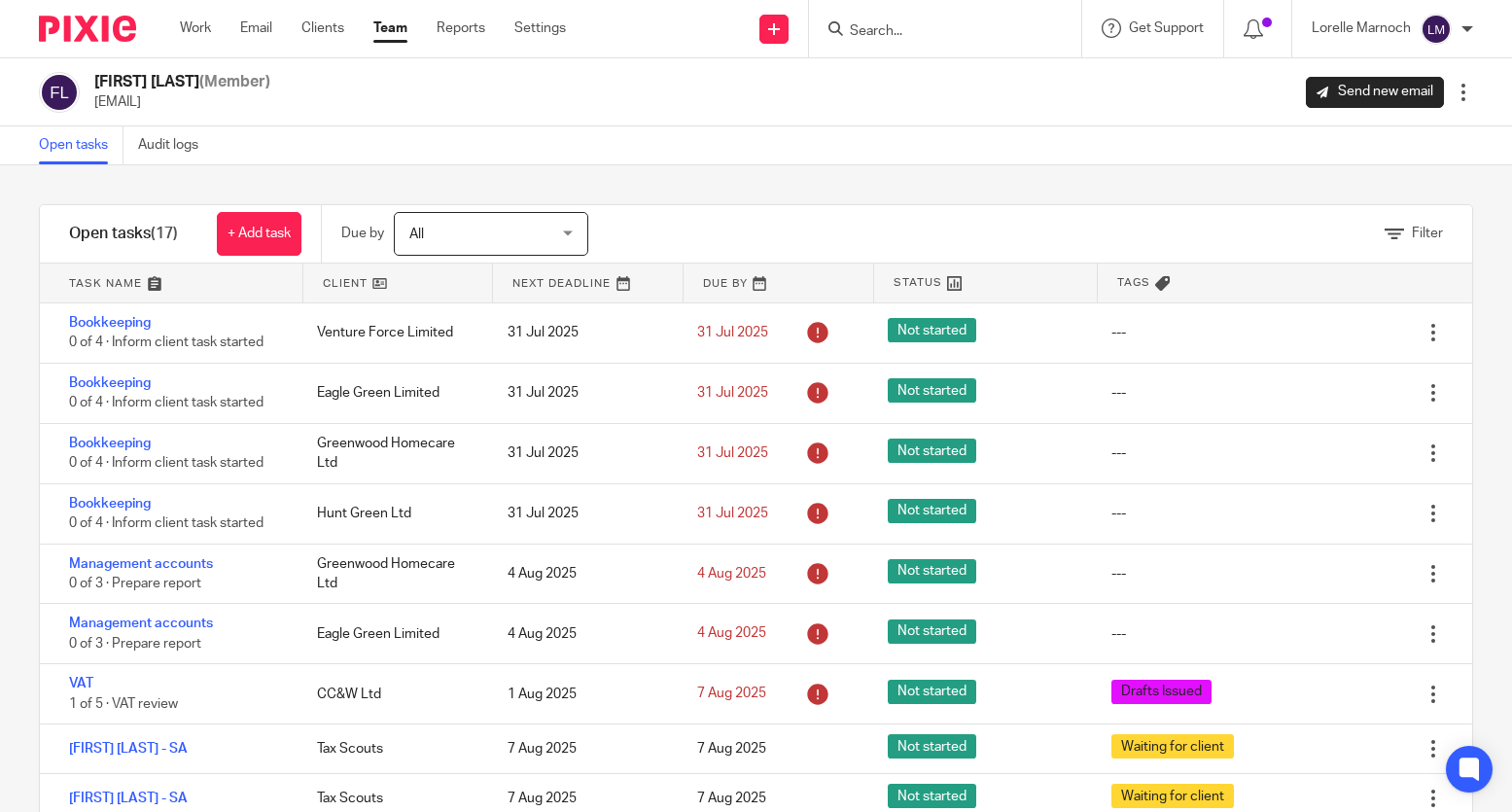 scroll, scrollTop: 0, scrollLeft: 0, axis: both 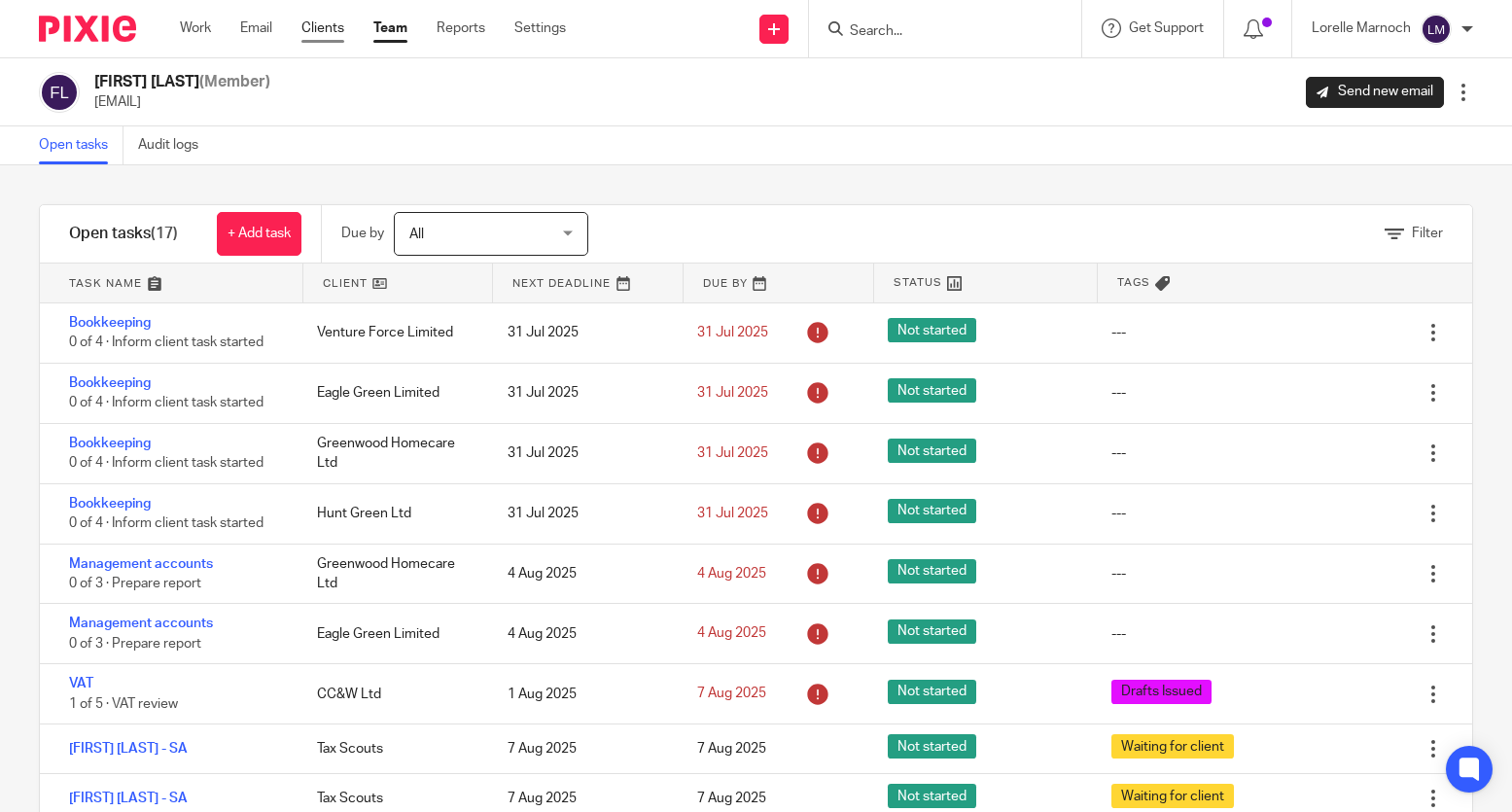 click on "Clients" at bounding box center [323, 28] 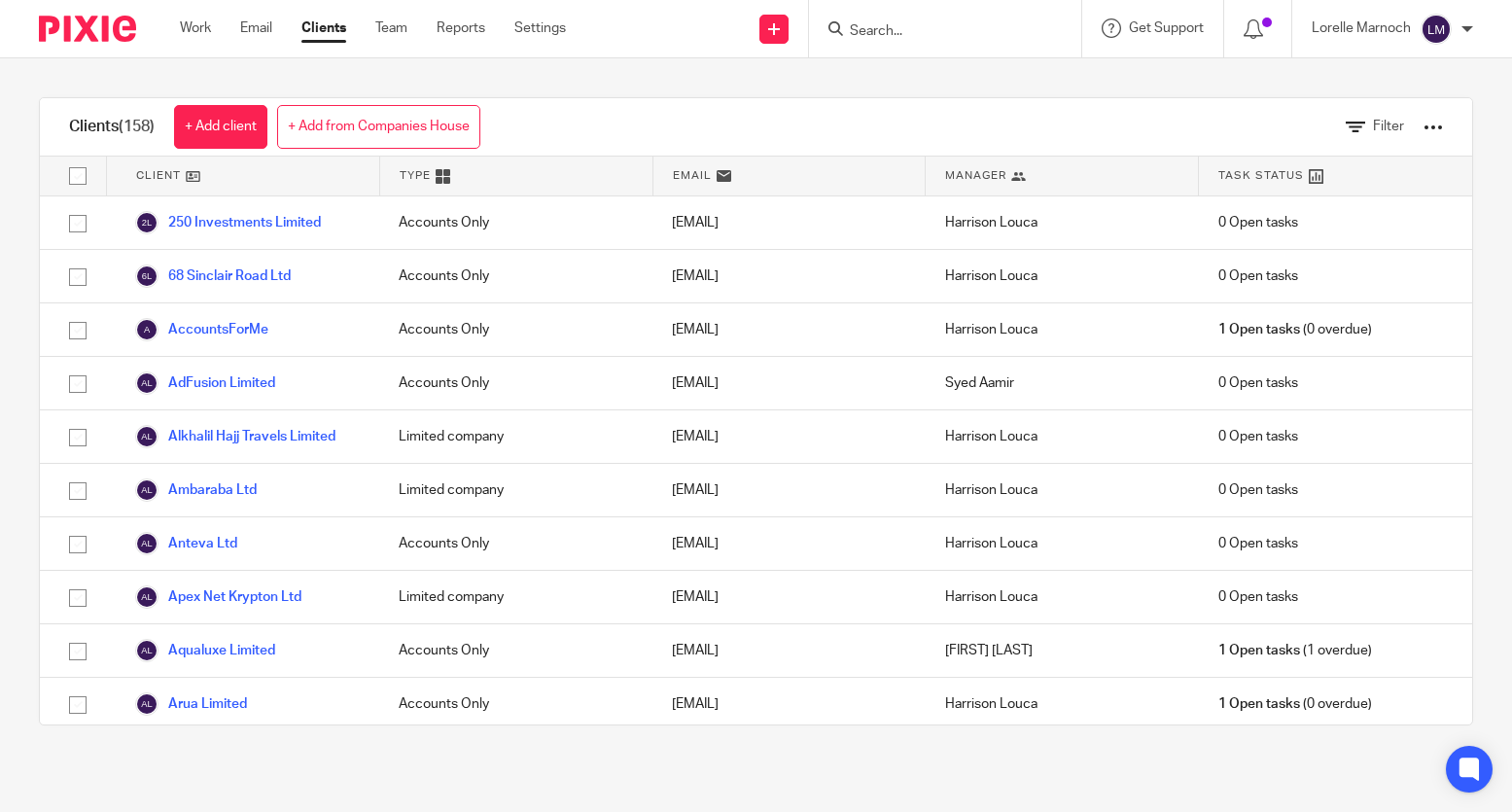 scroll, scrollTop: 0, scrollLeft: 0, axis: both 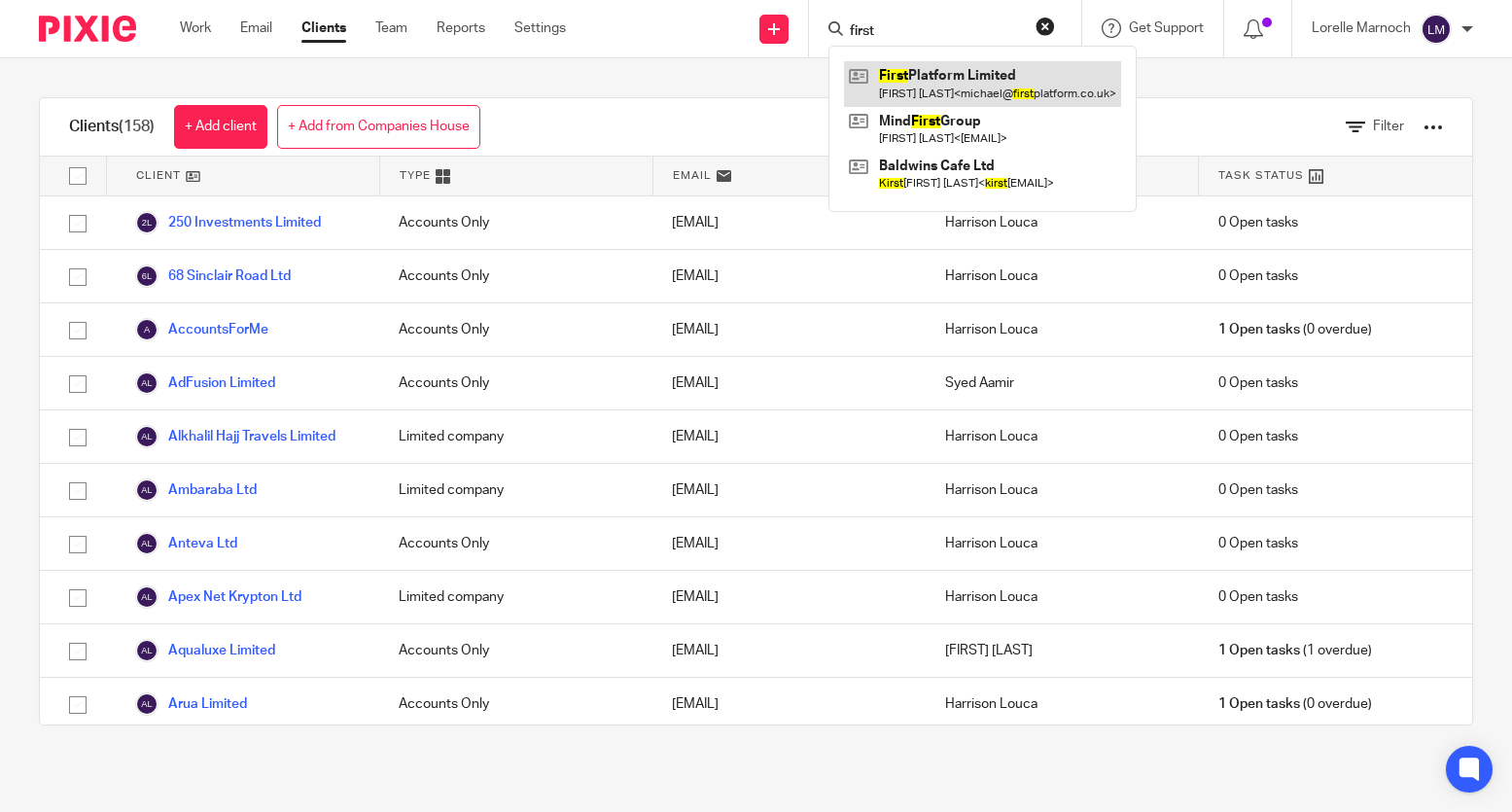 type on "first" 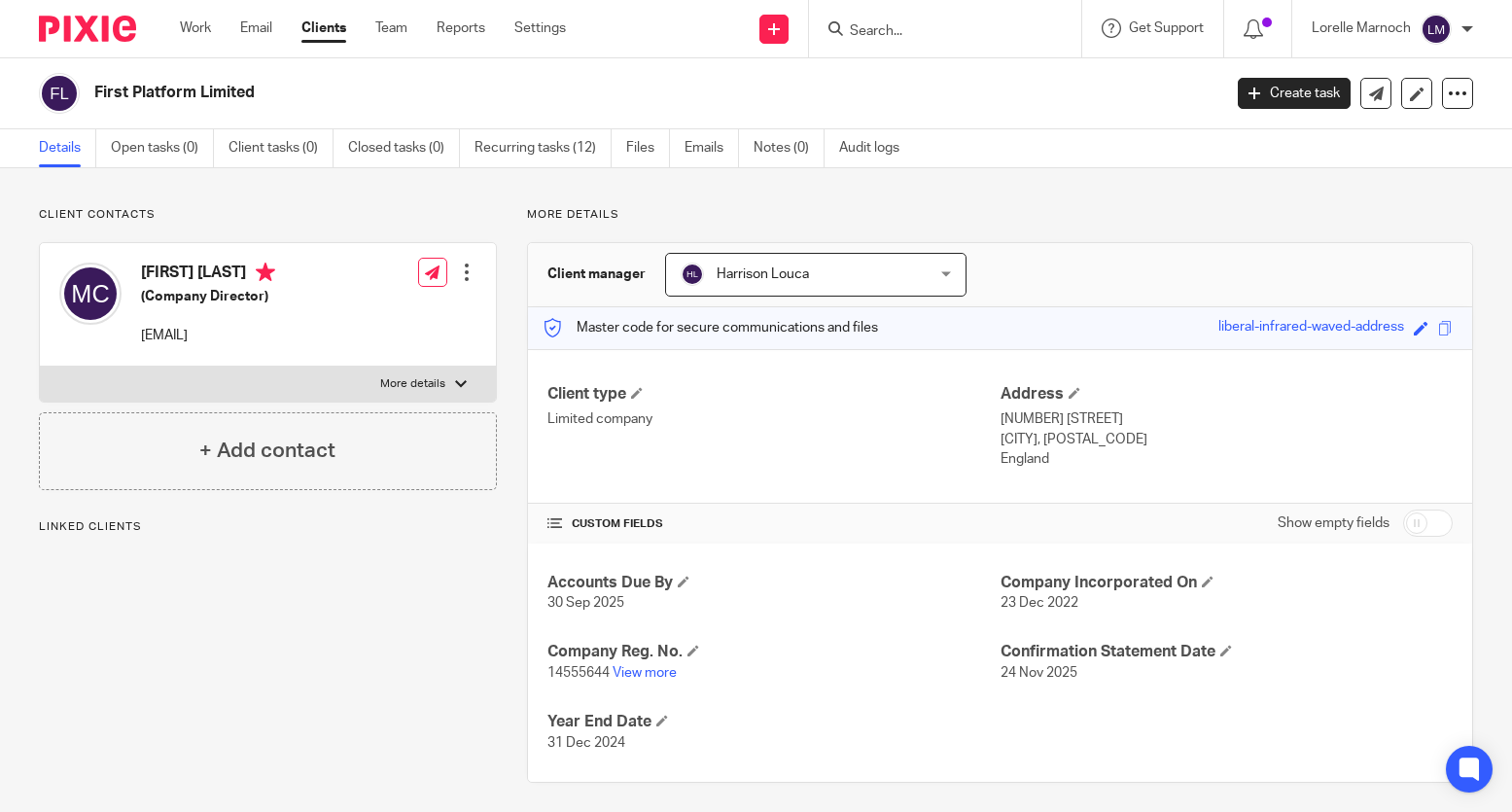 scroll, scrollTop: 0, scrollLeft: 0, axis: both 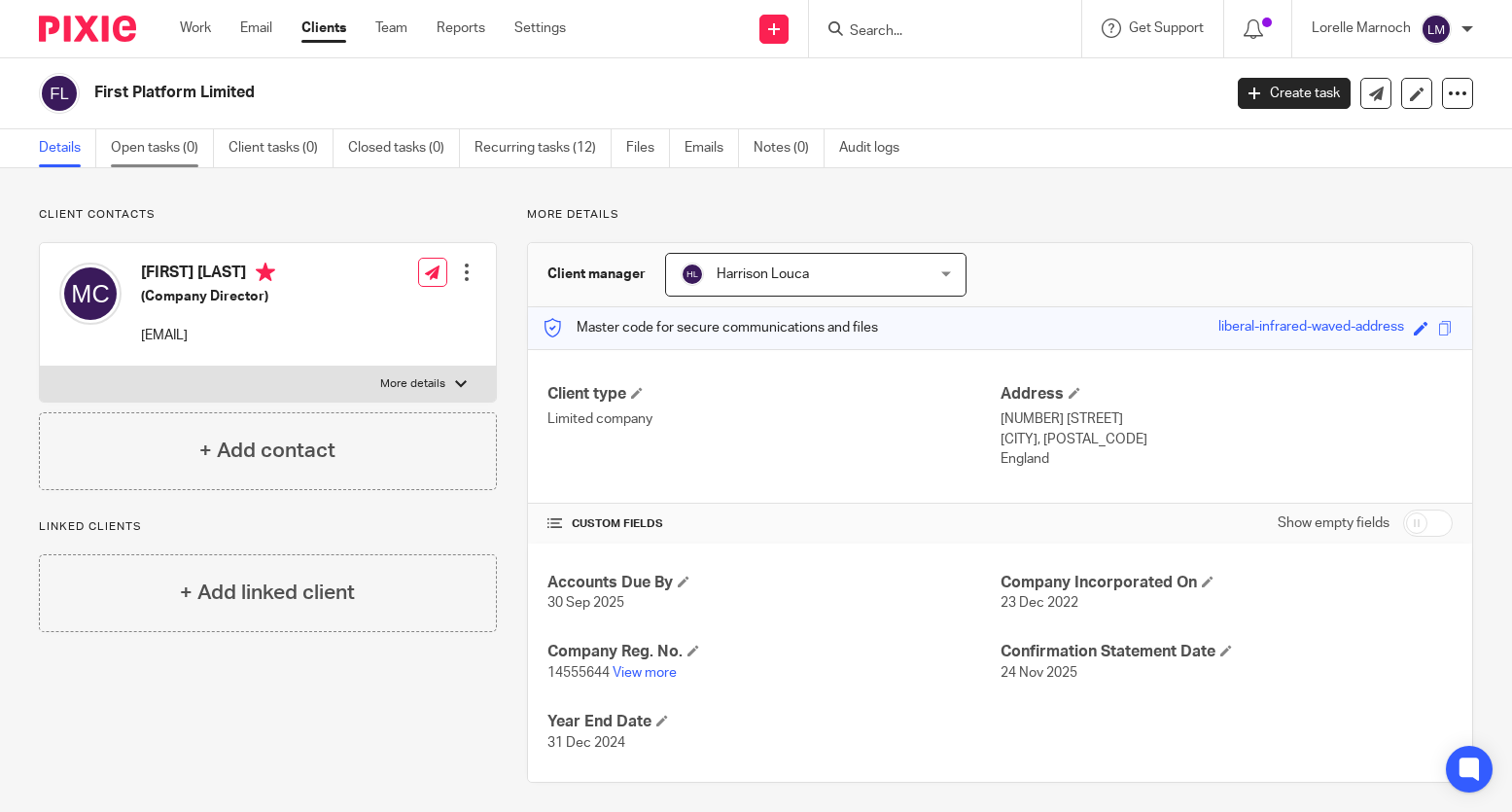 click on "Open tasks (0)" at bounding box center [162, 148] 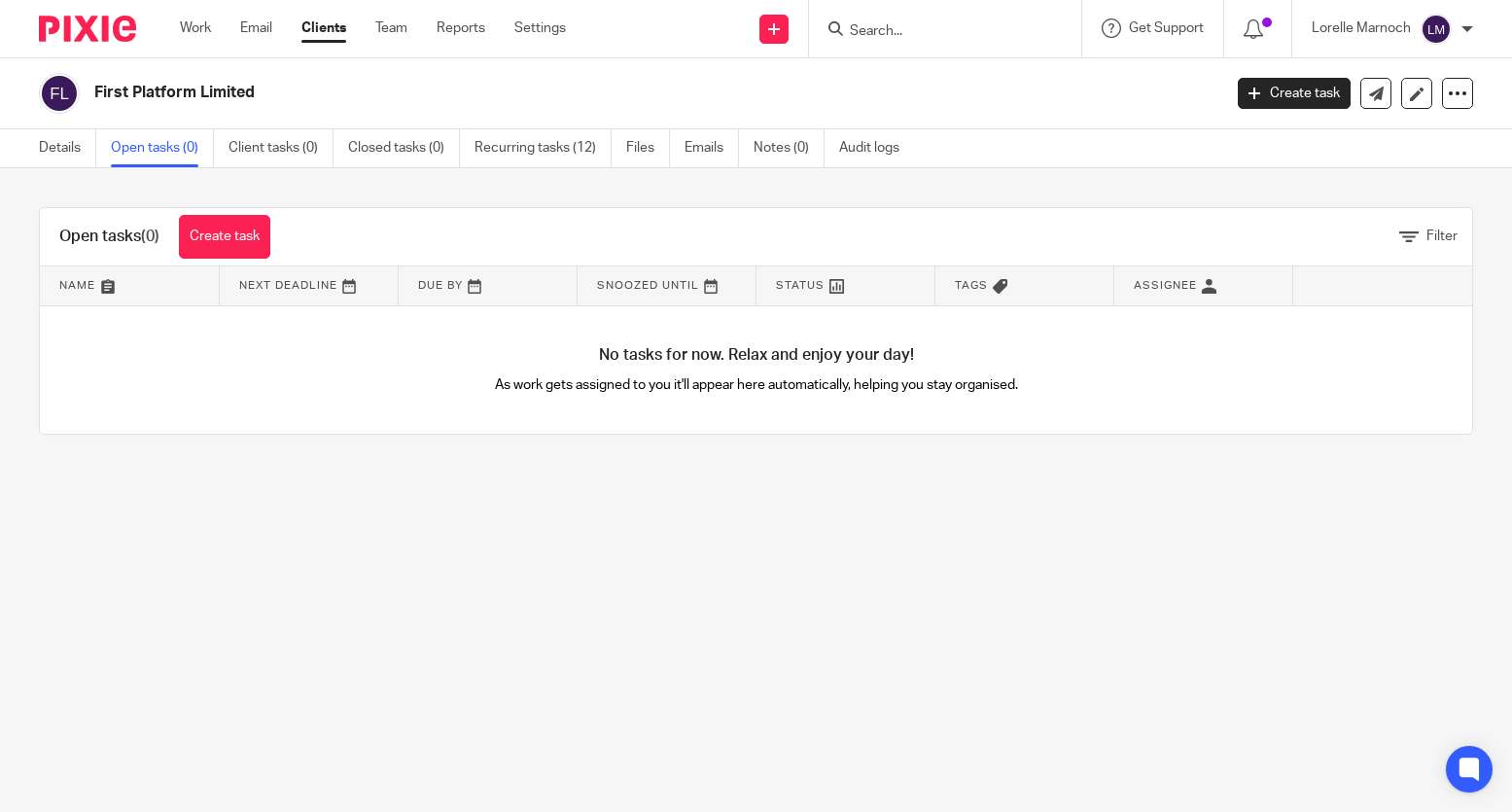 scroll, scrollTop: 0, scrollLeft: 0, axis: both 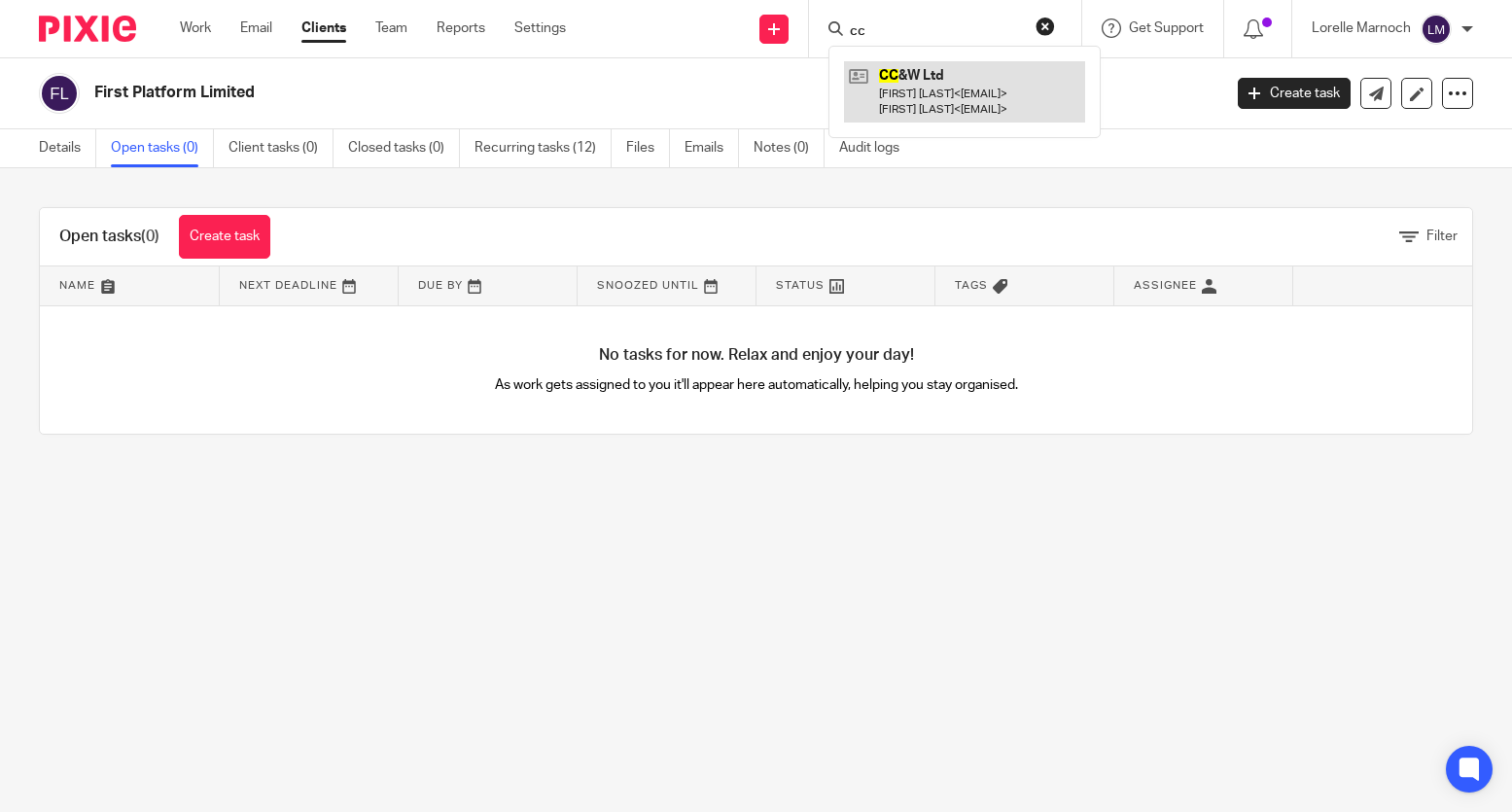 type on "cc" 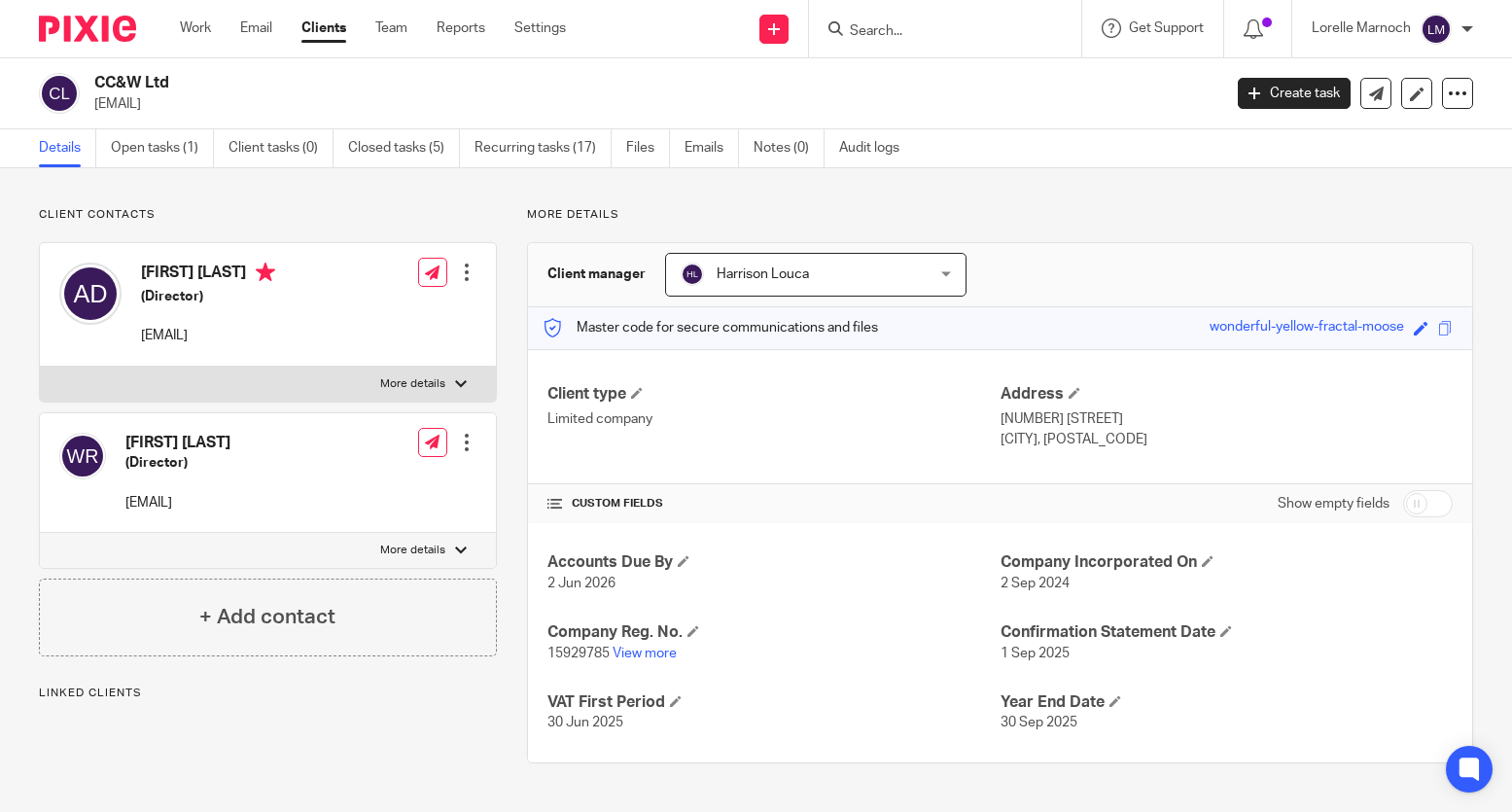 scroll, scrollTop: 0, scrollLeft: 0, axis: both 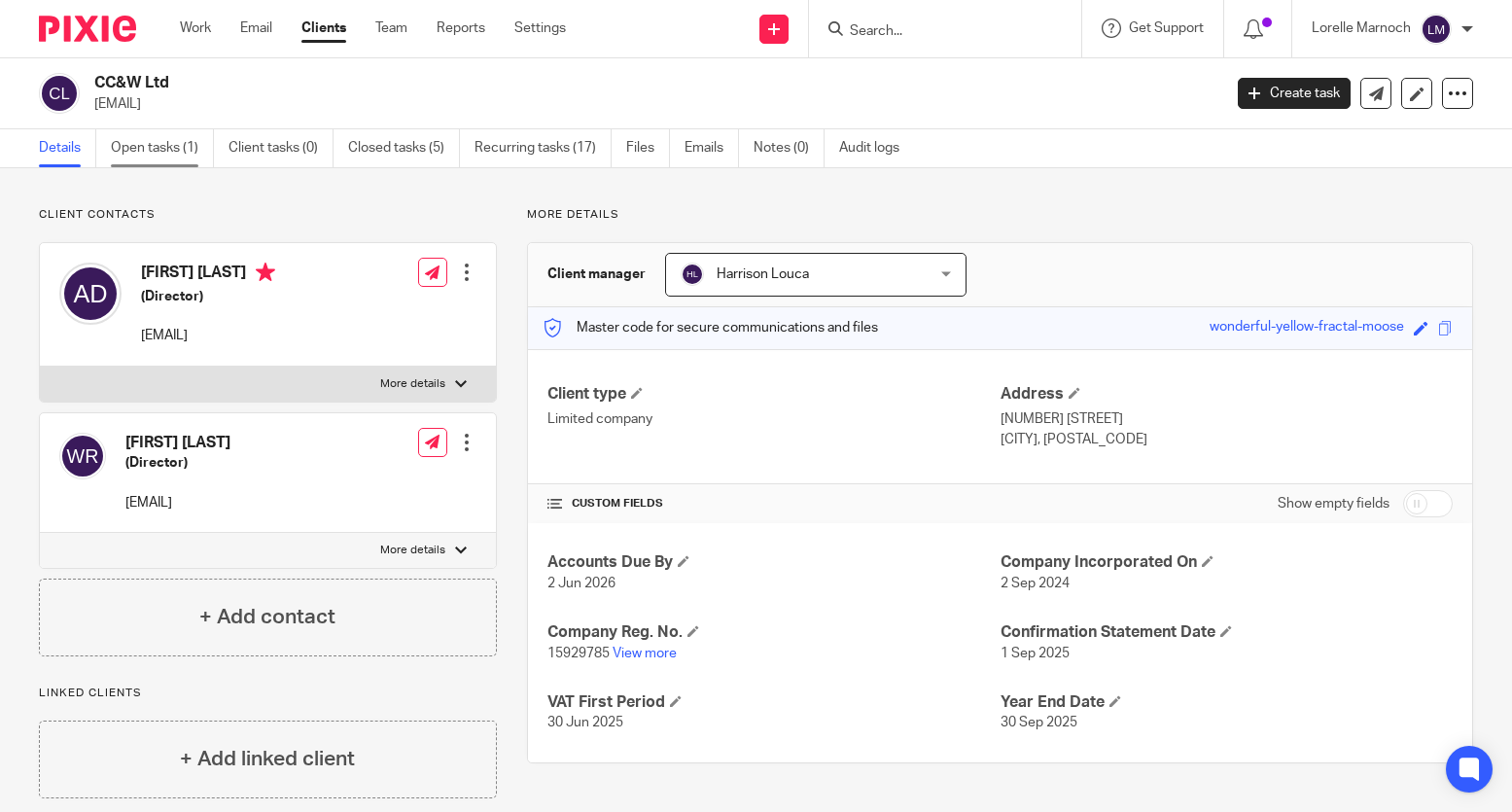 click on "Open tasks (1)" at bounding box center [162, 148] 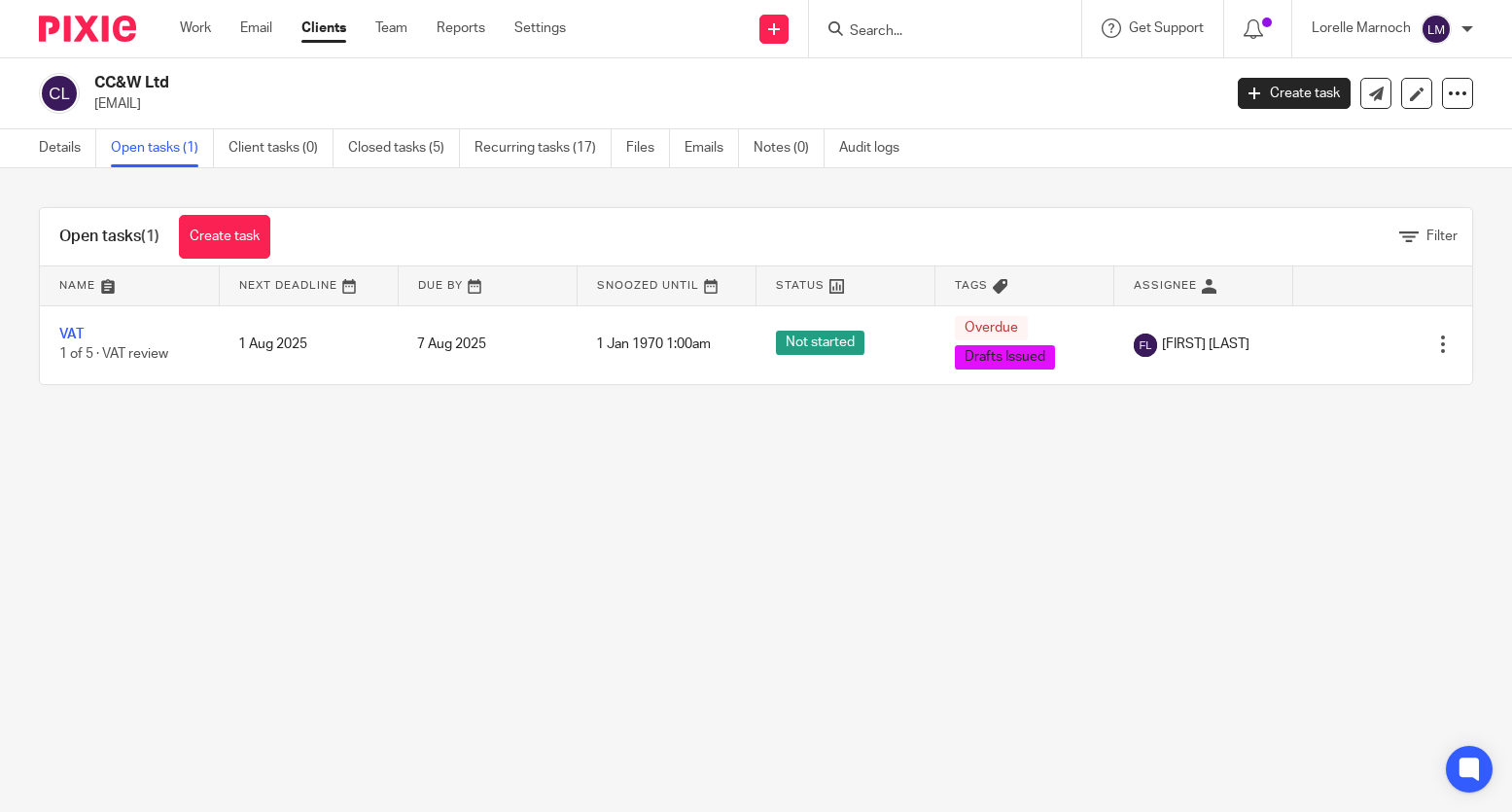 scroll, scrollTop: 0, scrollLeft: 0, axis: both 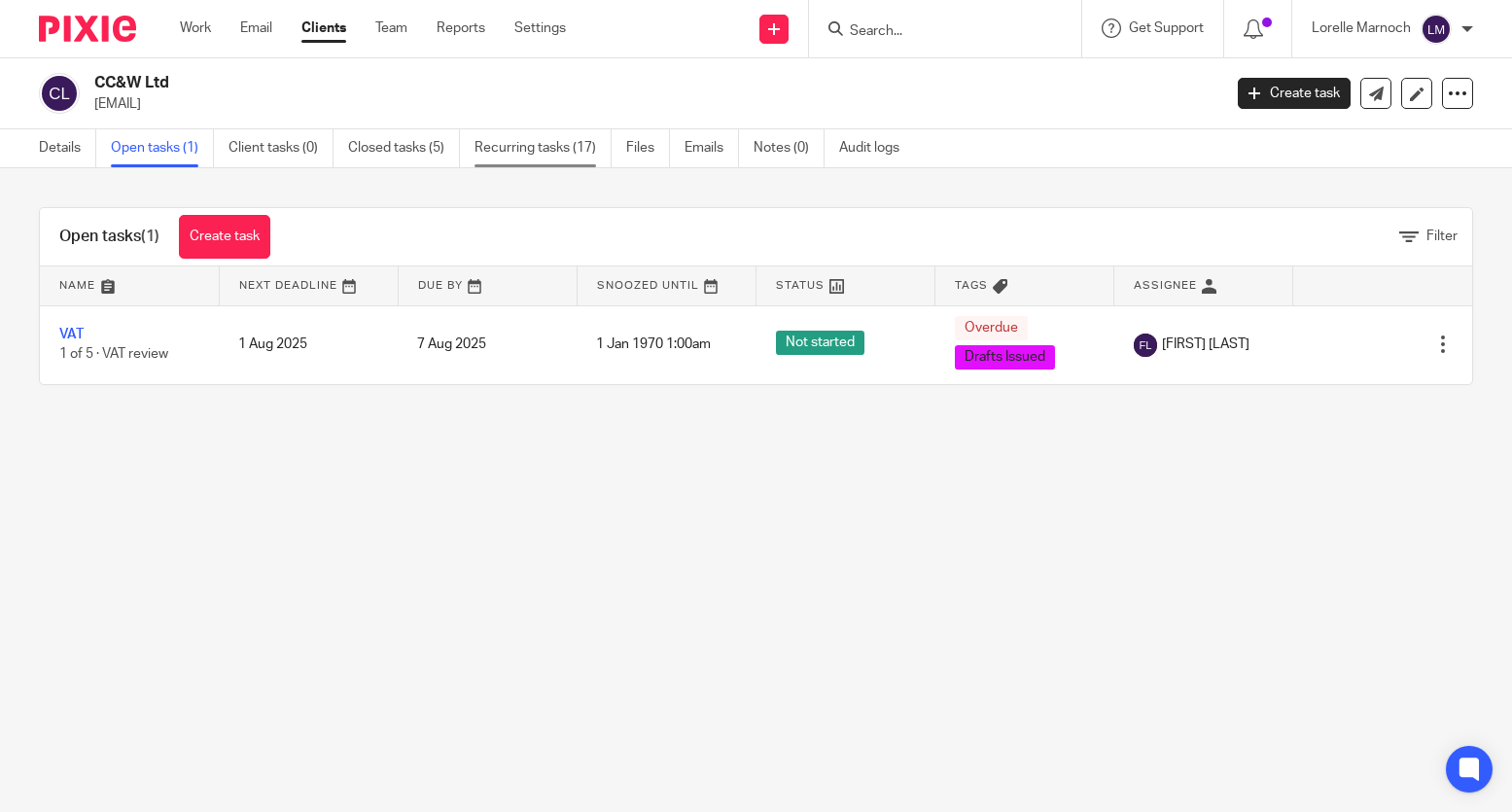 click on "Recurring tasks (17)" at bounding box center [543, 148] 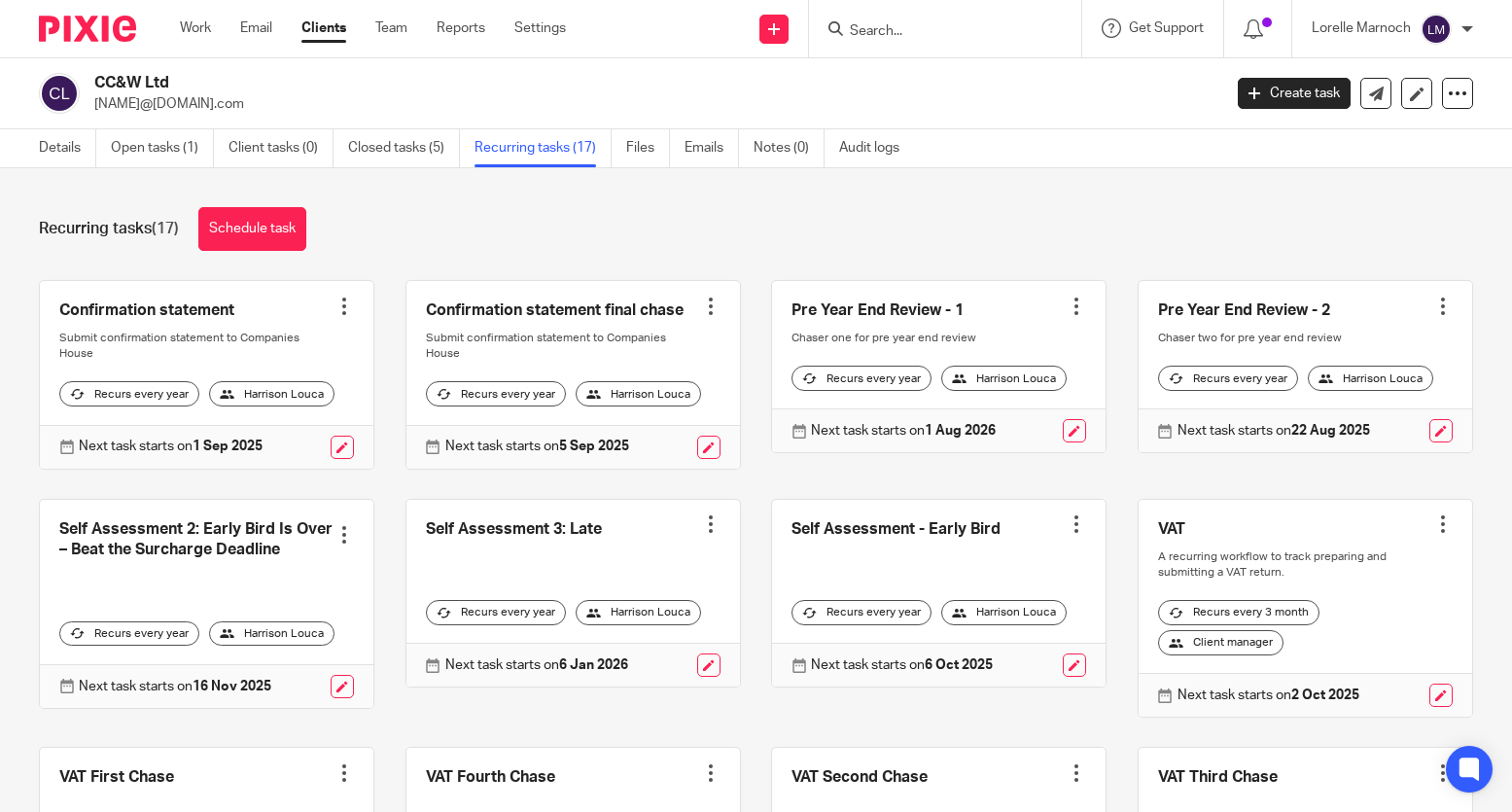 scroll, scrollTop: 0, scrollLeft: 0, axis: both 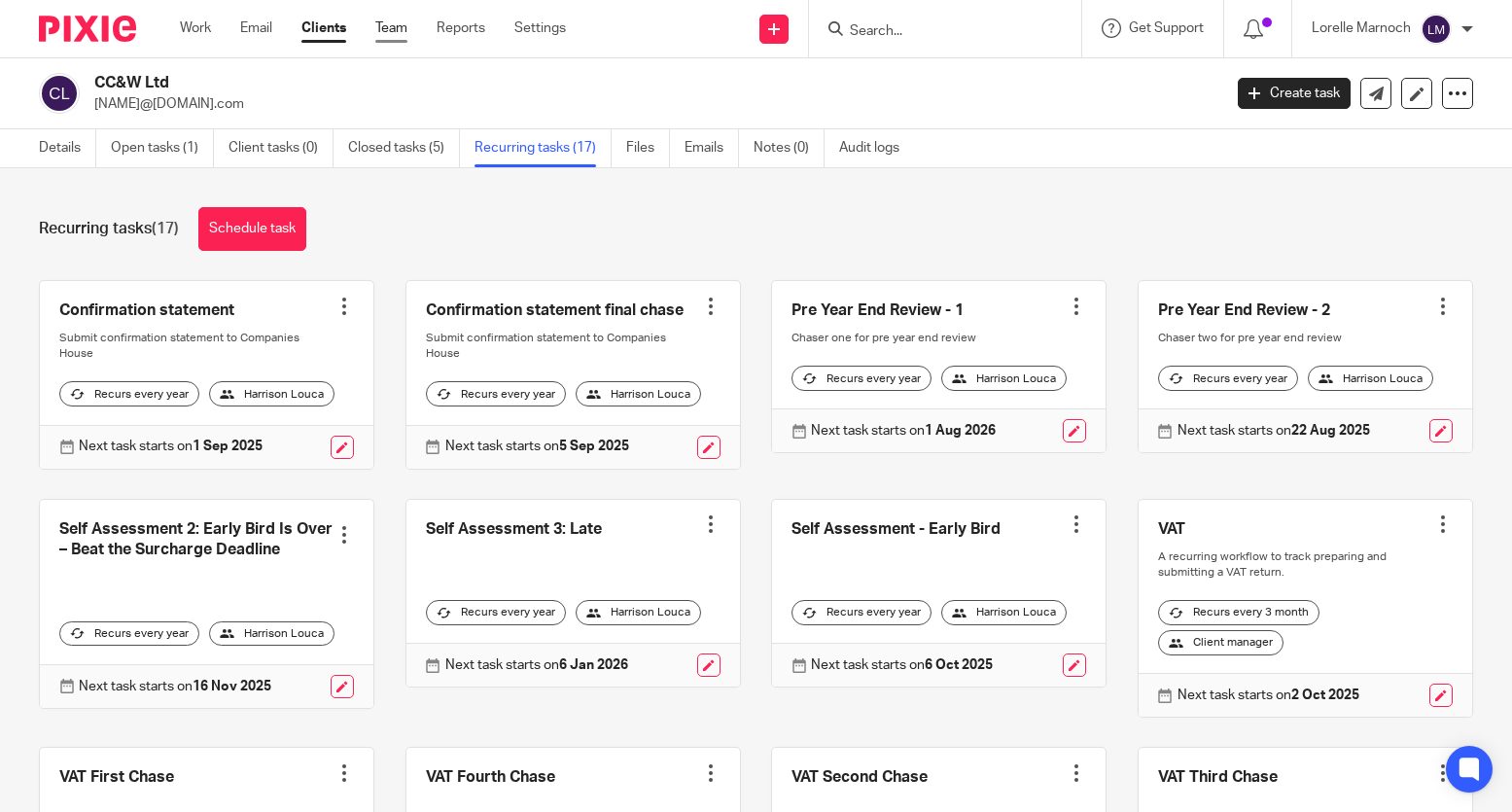 click on "Team" at bounding box center (391, 28) 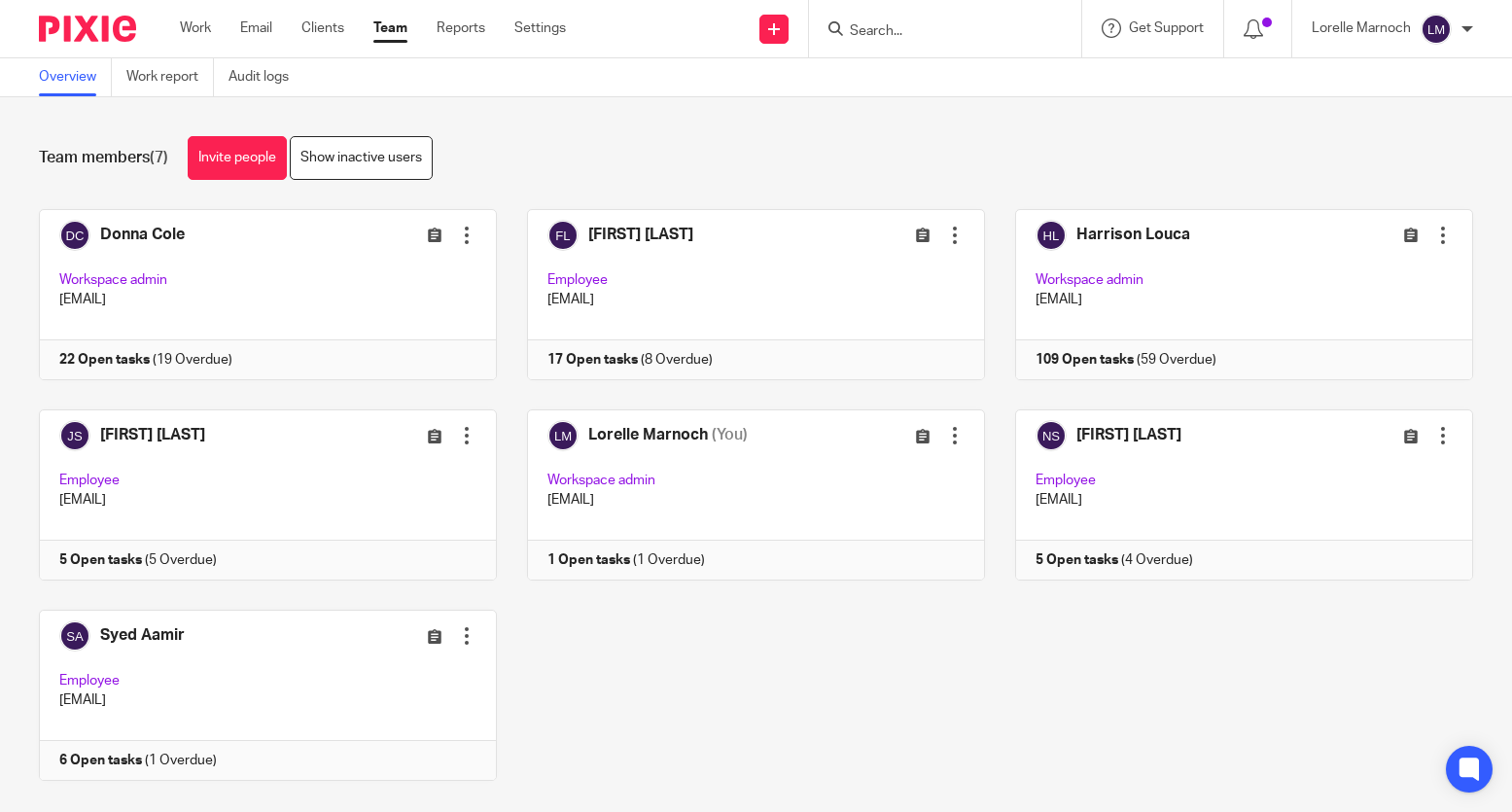 scroll, scrollTop: 0, scrollLeft: 0, axis: both 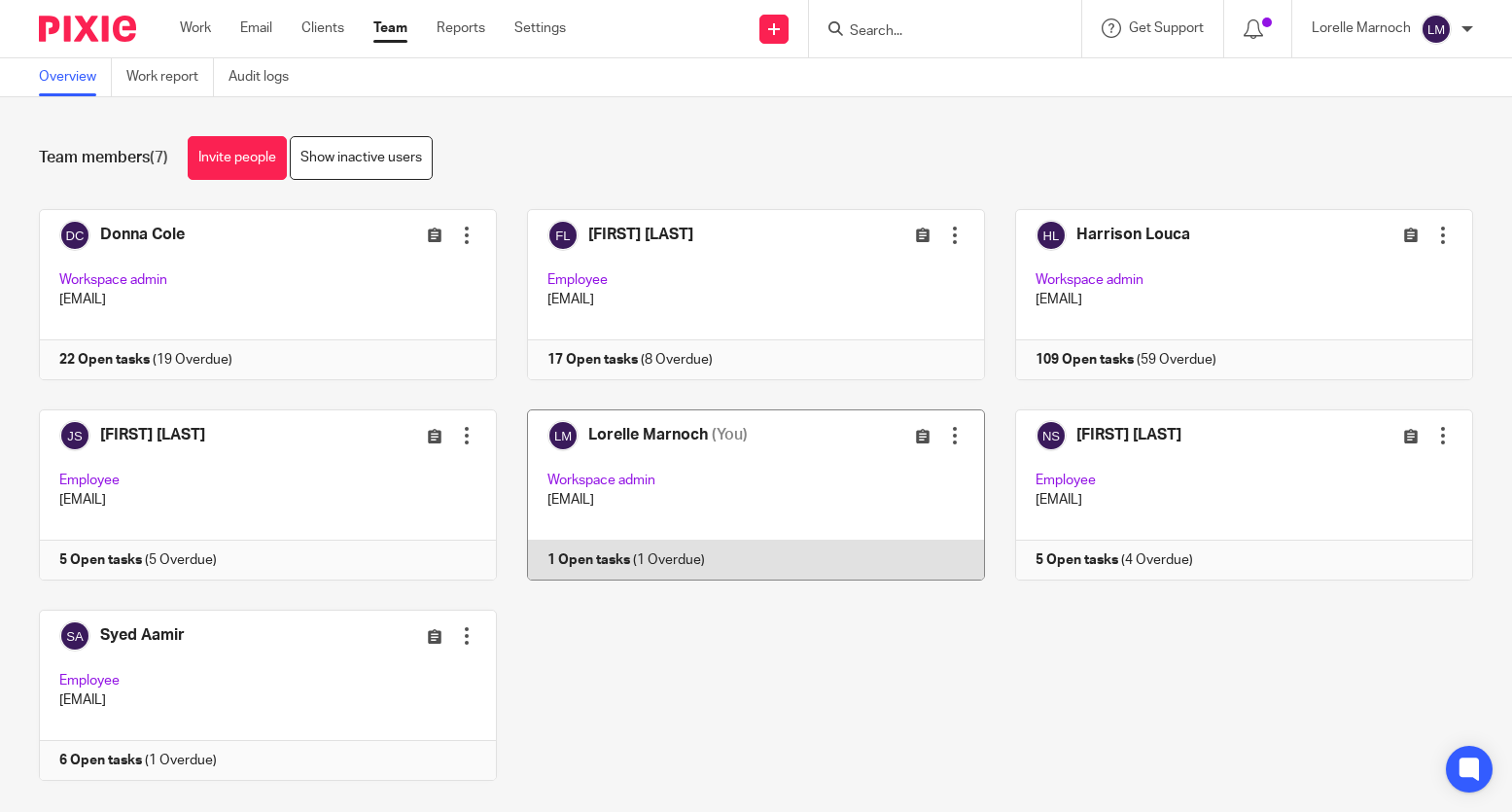 click at bounding box center [741, 495] 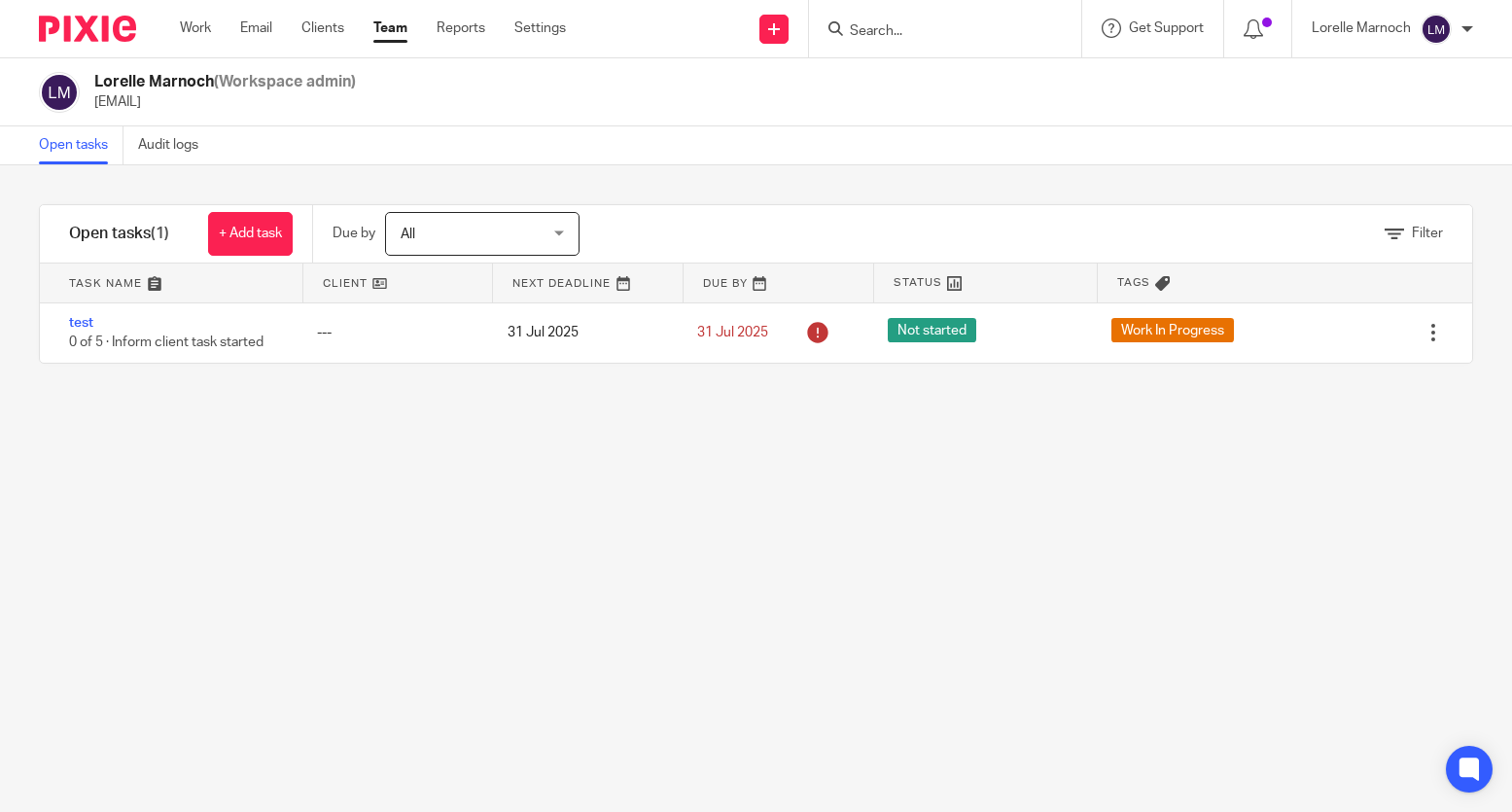 scroll, scrollTop: 0, scrollLeft: 0, axis: both 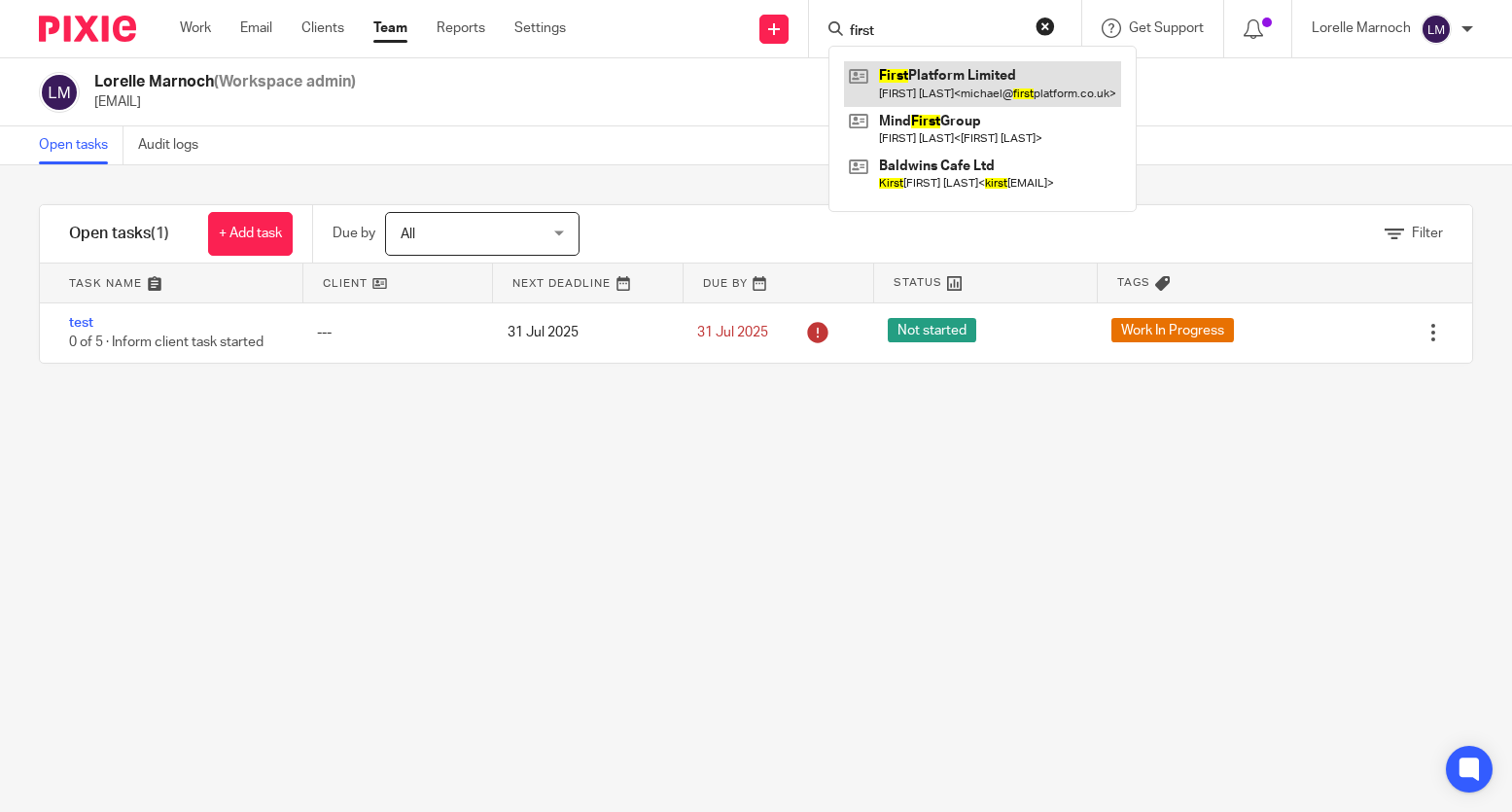 type on "first" 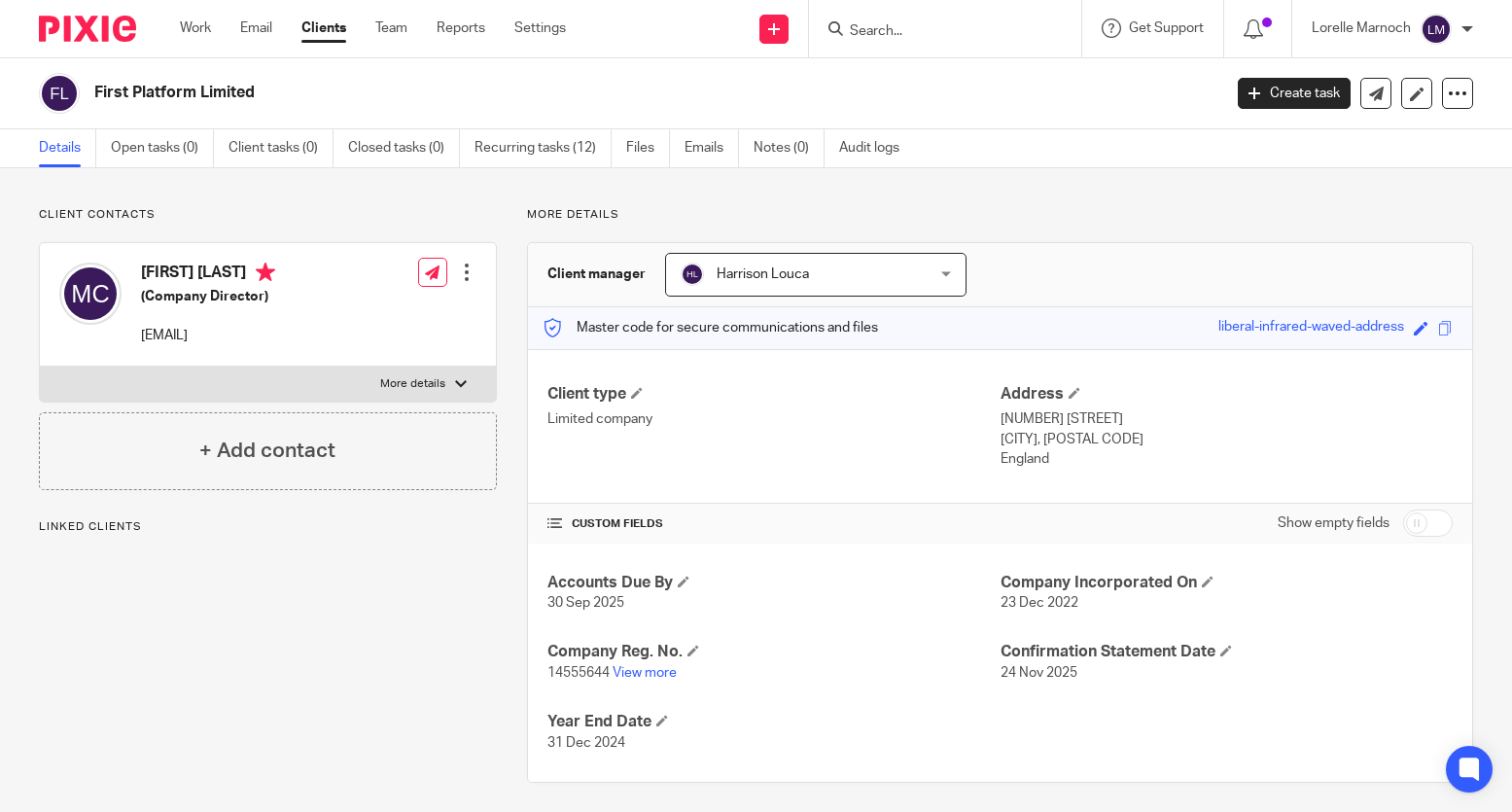 scroll, scrollTop: 0, scrollLeft: 0, axis: both 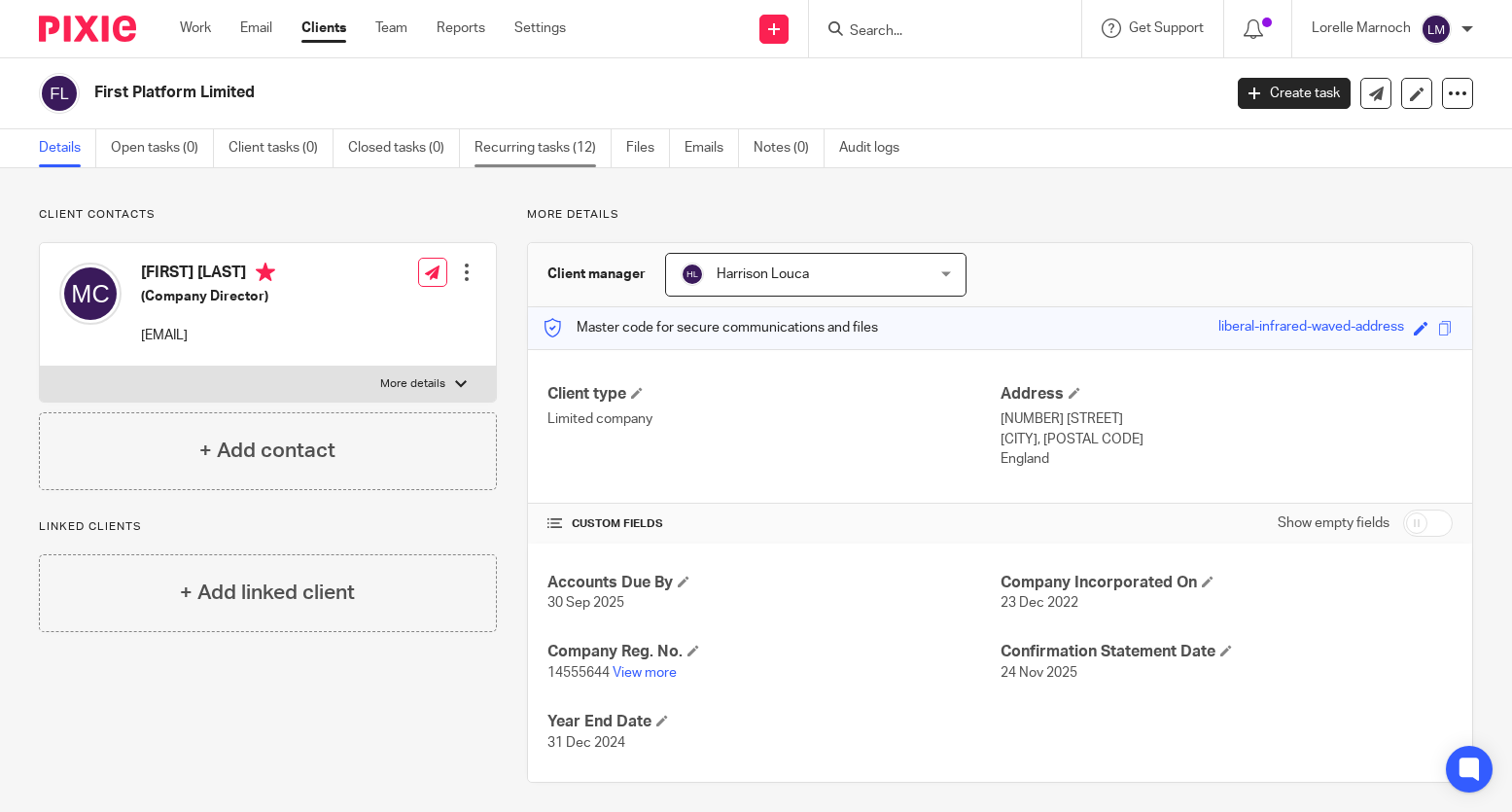 click on "Recurring tasks (12)" at bounding box center [543, 148] 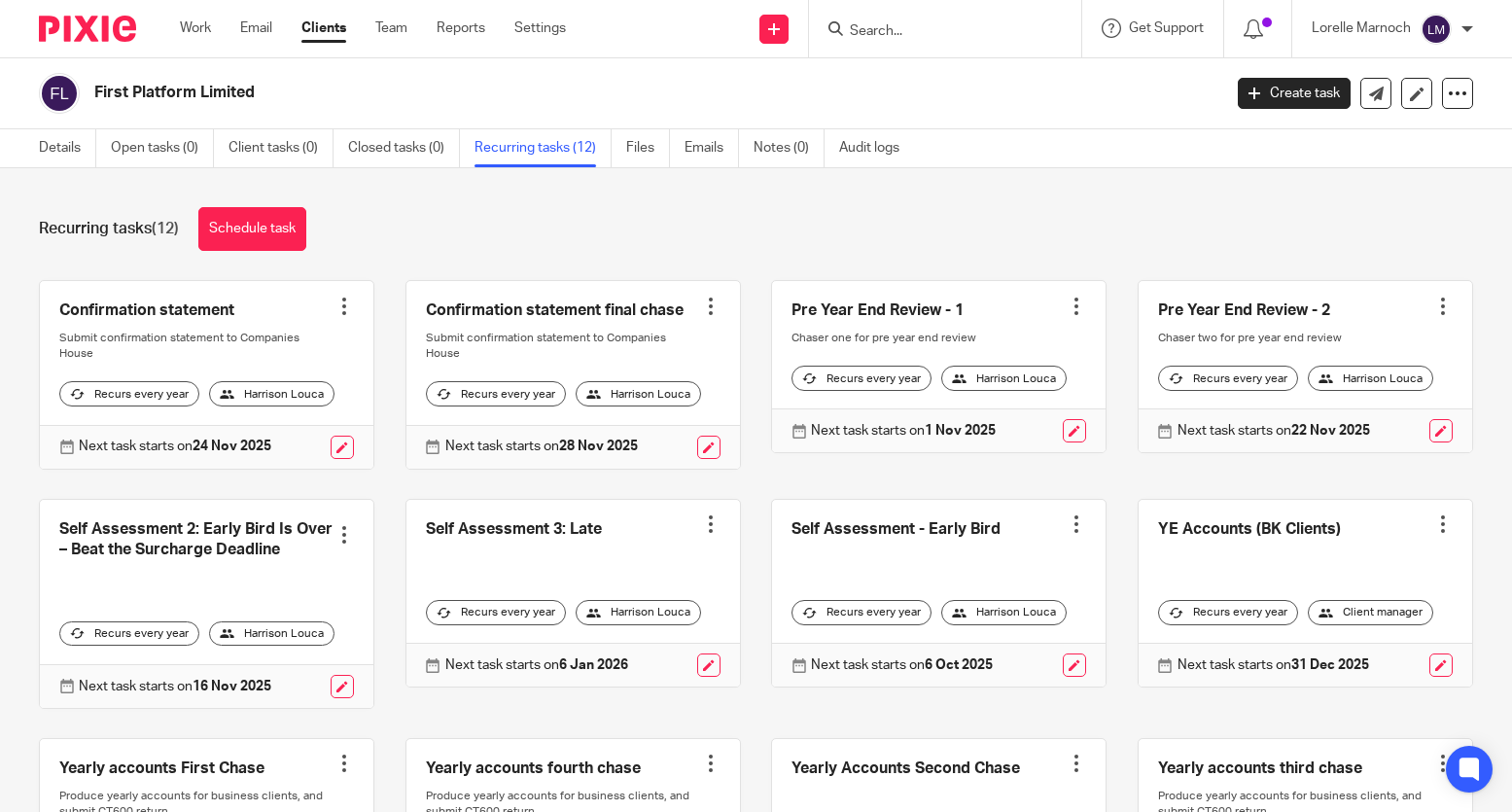 scroll, scrollTop: 0, scrollLeft: 0, axis: both 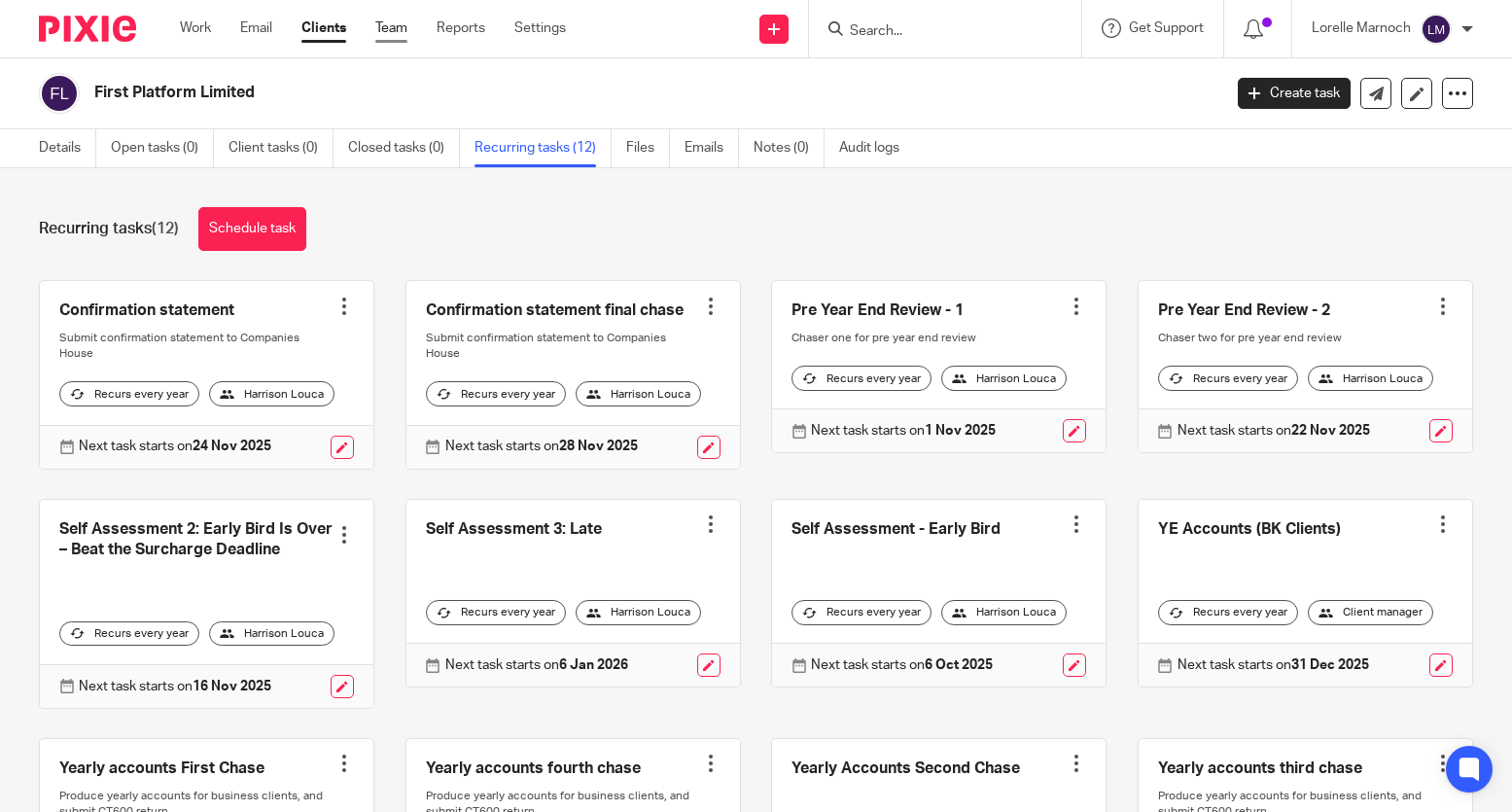 click on "Team" at bounding box center [391, 28] 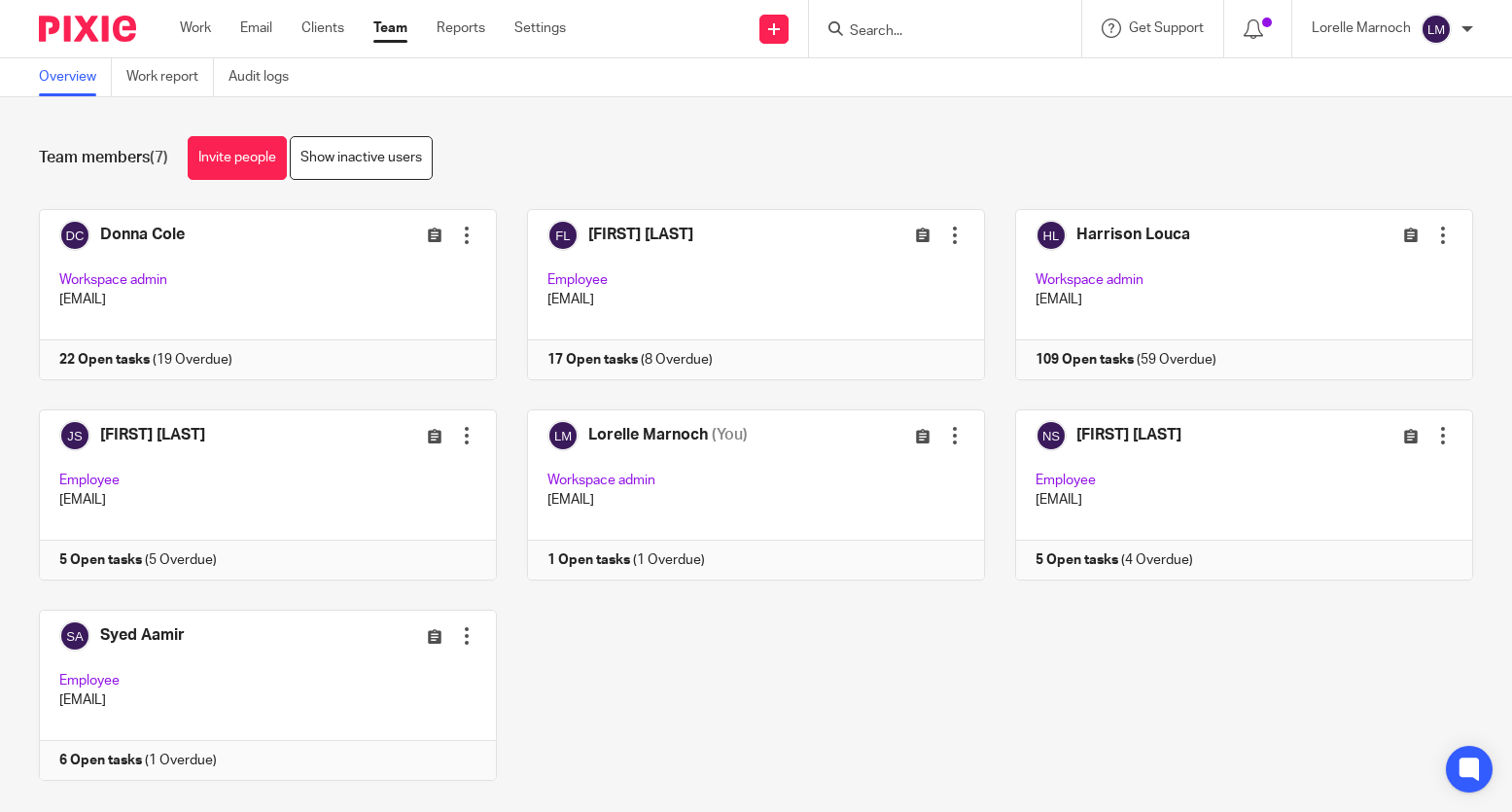 scroll, scrollTop: 0, scrollLeft: 0, axis: both 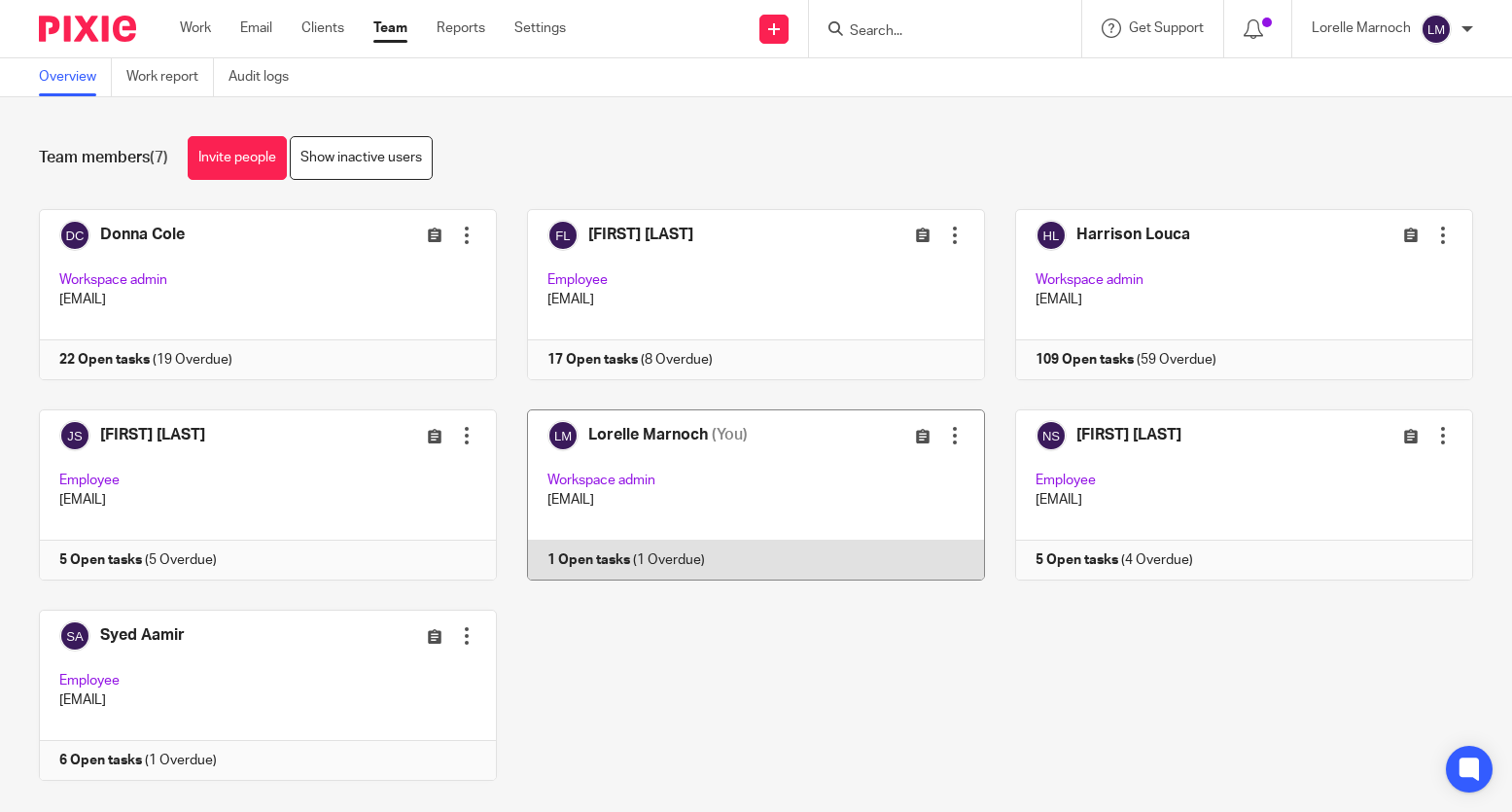 click at bounding box center [741, 495] 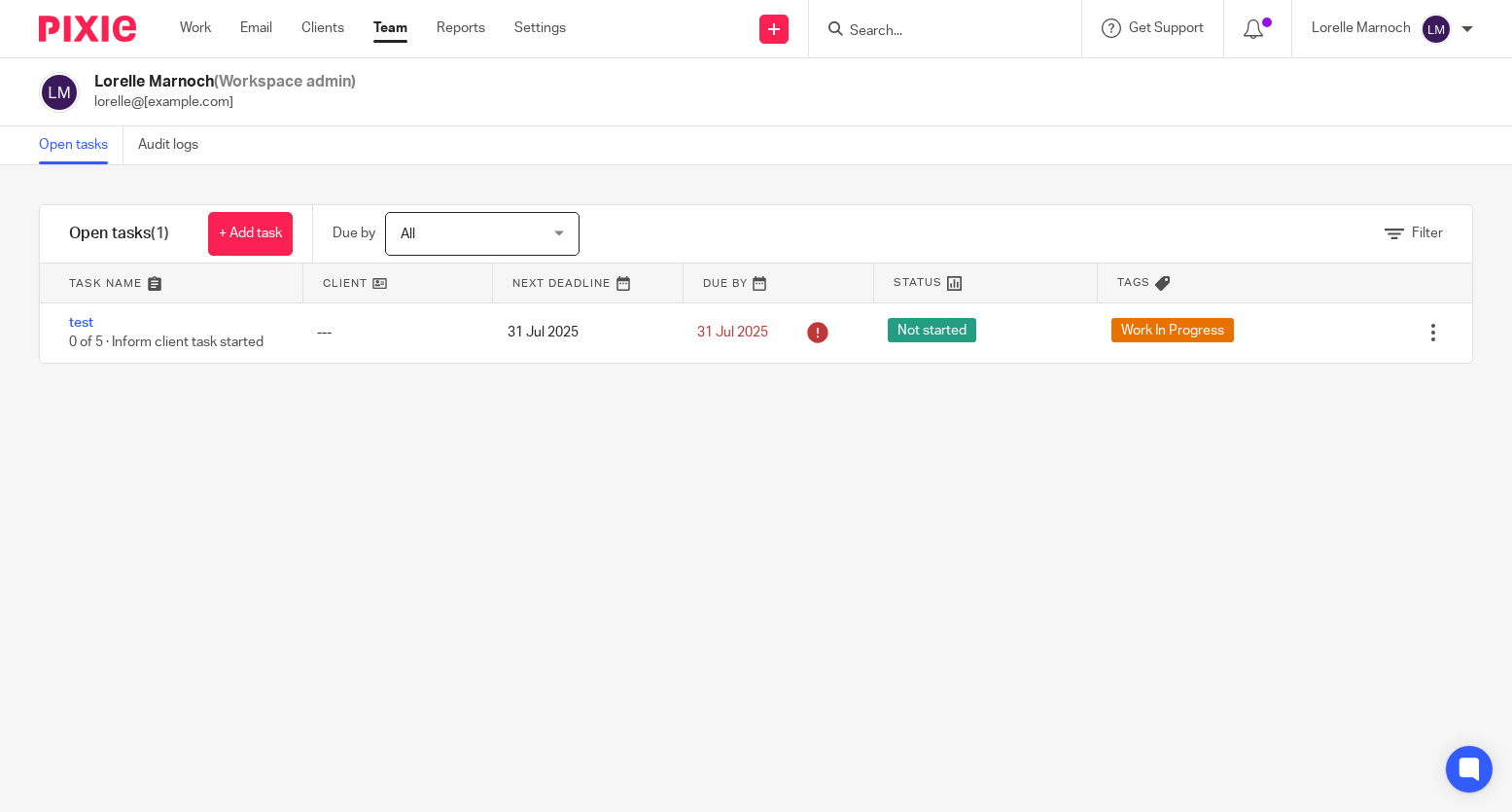 scroll, scrollTop: 0, scrollLeft: 0, axis: both 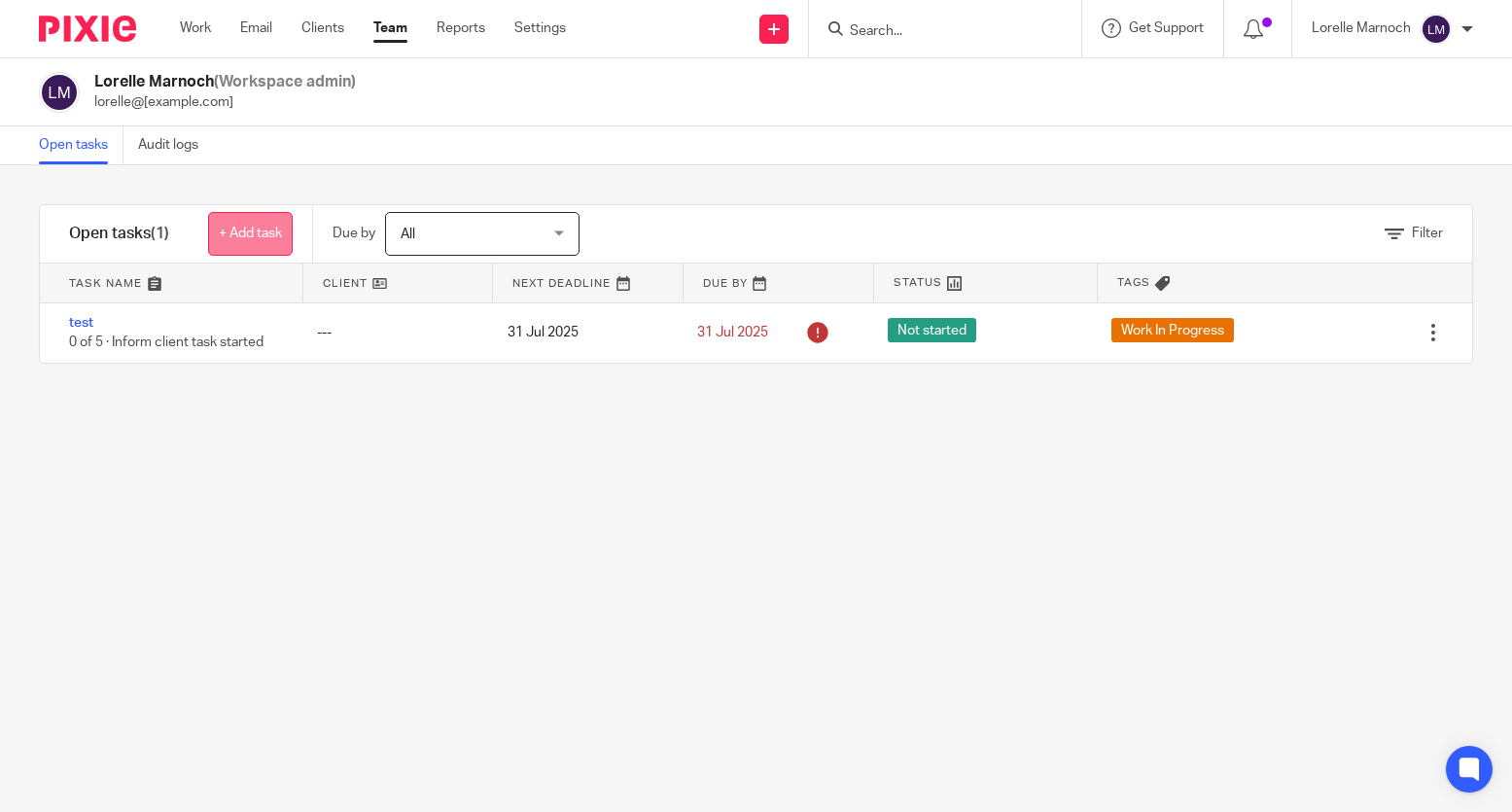 click on "+ Add task" at bounding box center [250, 233] 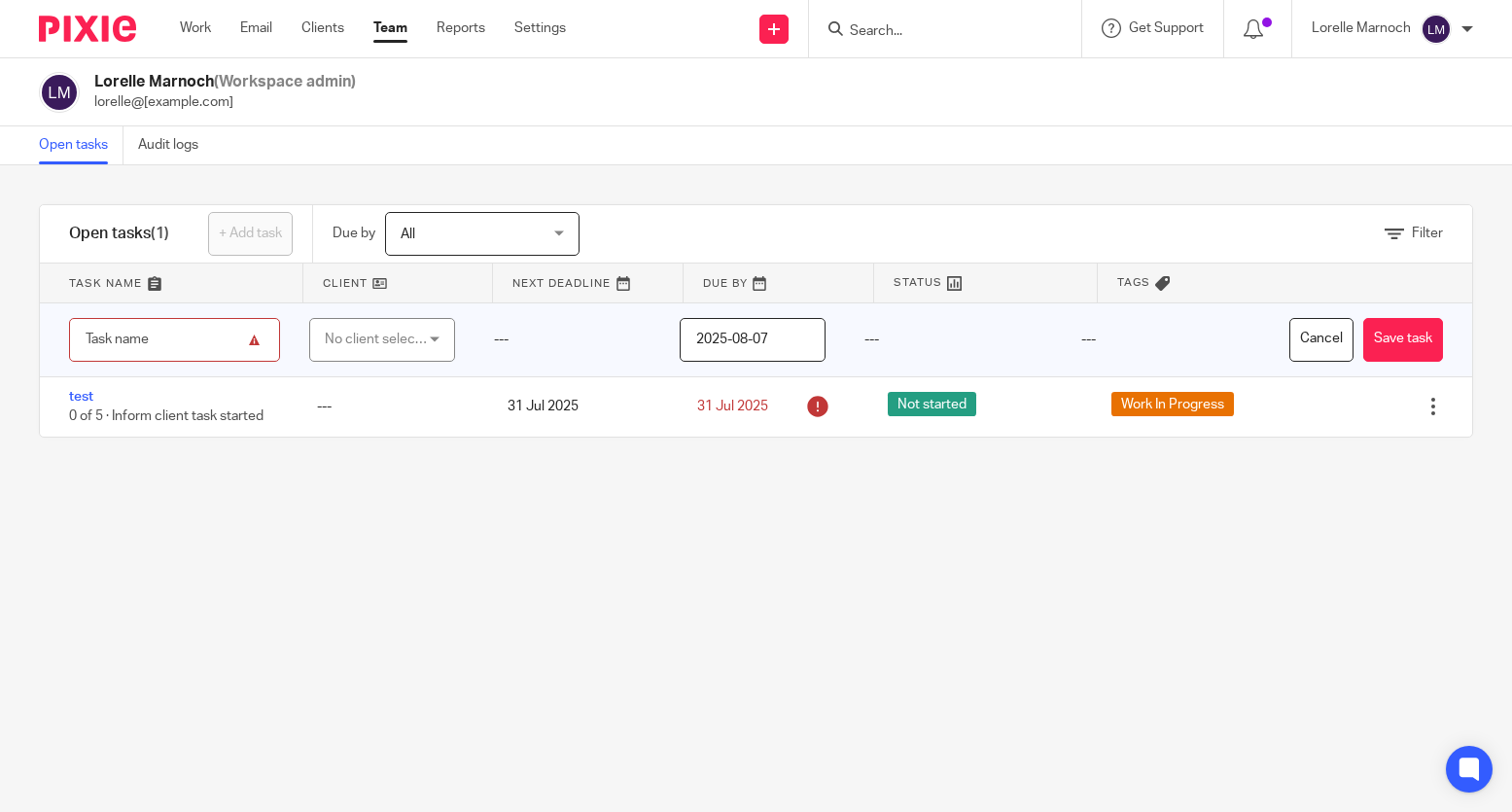 click on "No client selected" at bounding box center (376, 339) 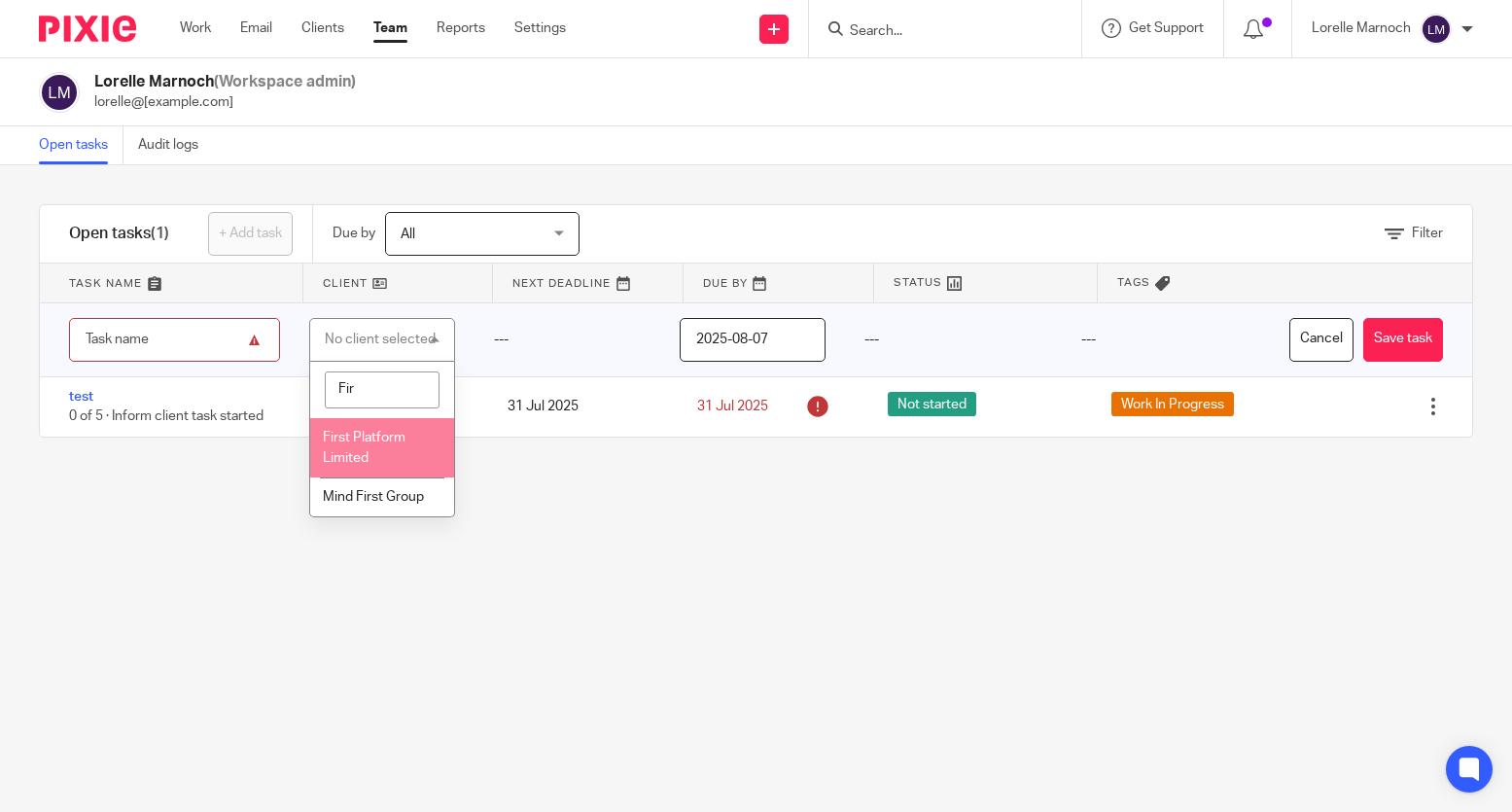 type on "Fir" 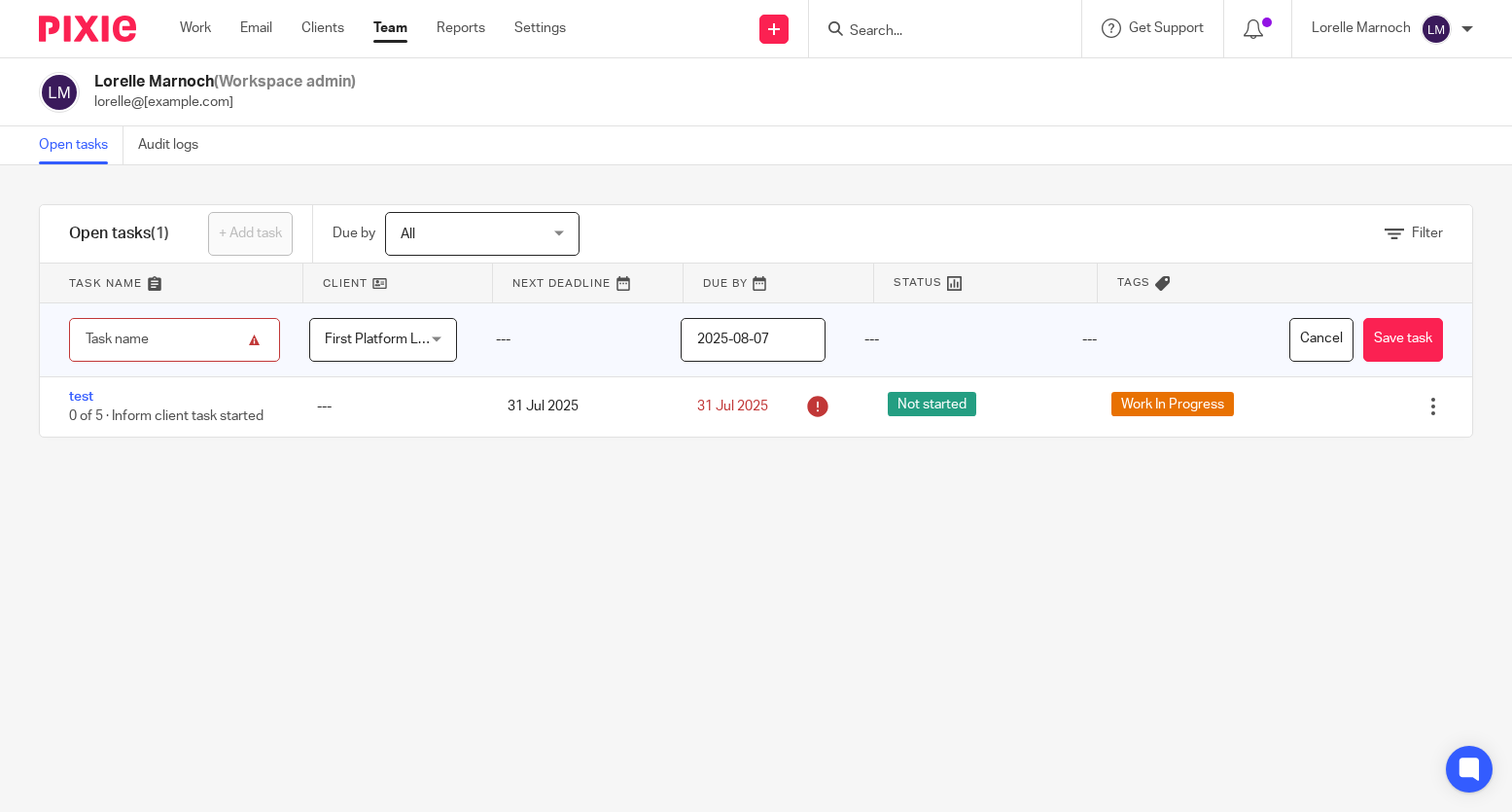 click at bounding box center [174, 339] 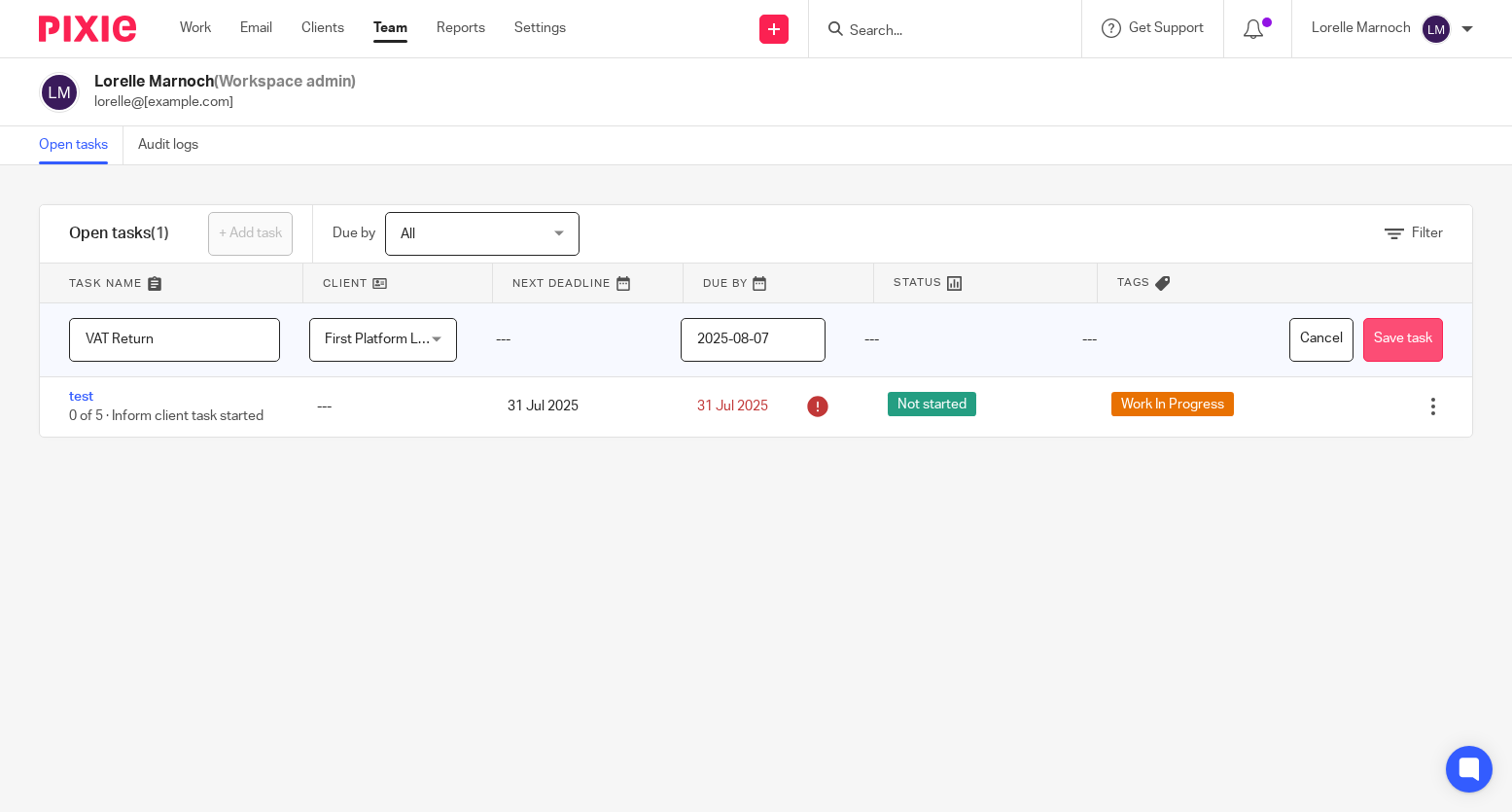 type on "VAT Return" 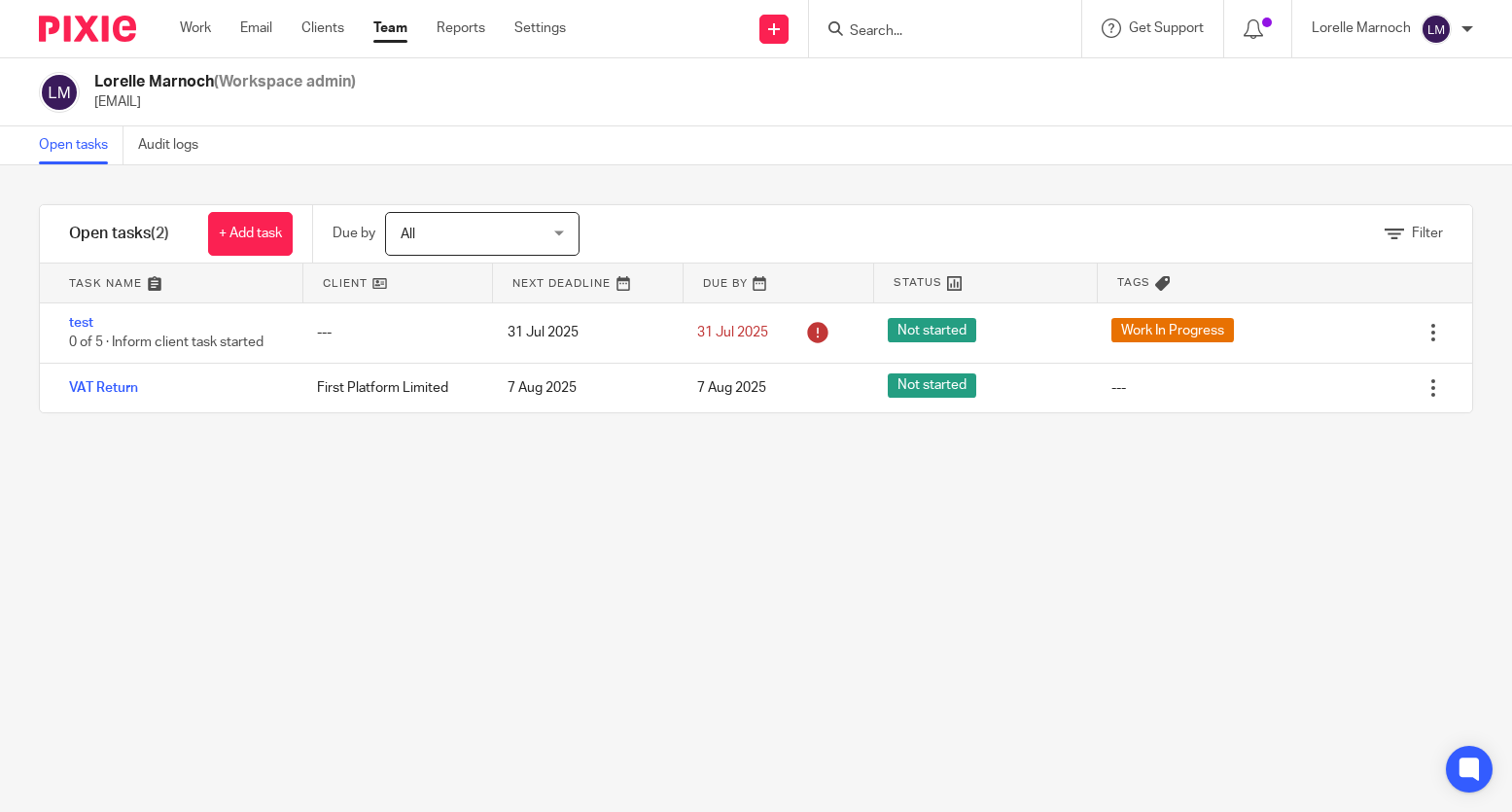 scroll, scrollTop: 0, scrollLeft: 0, axis: both 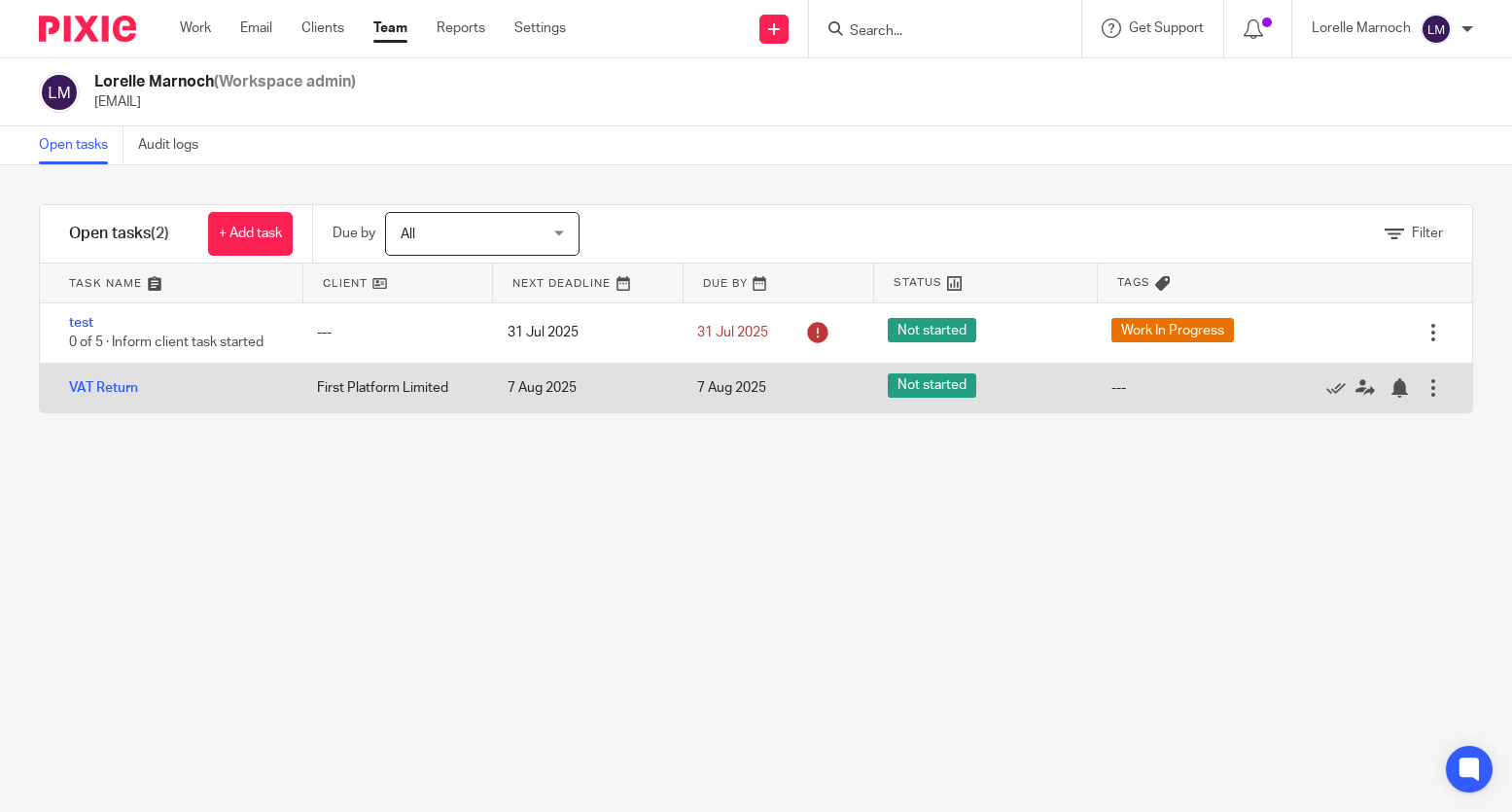 click at bounding box center [1433, 388] 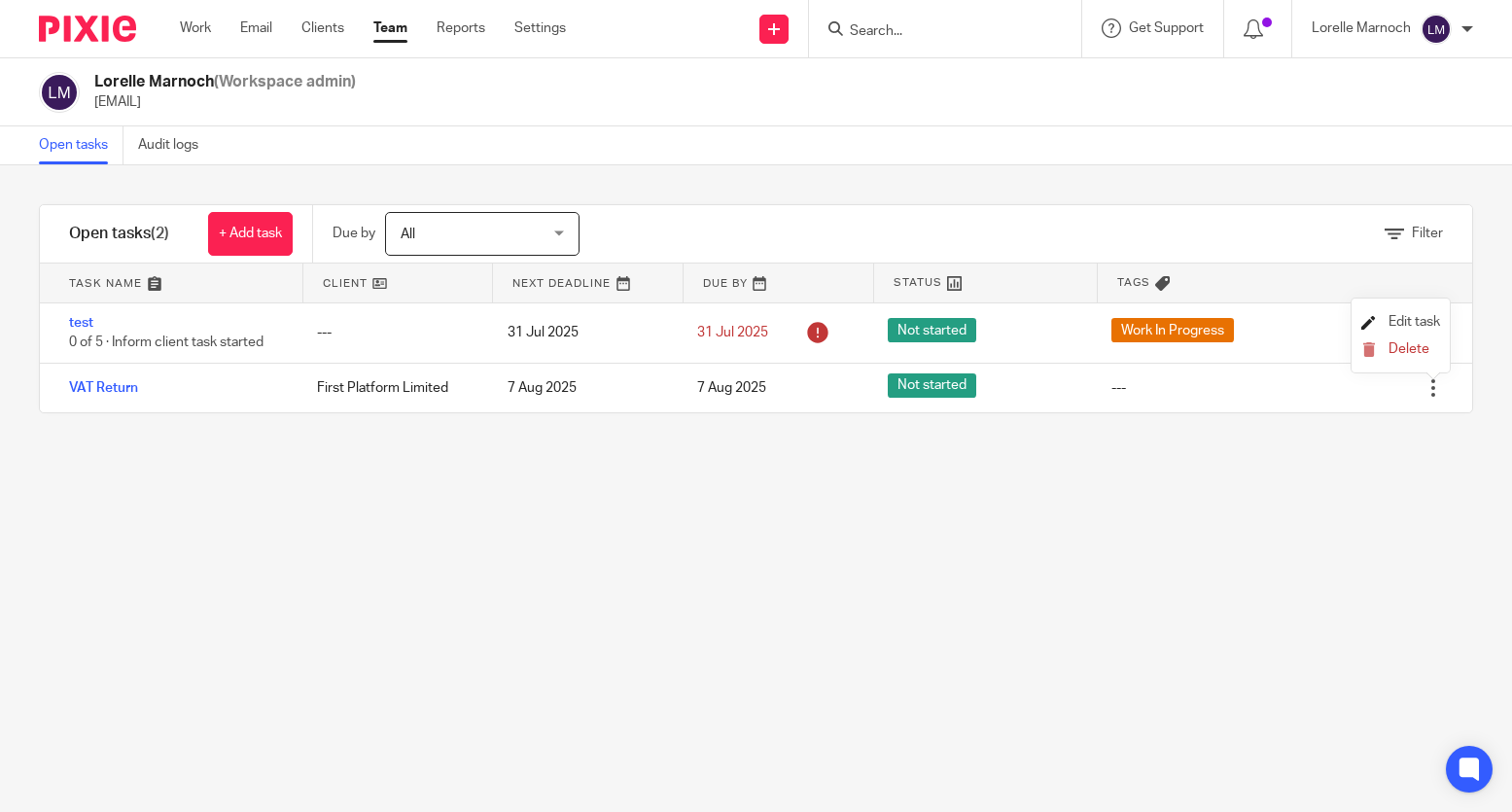 click on "Edit task" at bounding box center (1414, 322) 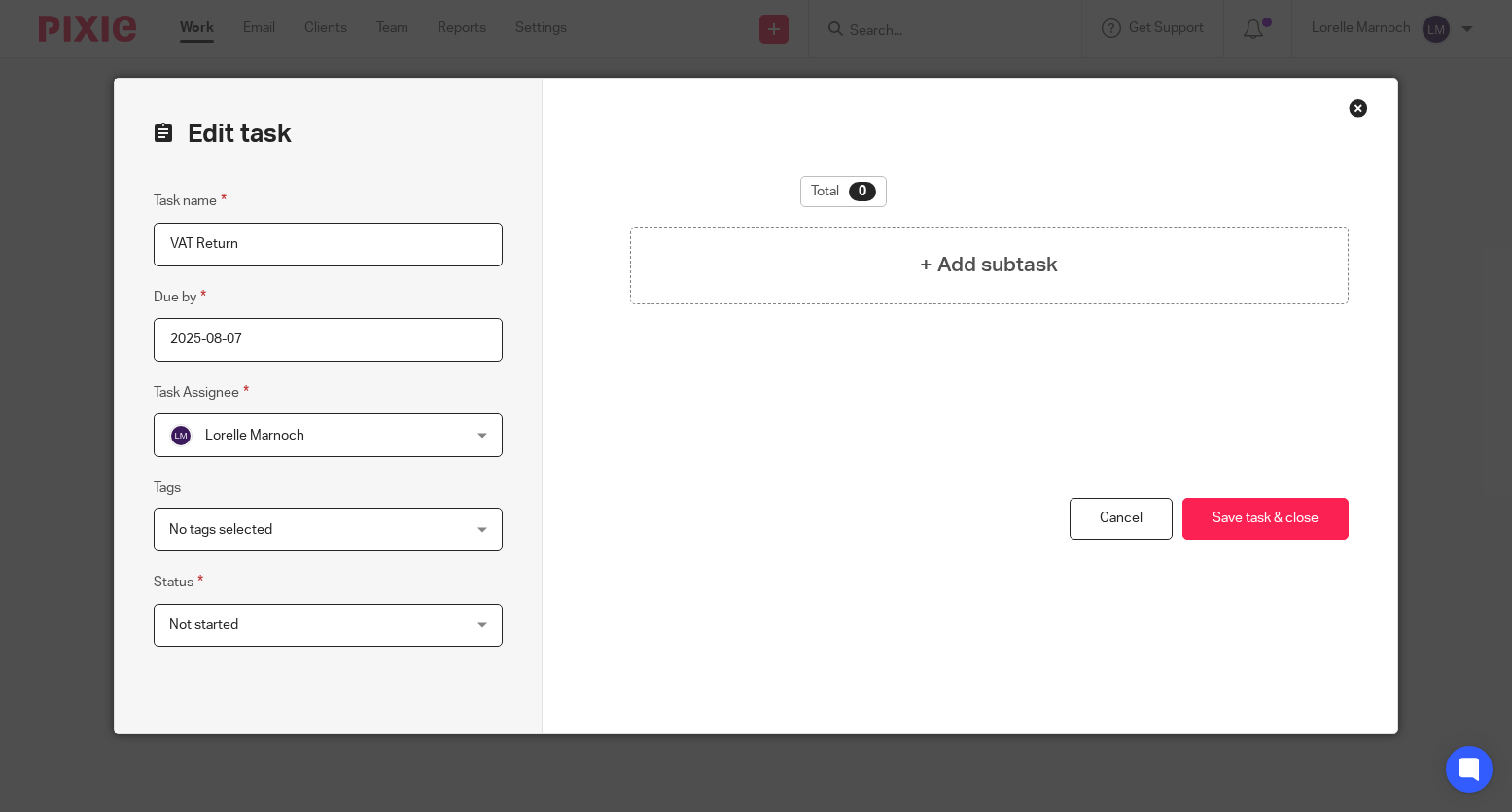 scroll, scrollTop: 0, scrollLeft: 0, axis: both 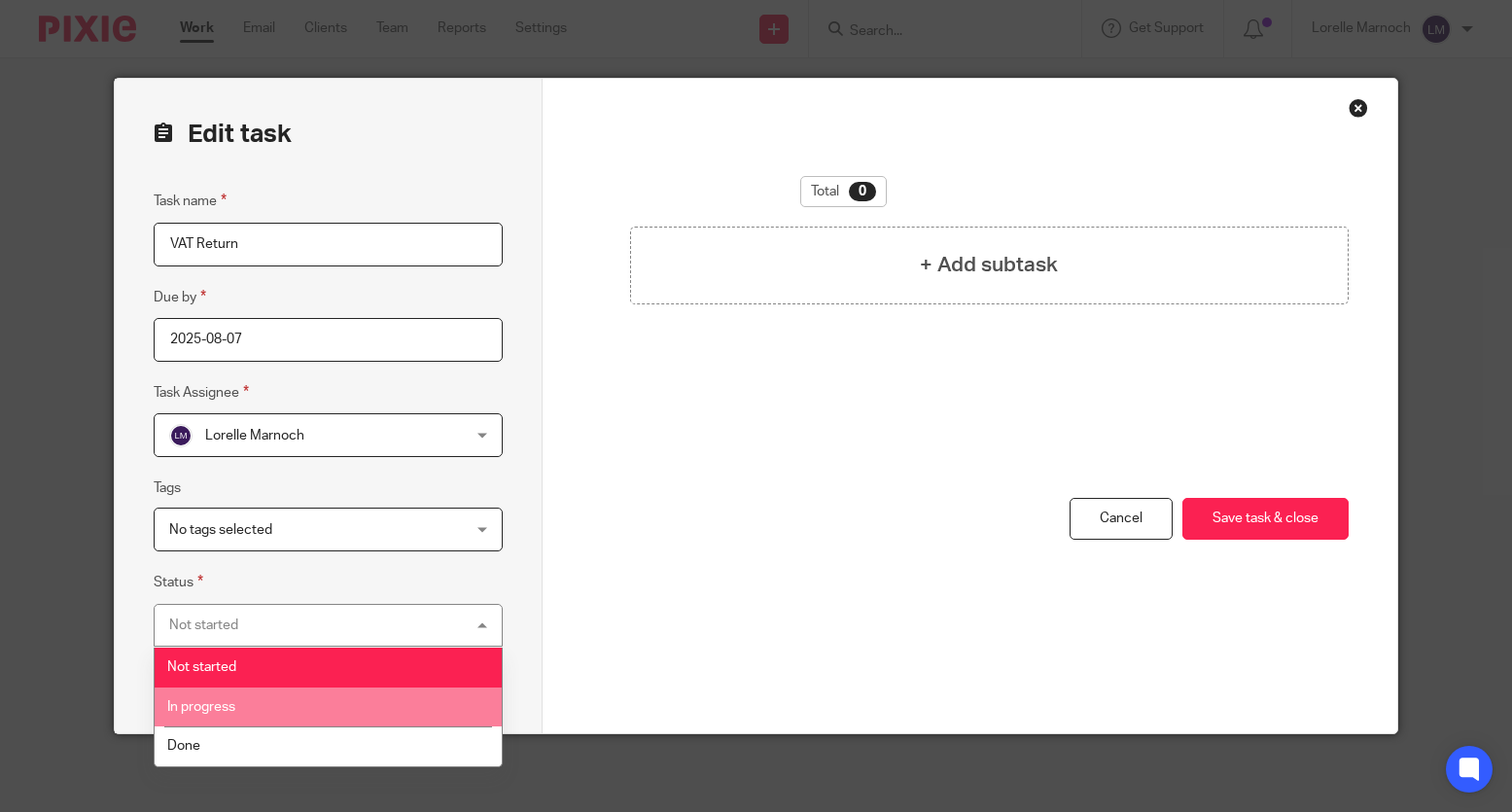 click on "In progress" at bounding box center [328, 707] 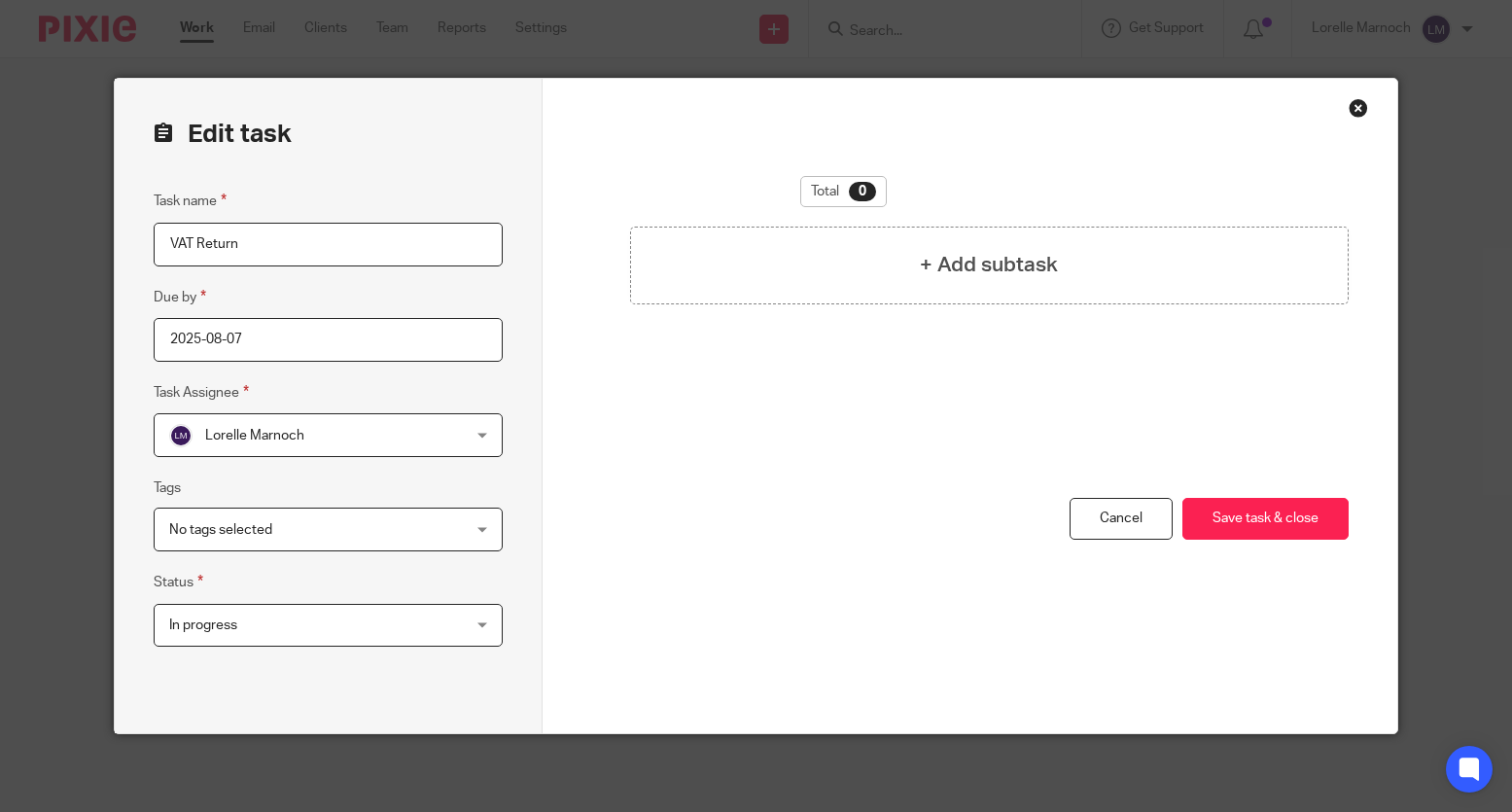 click on "No tags selected" at bounding box center (328, 529) 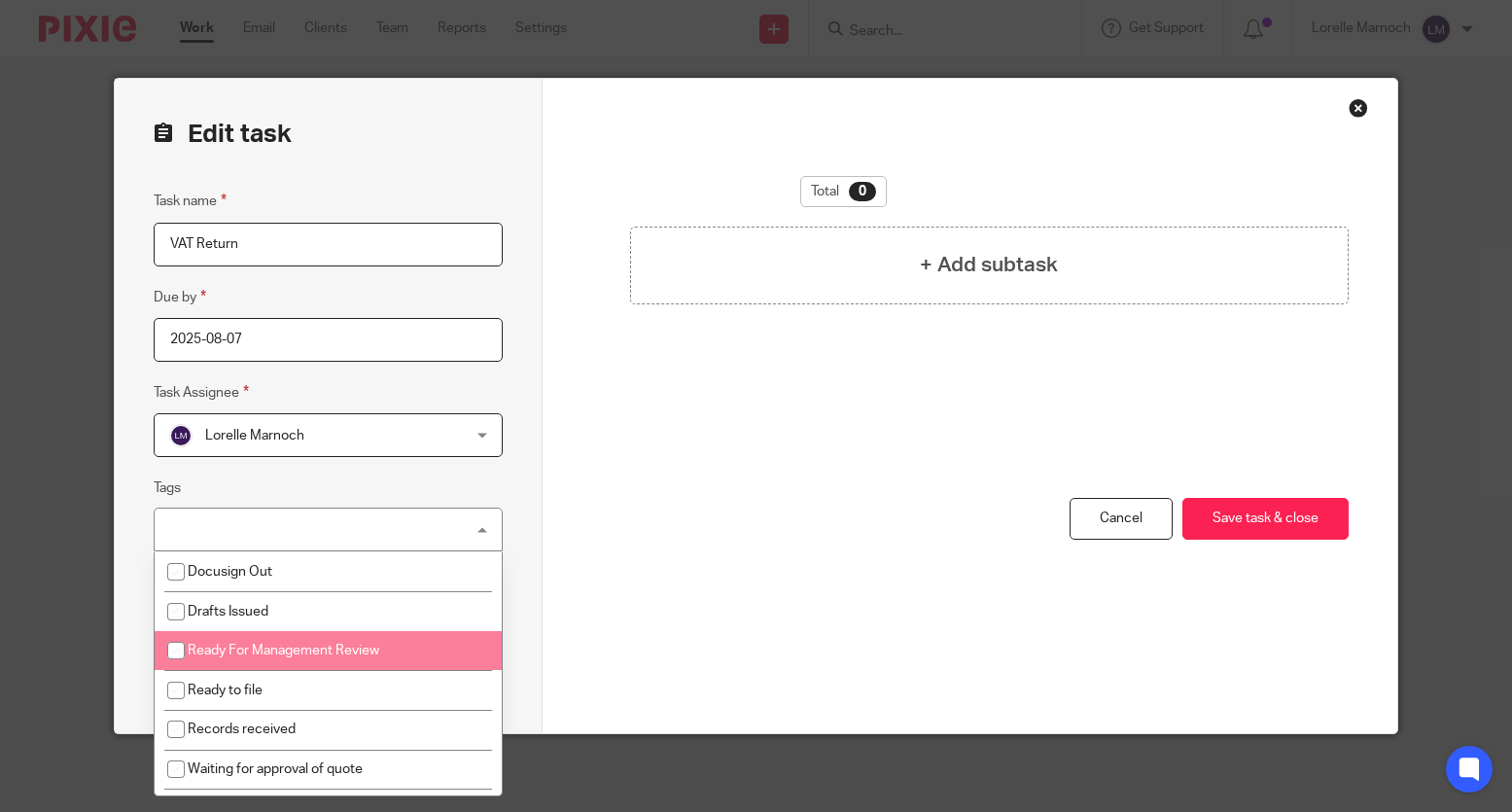 scroll, scrollTop: 80, scrollLeft: 0, axis: vertical 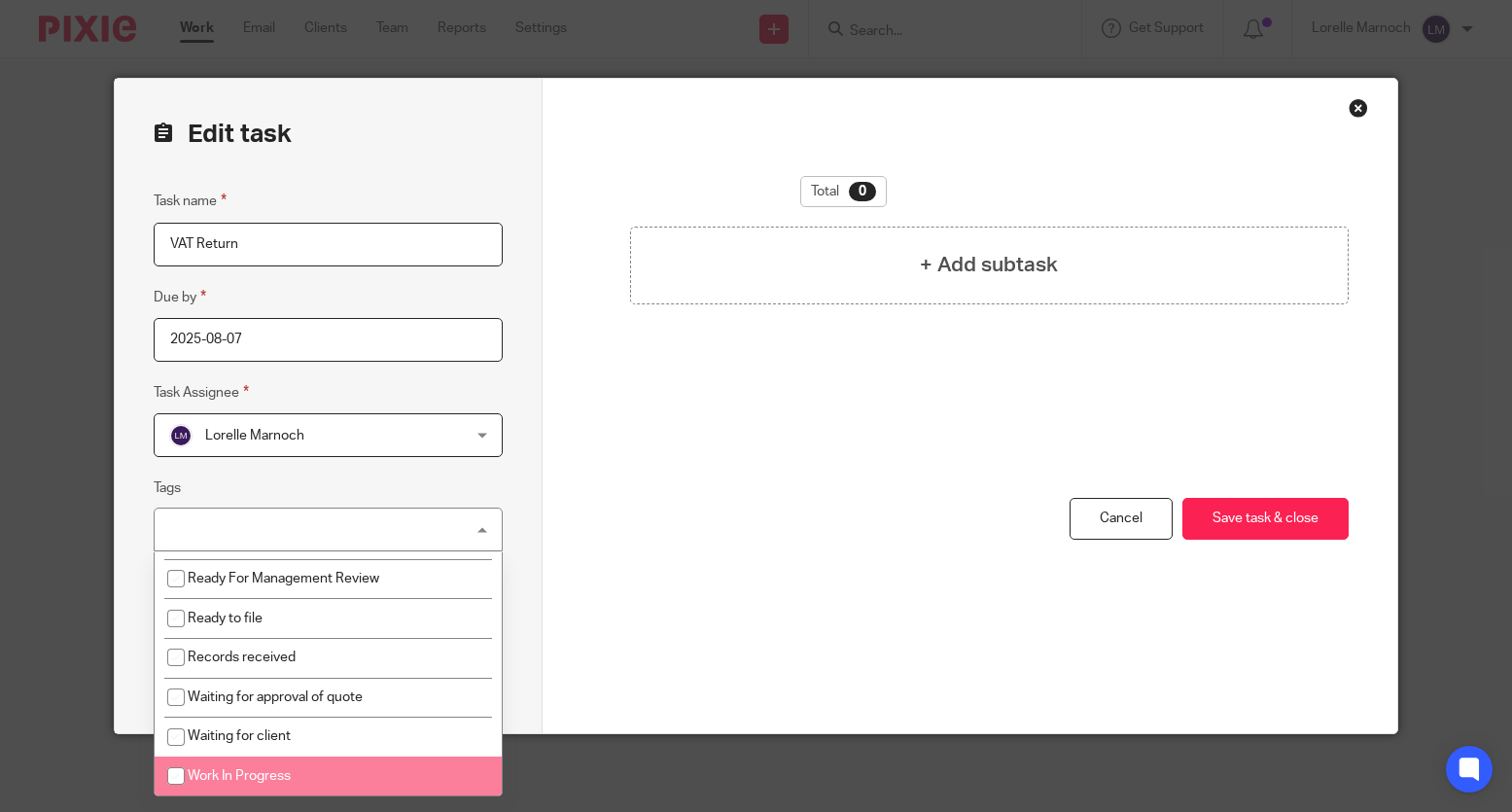 click at bounding box center (176, 776) 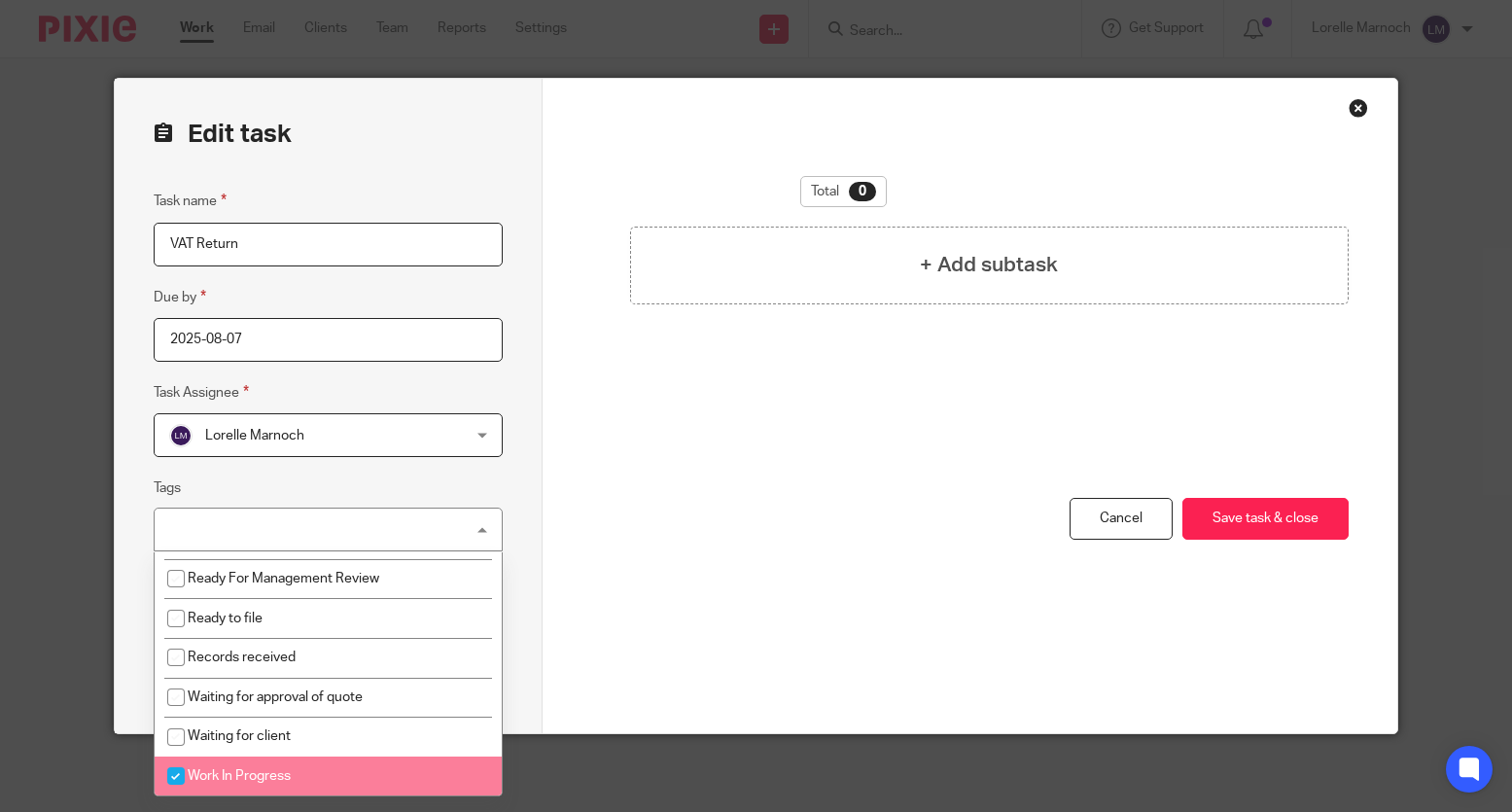 checkbox on "true" 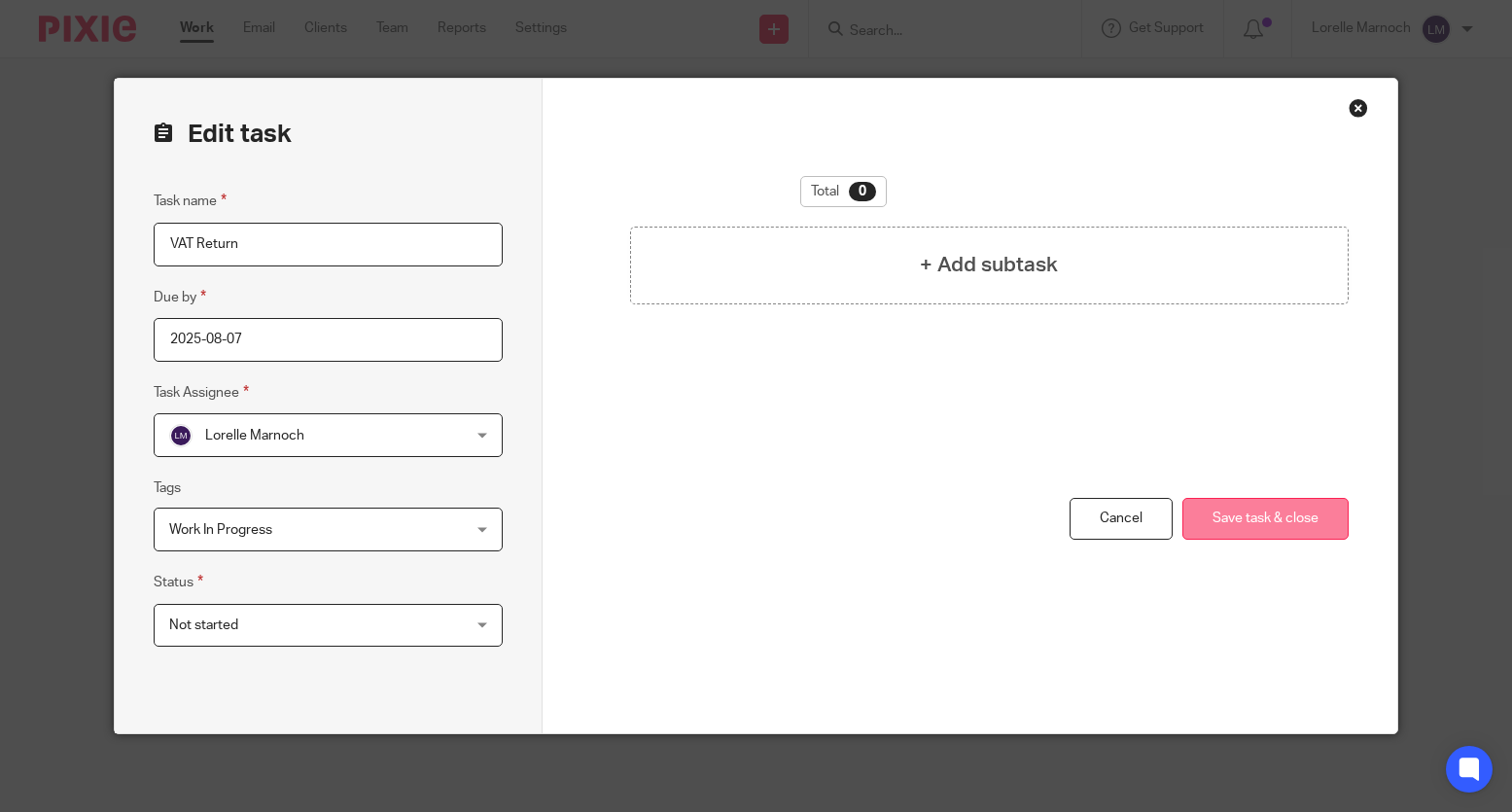 click on "Save task & close" at bounding box center (1265, 518) 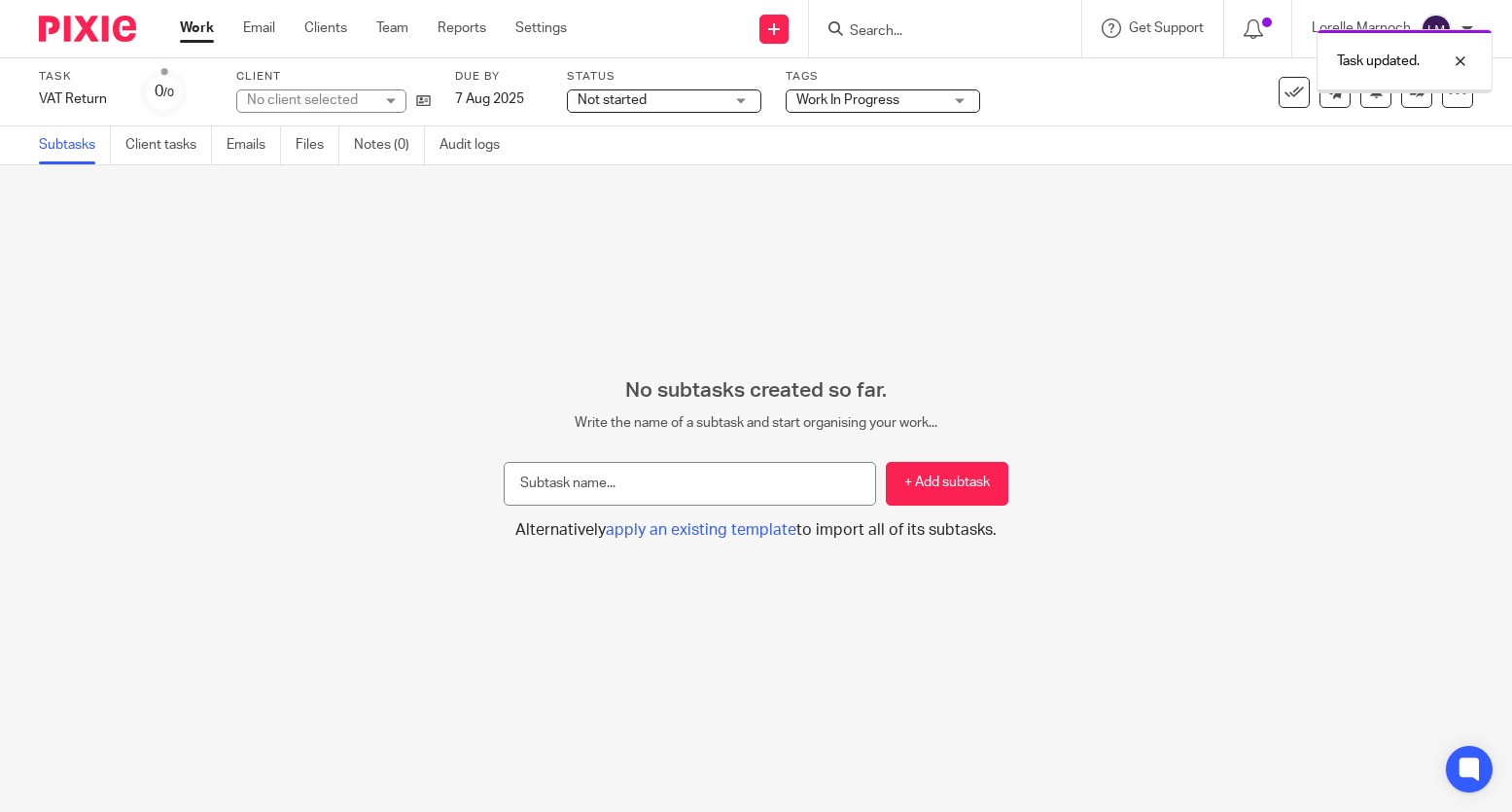 scroll, scrollTop: 0, scrollLeft: 0, axis: both 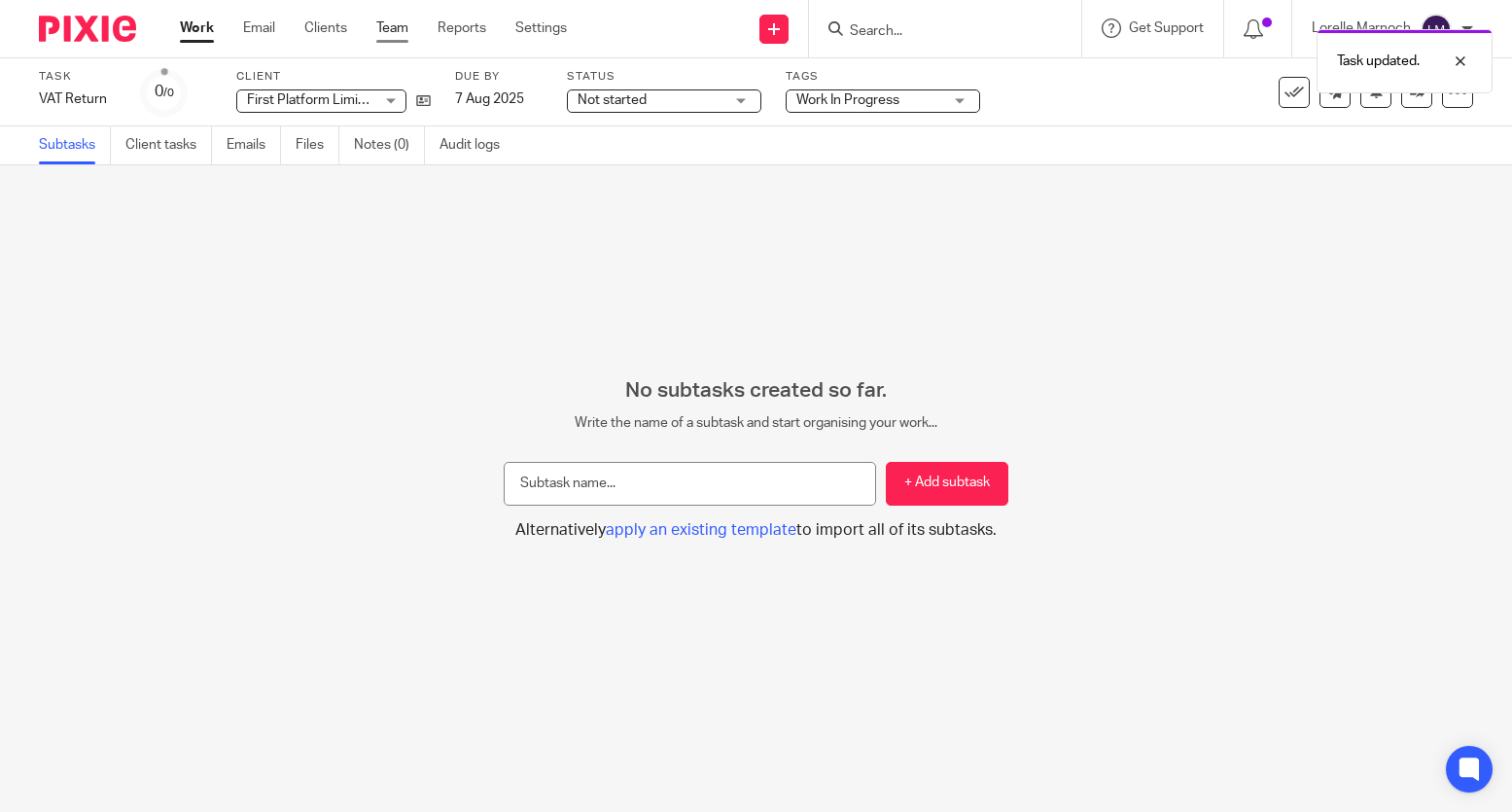 click on "Team" at bounding box center (392, 28) 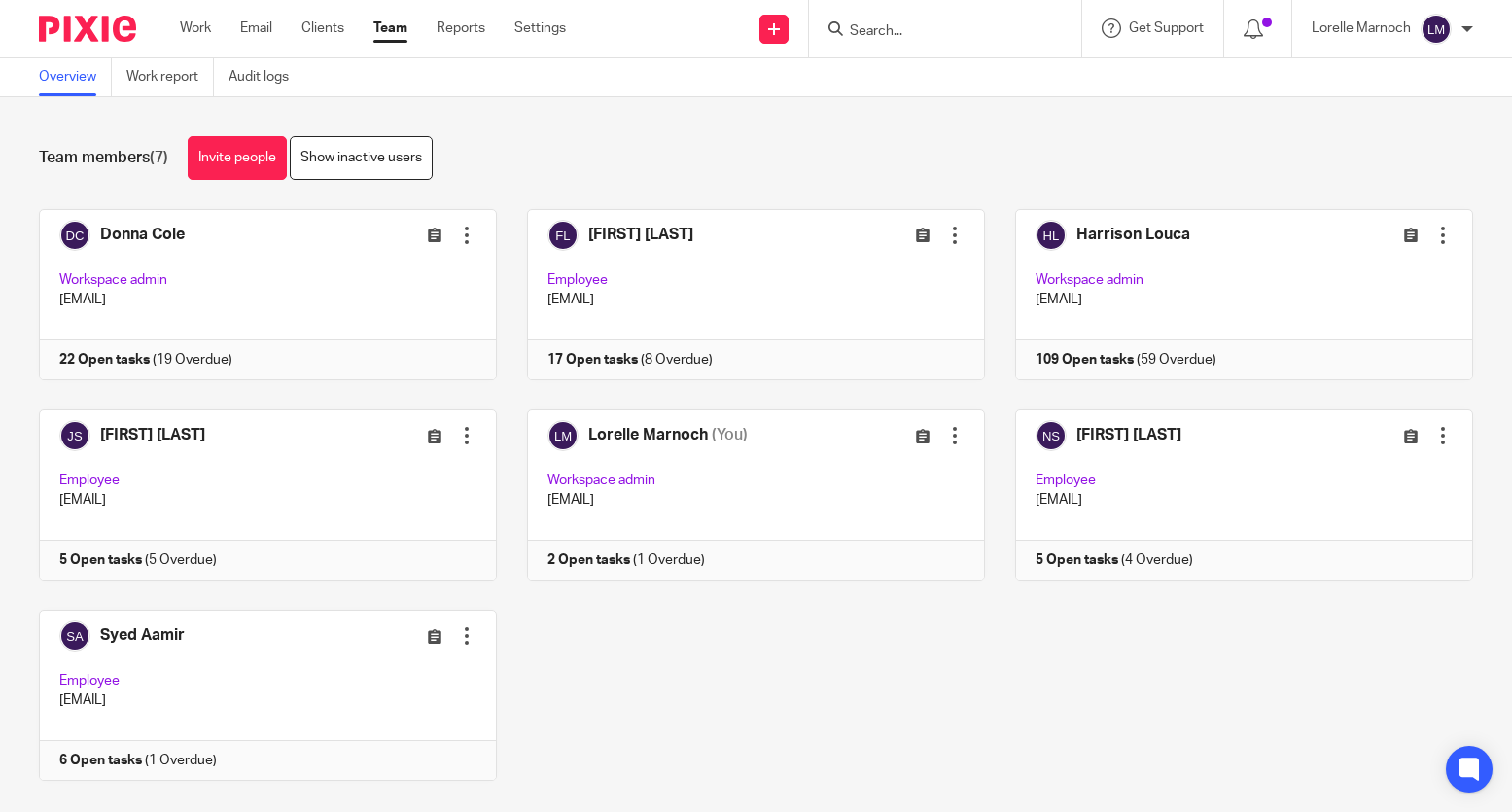 scroll, scrollTop: 0, scrollLeft: 0, axis: both 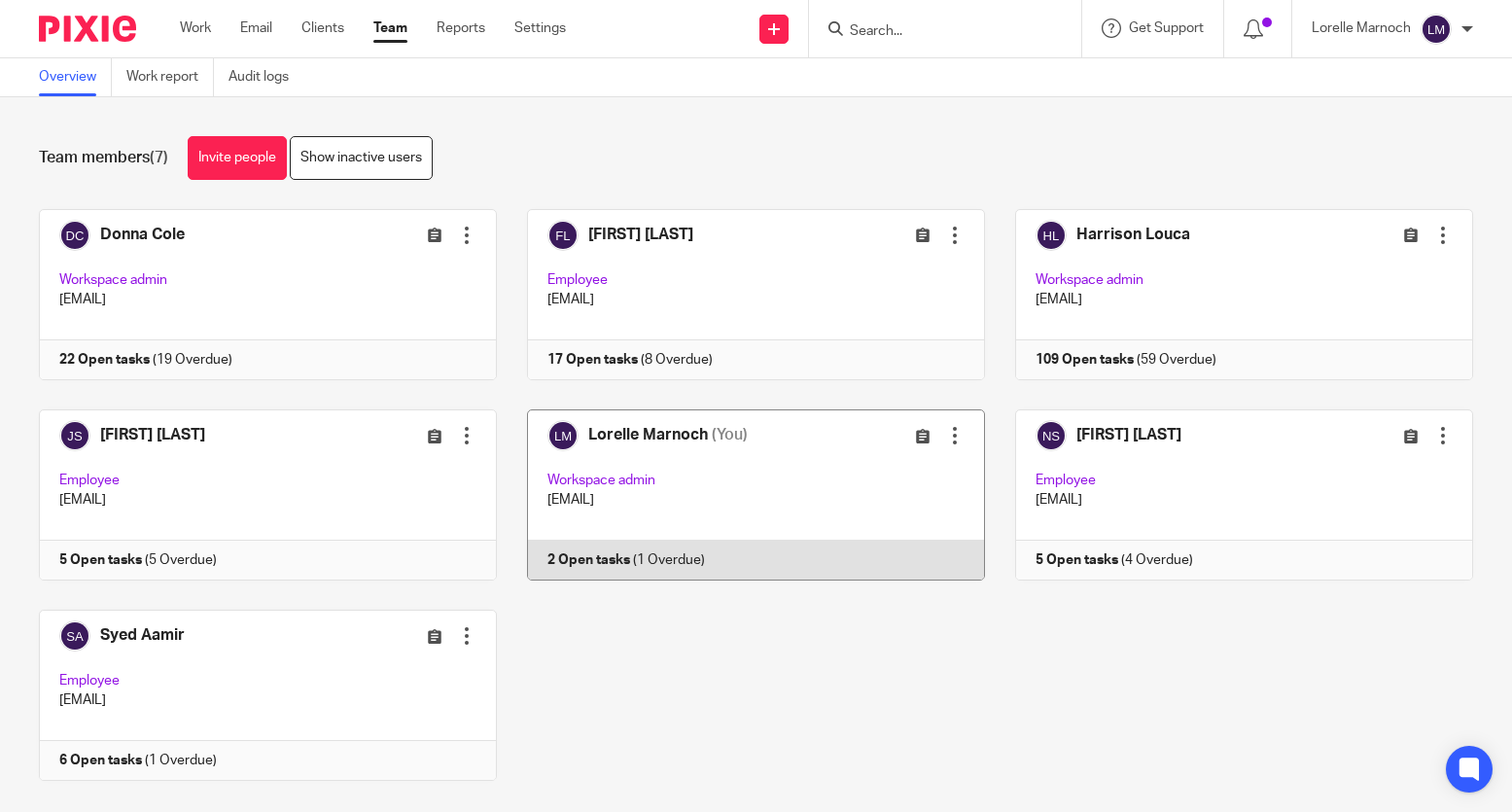 click at bounding box center (741, 495) 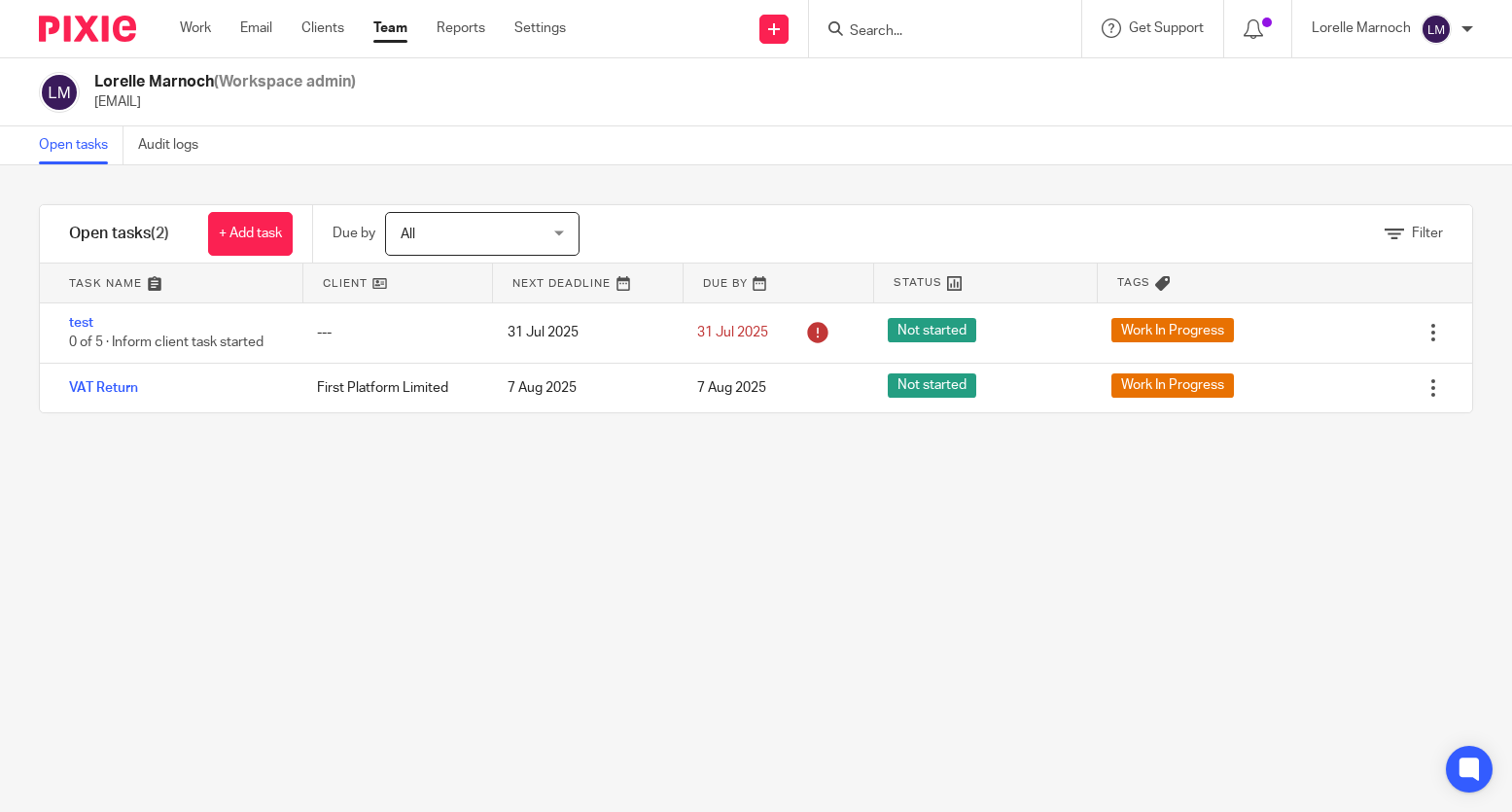 scroll, scrollTop: 0, scrollLeft: 0, axis: both 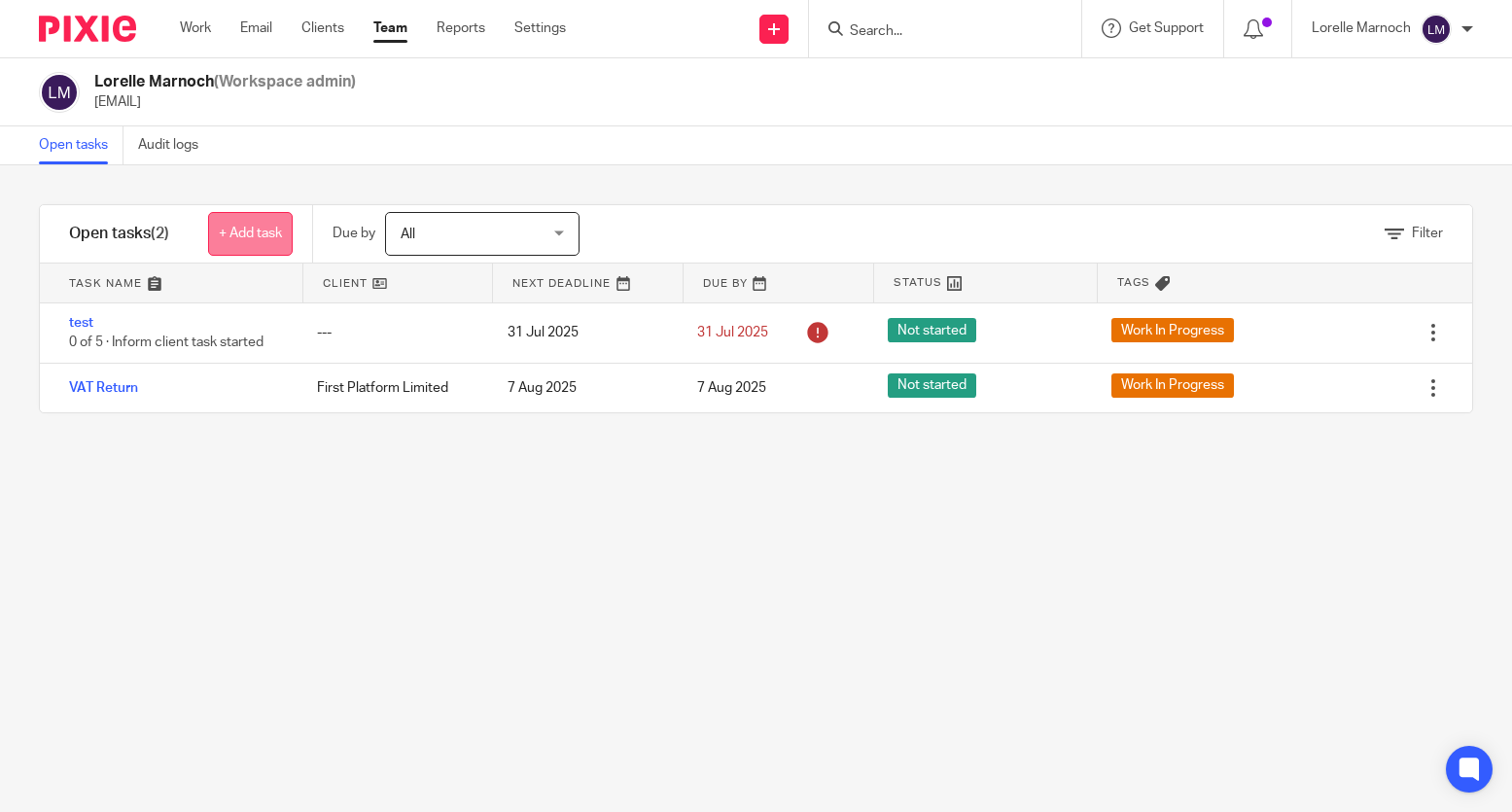 click on "+ Add task" at bounding box center [250, 233] 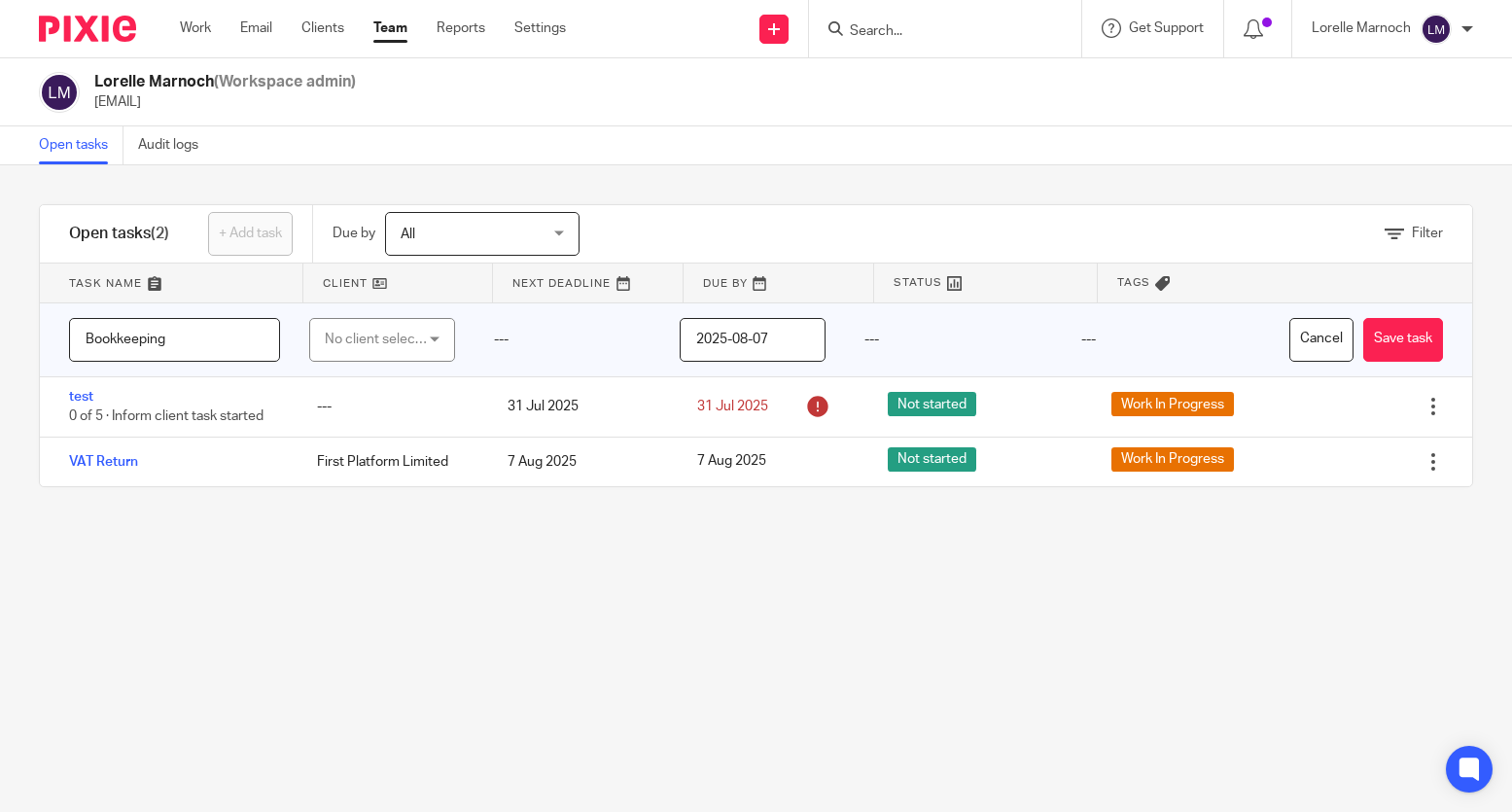 type on "Bookkeeping" 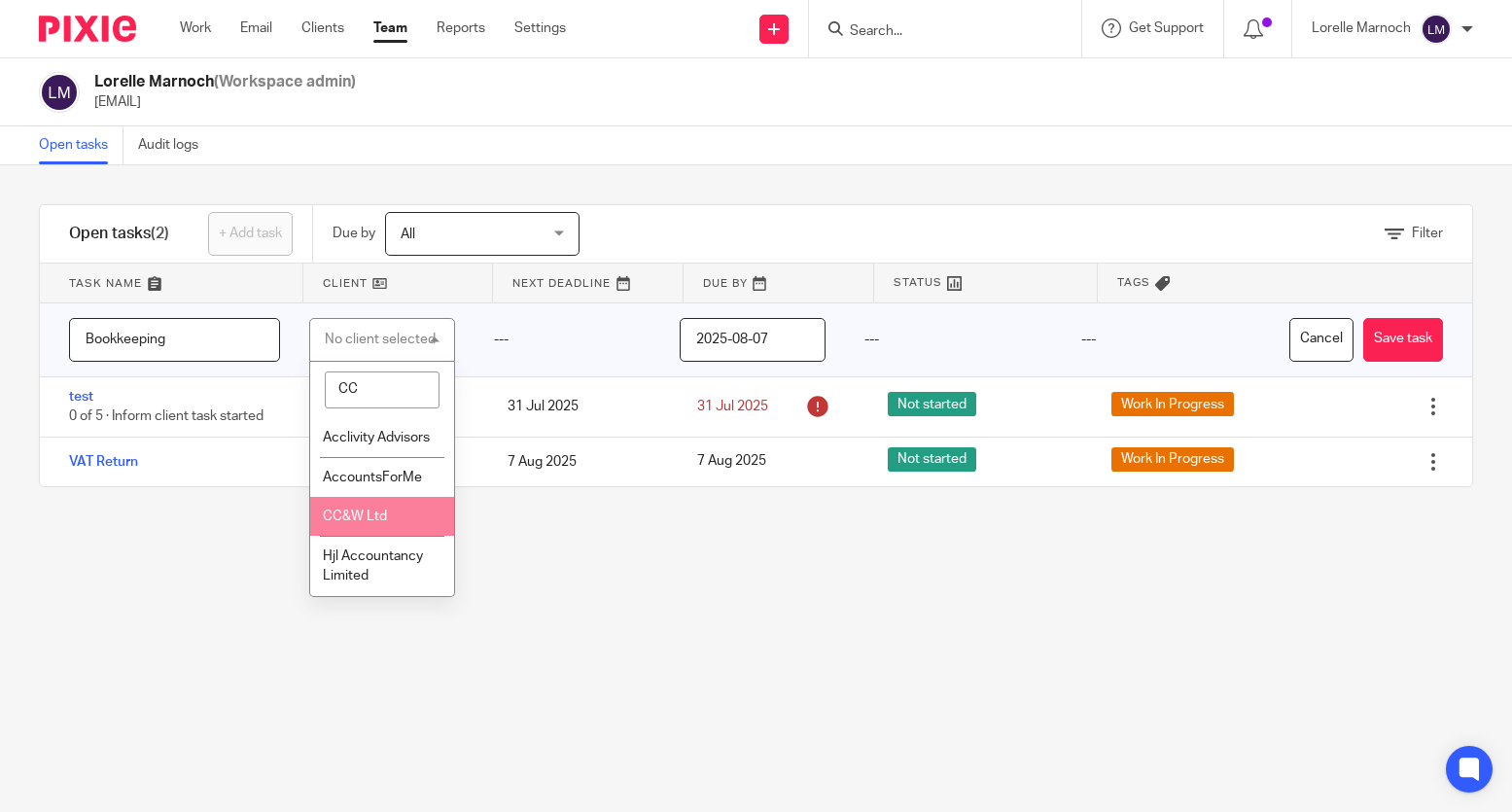 type on "CC" 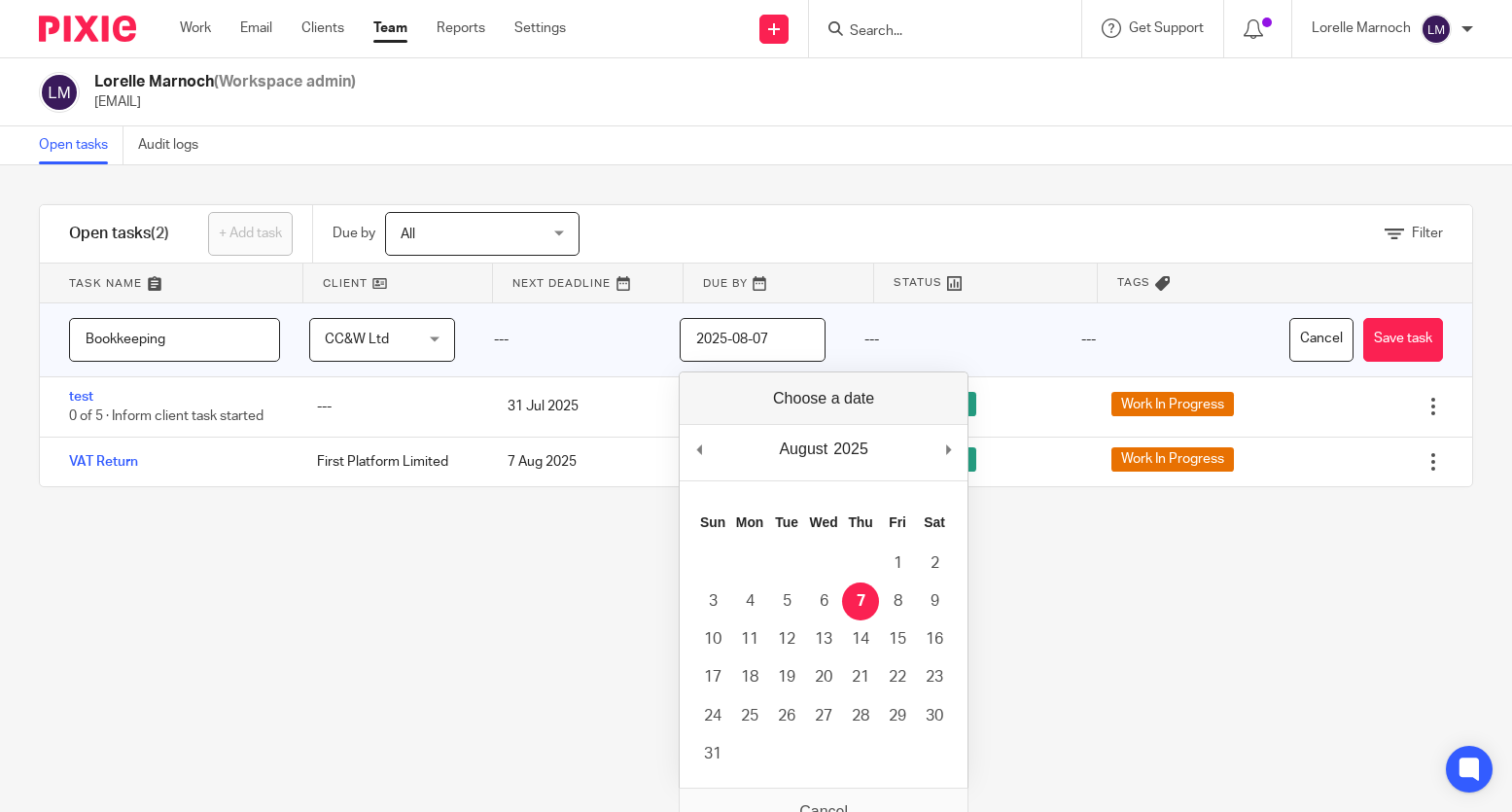 click on "2025-08-07" at bounding box center (753, 339) 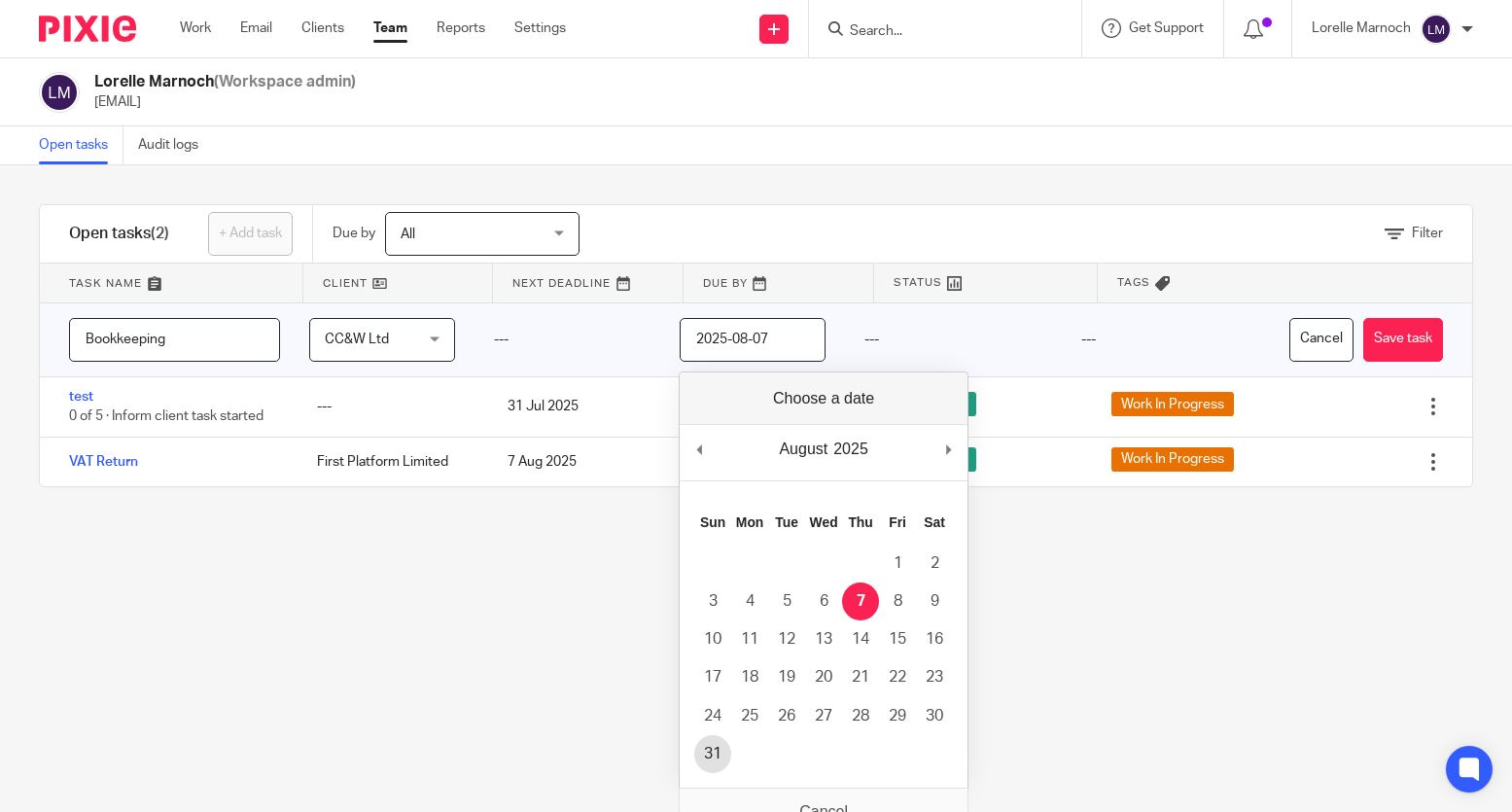 type on "2025-08-31" 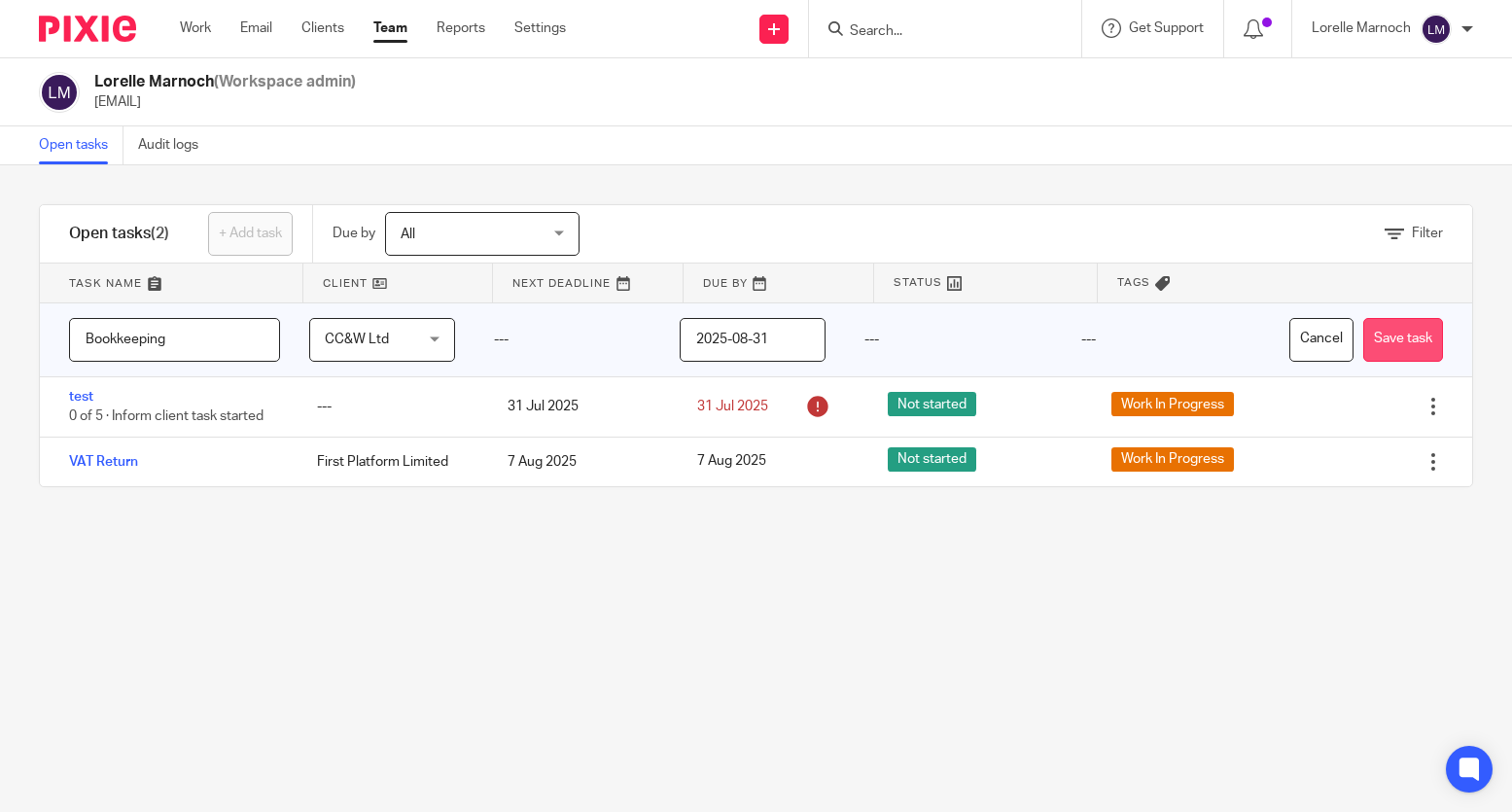 click on "Save task" at bounding box center [1403, 339] 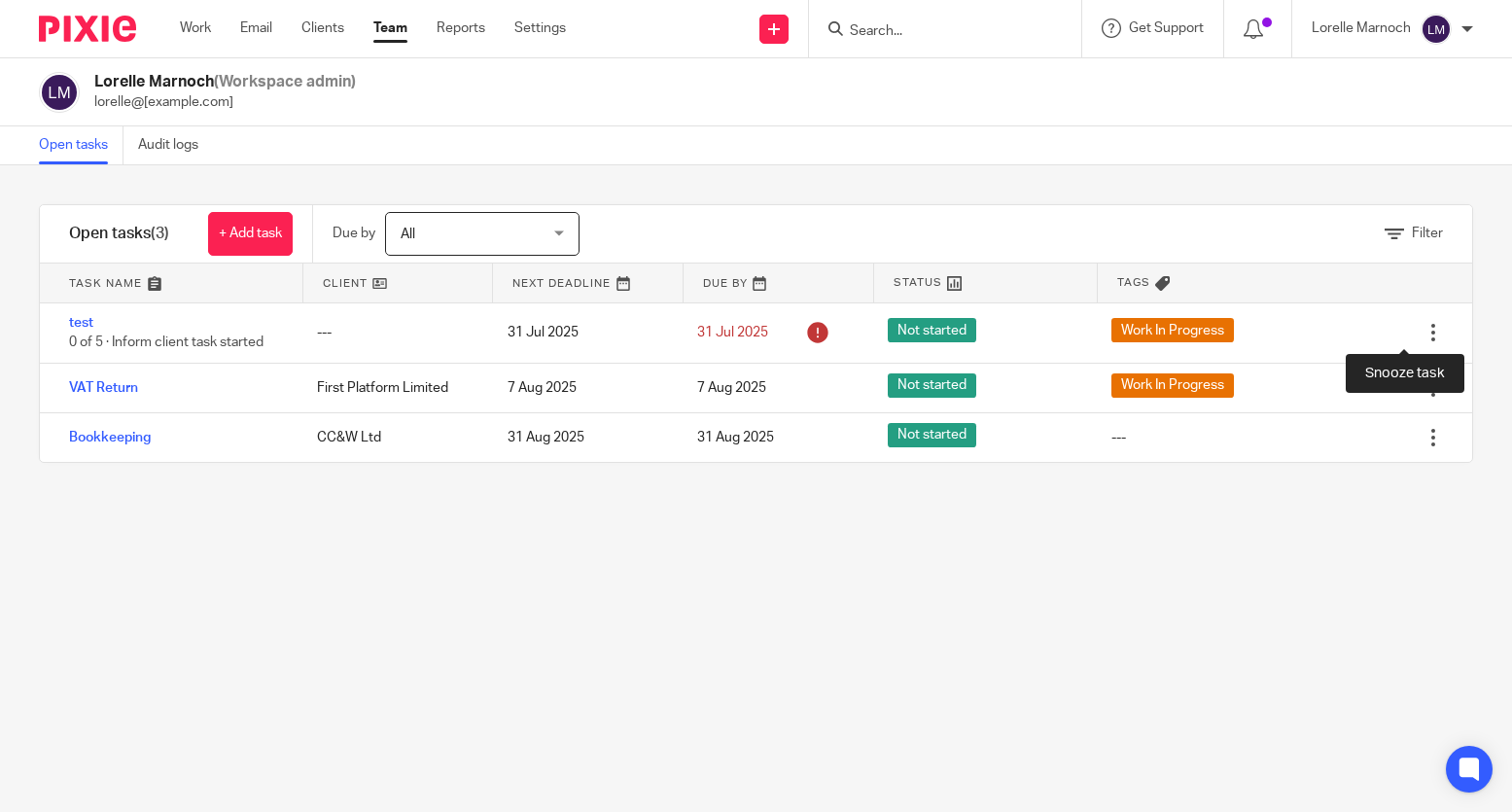 scroll, scrollTop: 0, scrollLeft: 0, axis: both 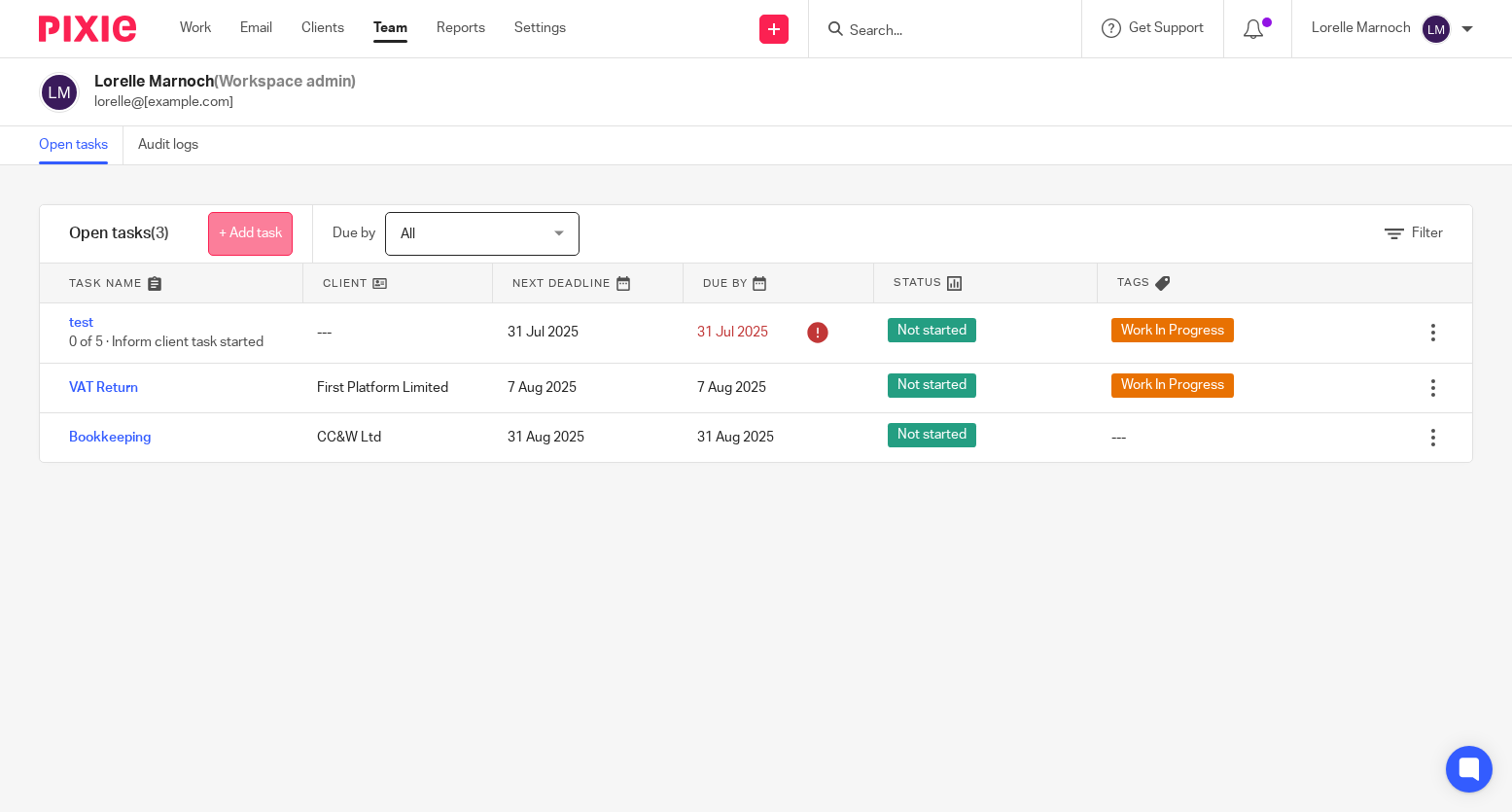 click on "+ Add task" at bounding box center (250, 233) 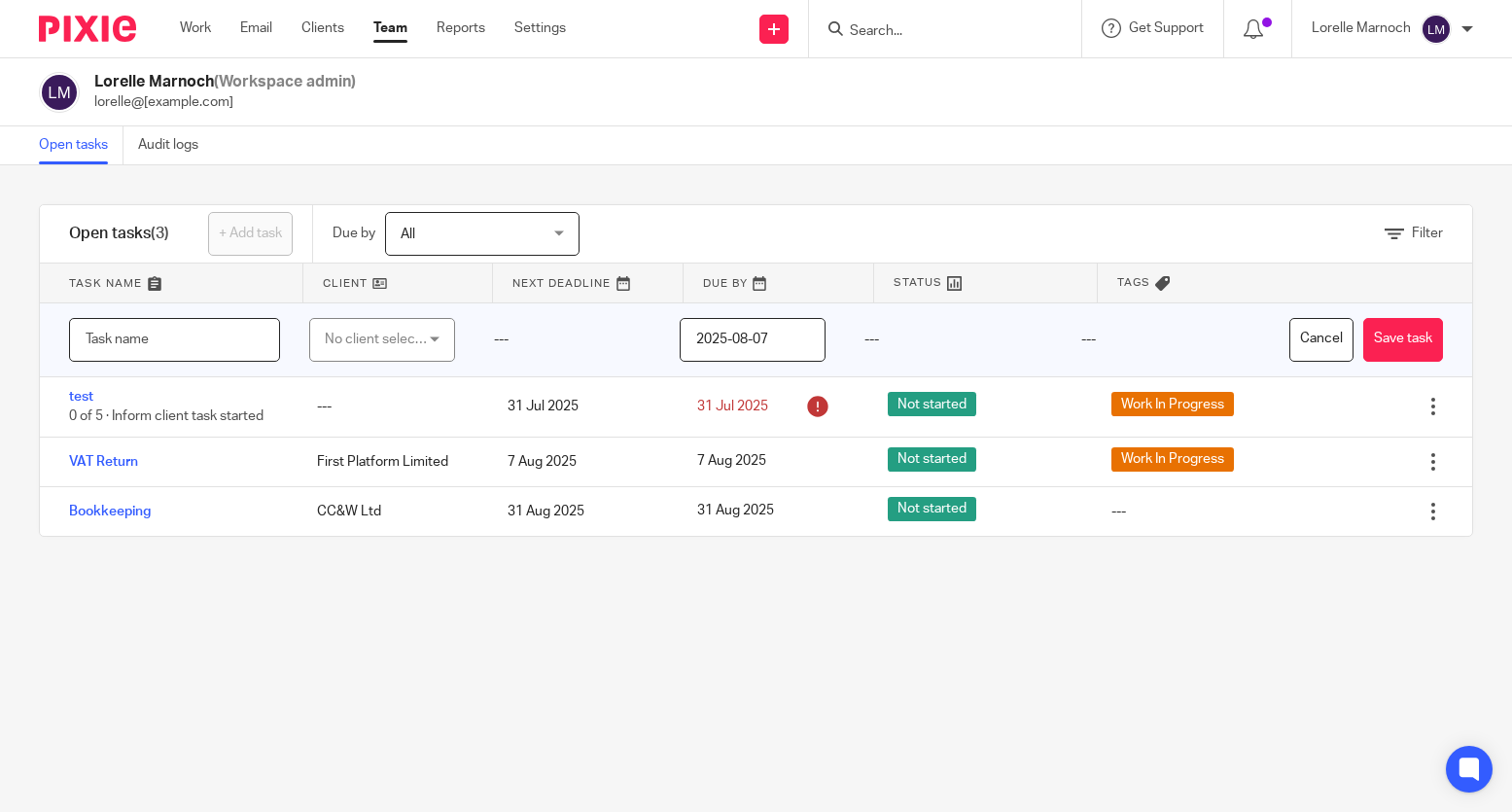 type on "G" 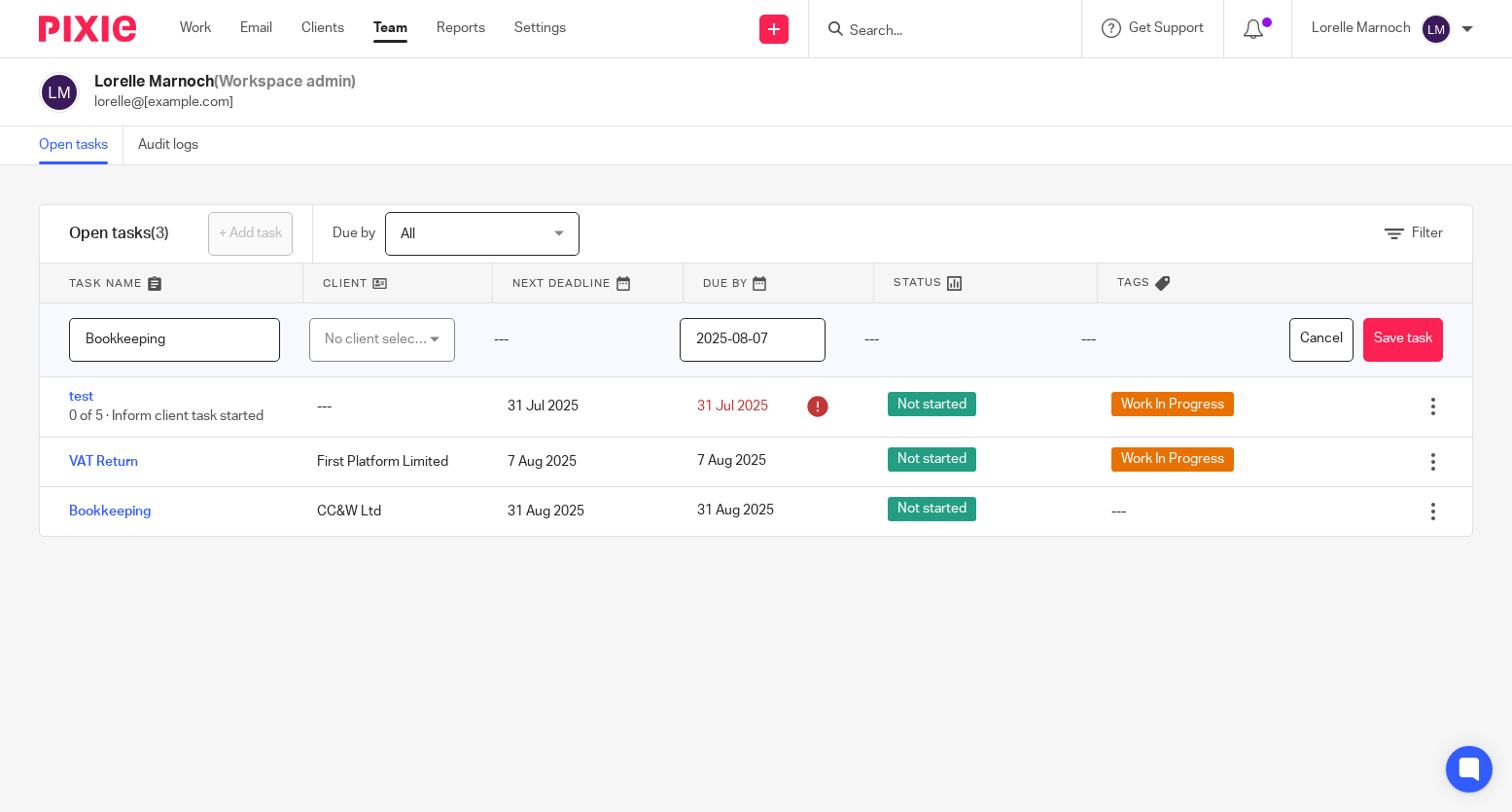 type on "Bookkeeping" 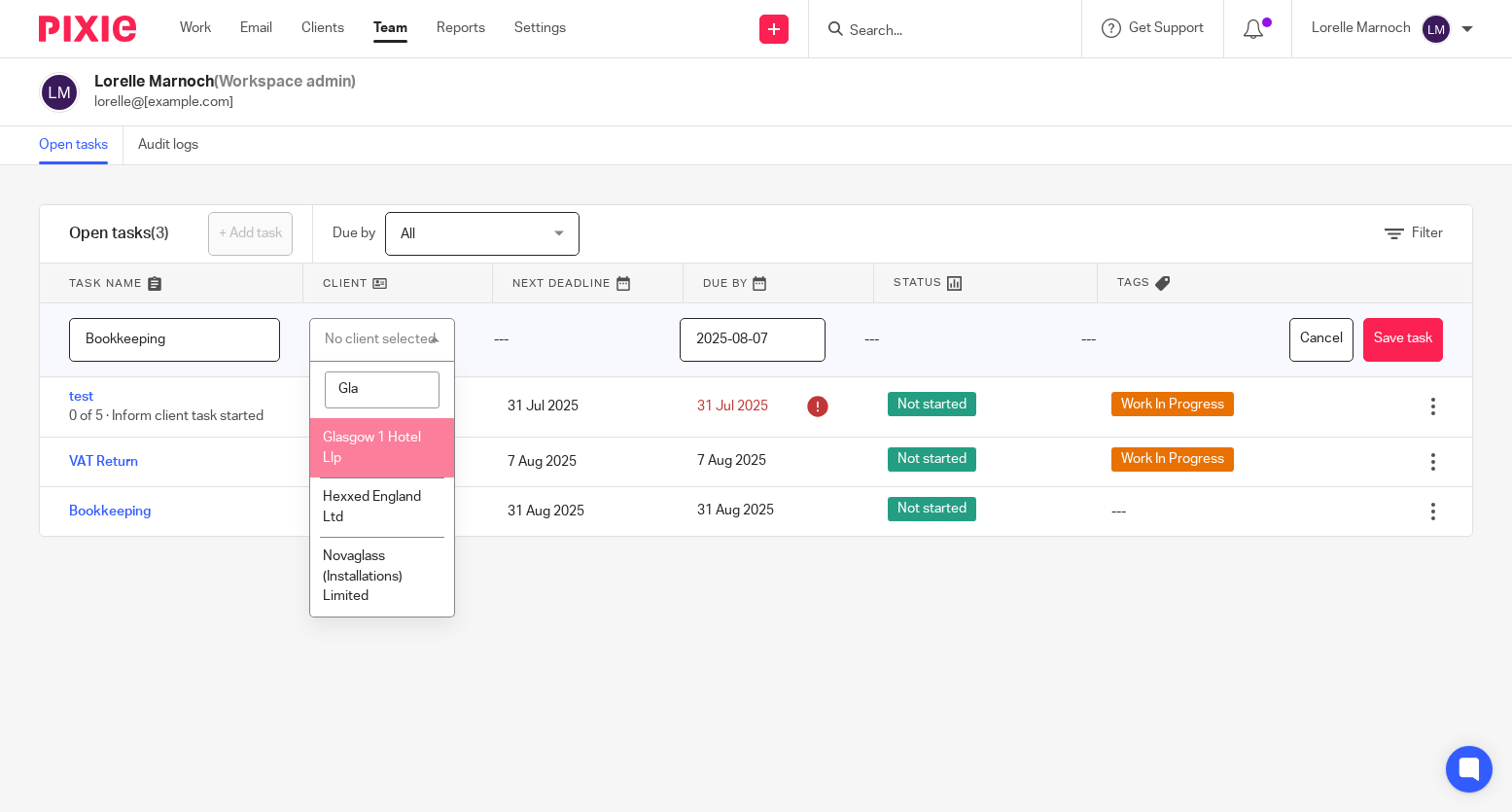 type on "Gla" 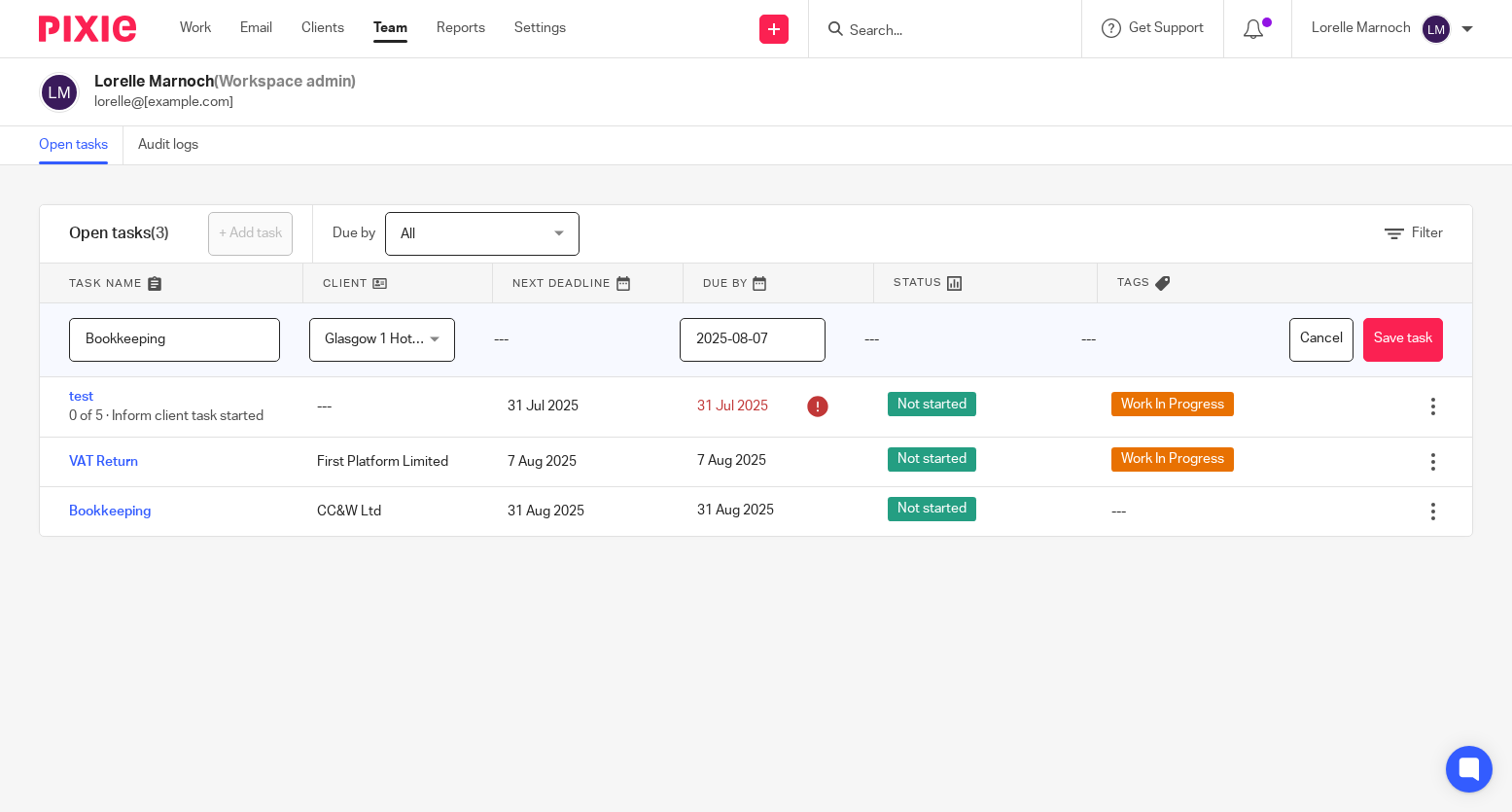 click on "2025-08-07" at bounding box center (753, 339) 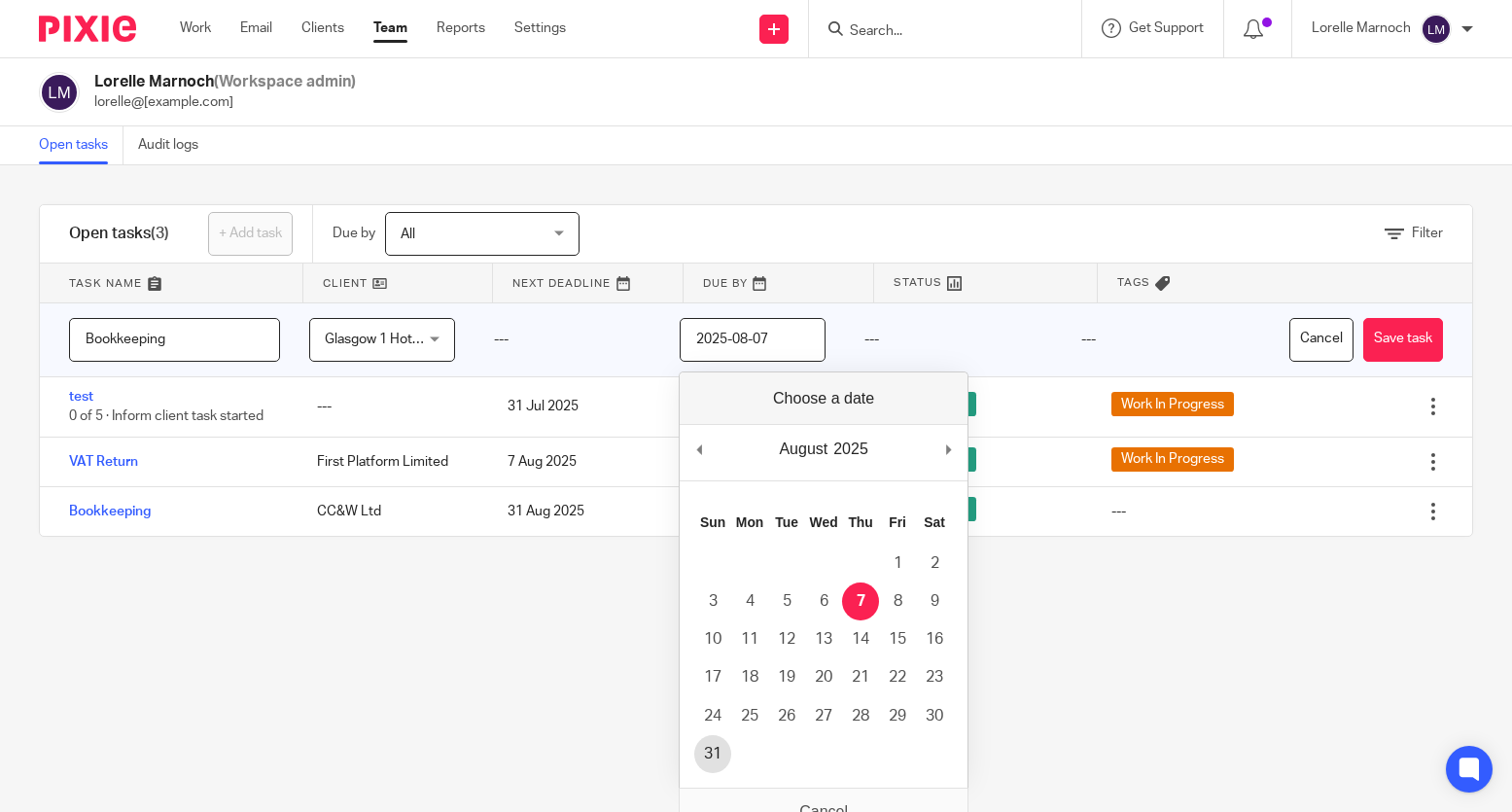 type on "2025-08-31" 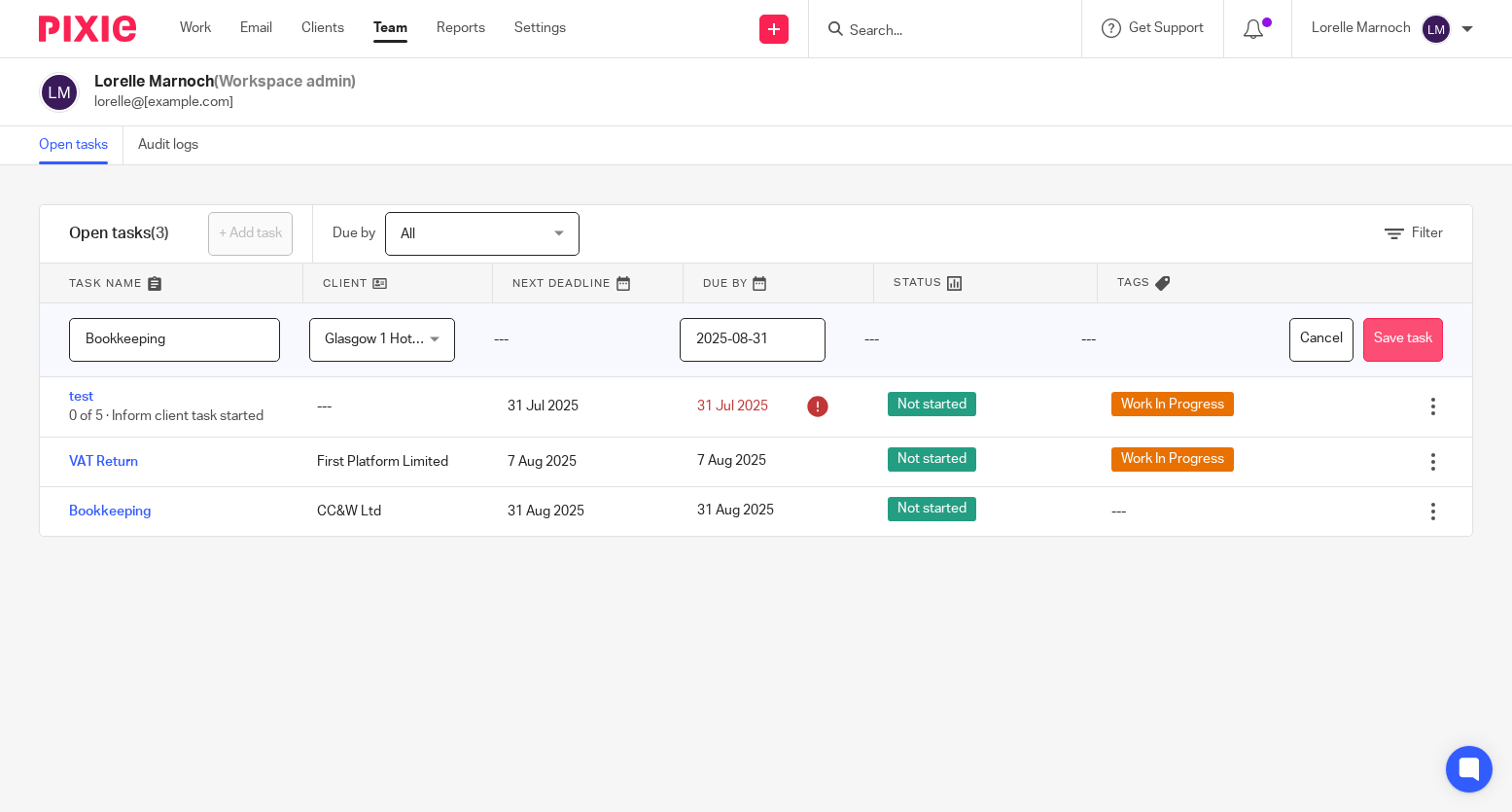 click on "Save task" at bounding box center (1403, 339) 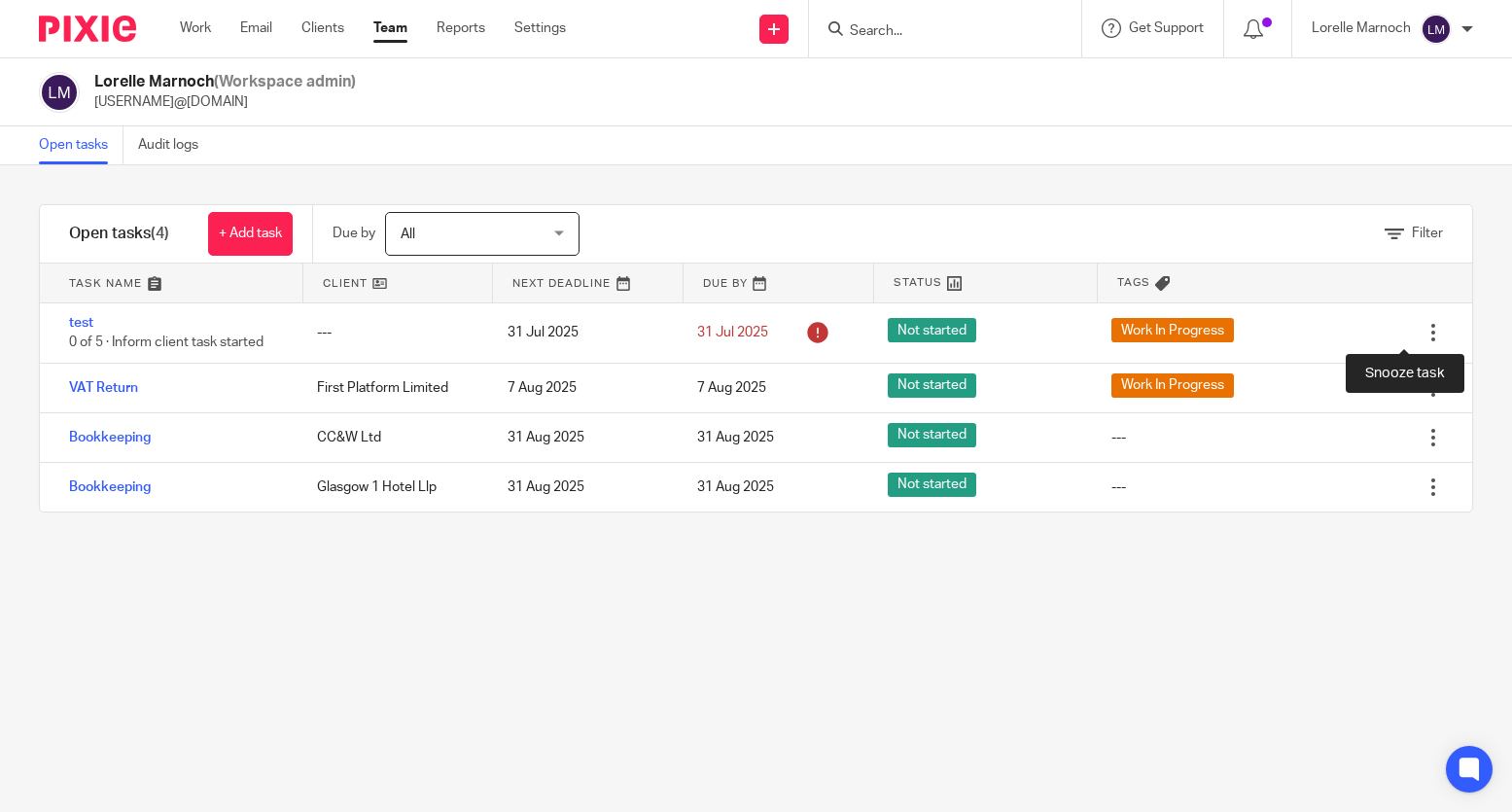 scroll, scrollTop: 0, scrollLeft: 0, axis: both 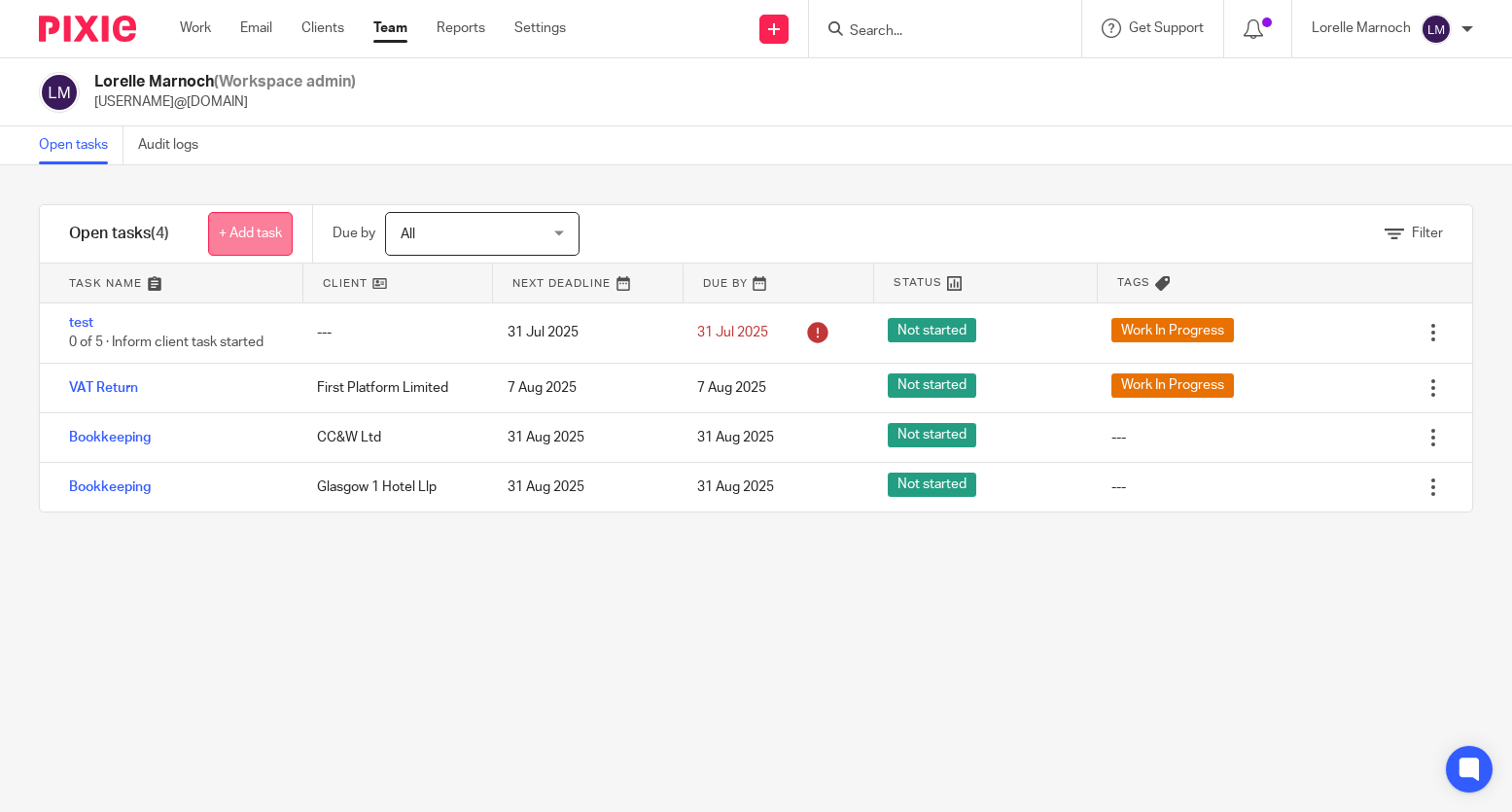 click on "+ Add task" at bounding box center [250, 233] 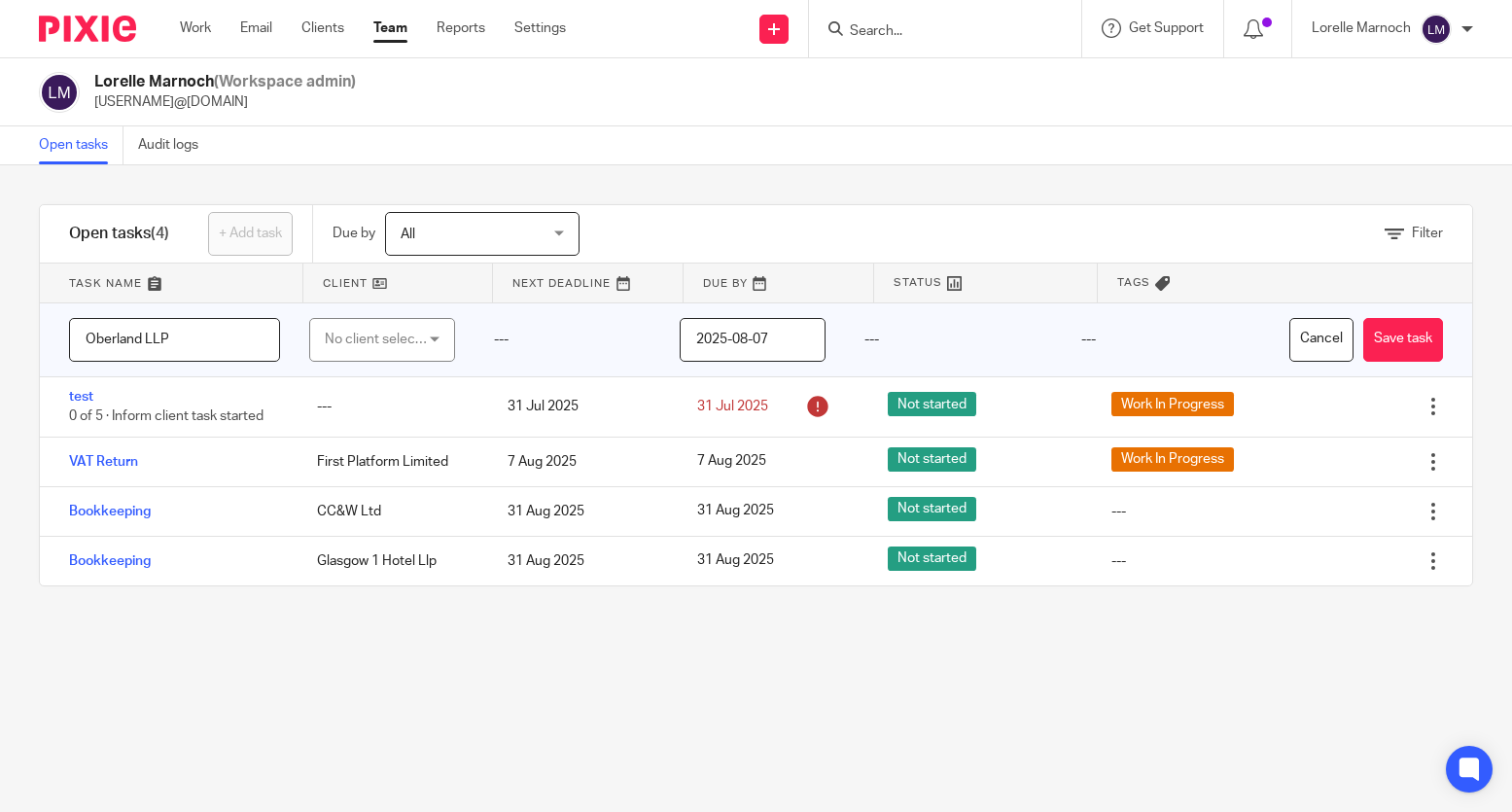 drag, startPoint x: 180, startPoint y: 338, endPoint x: 69, endPoint y: 338, distance: 111 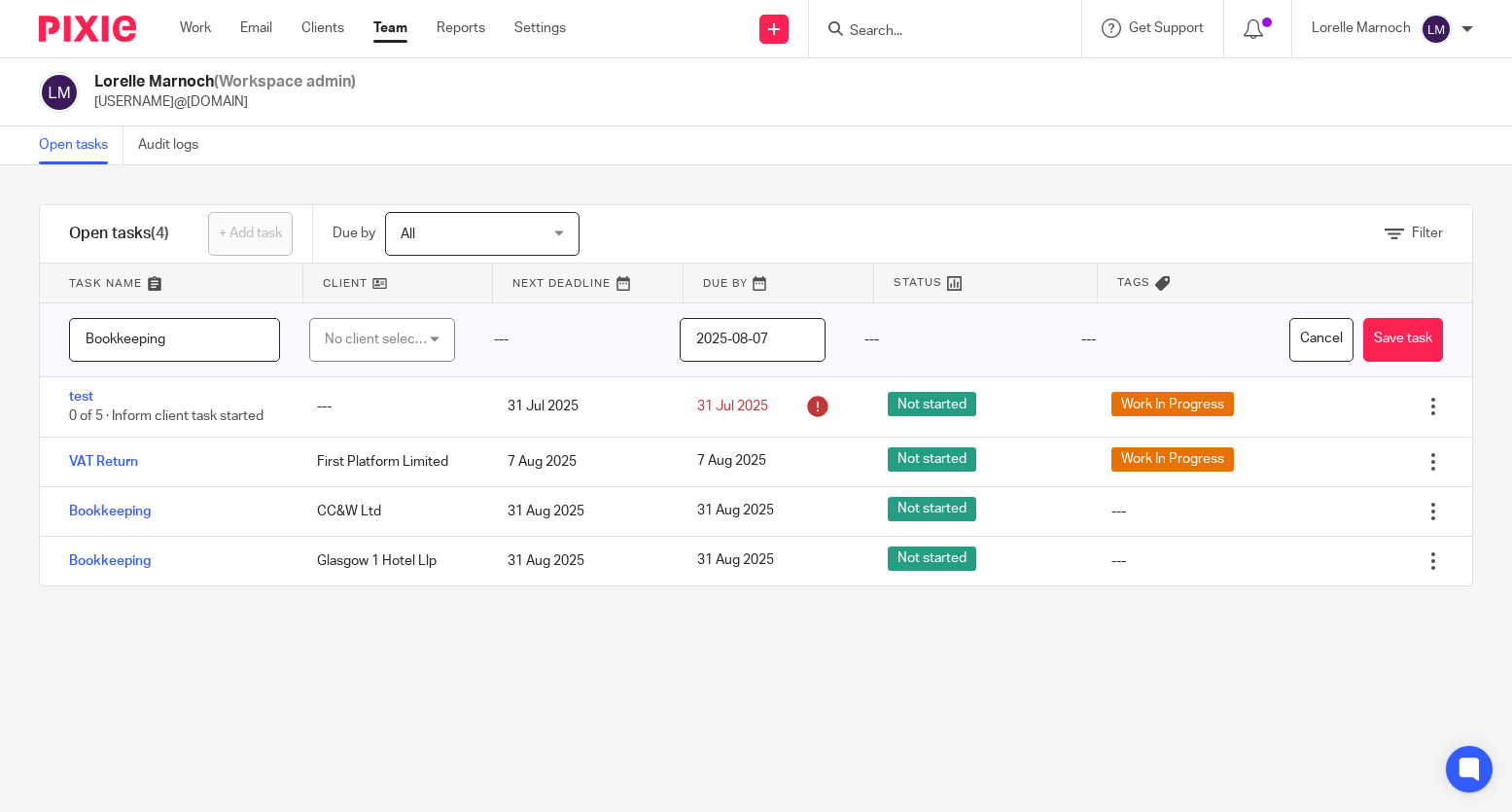 type on "Bookkeeping" 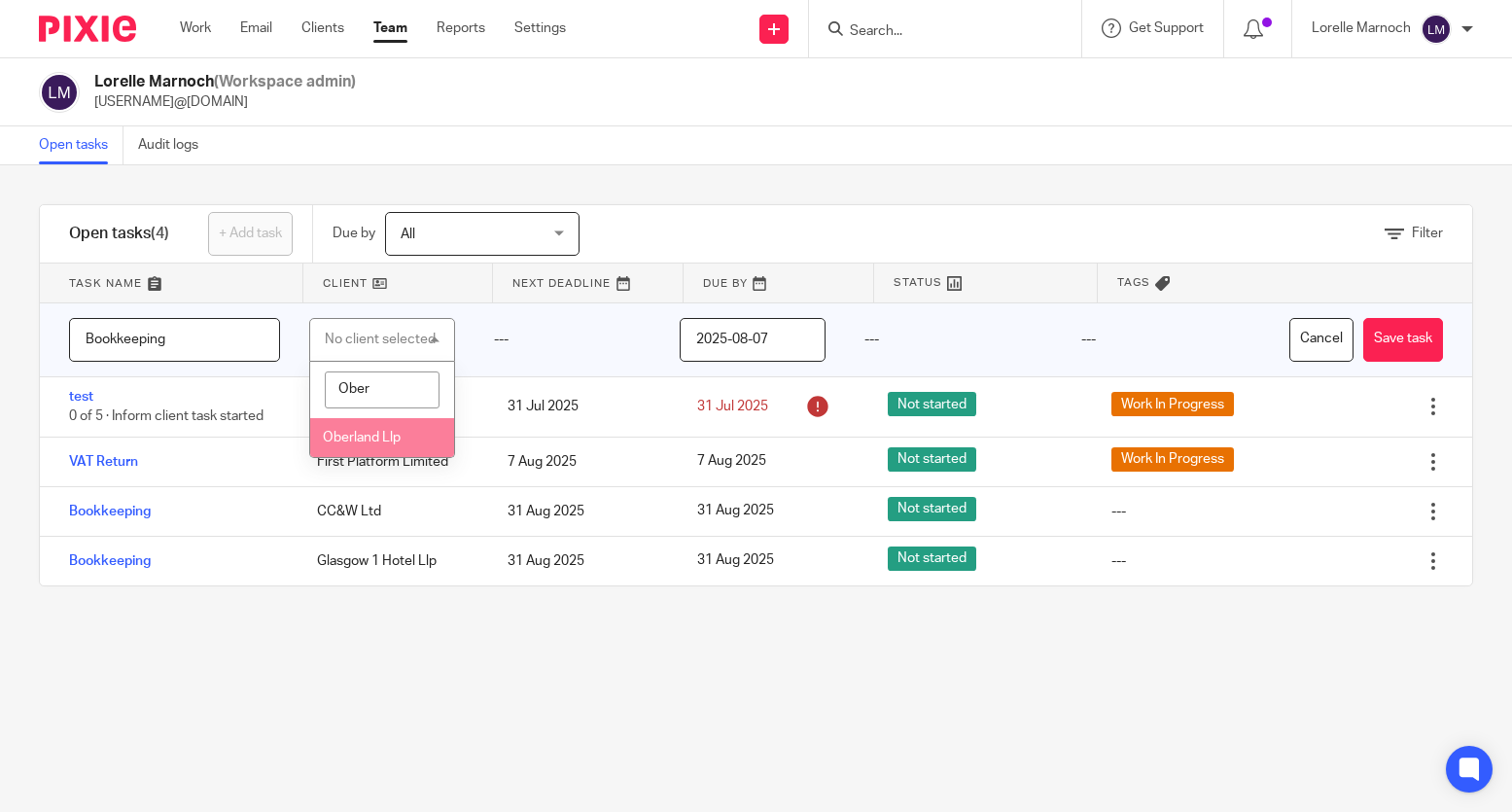 type on "Ober" 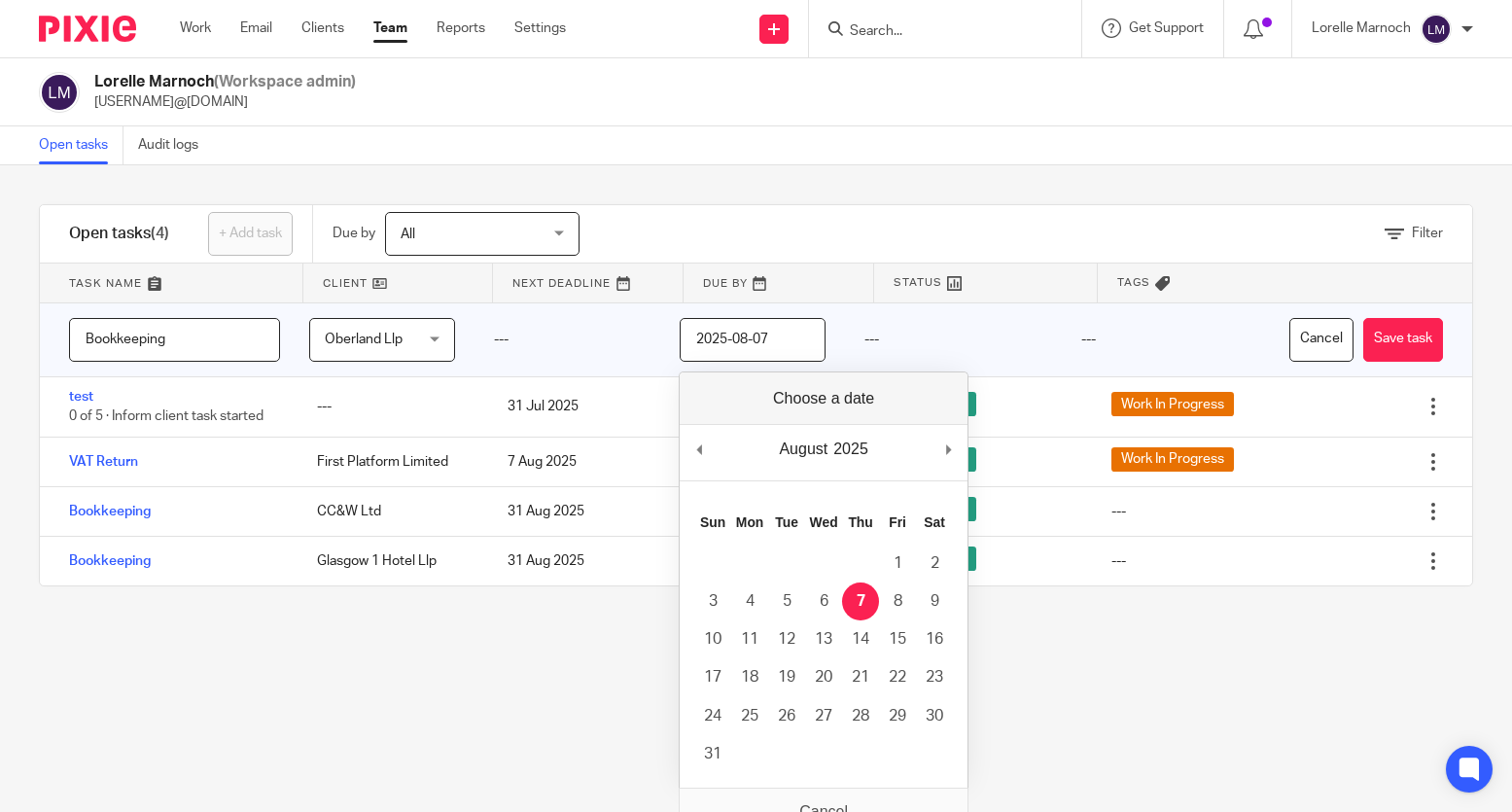 click on "2025-08-07" at bounding box center (753, 339) 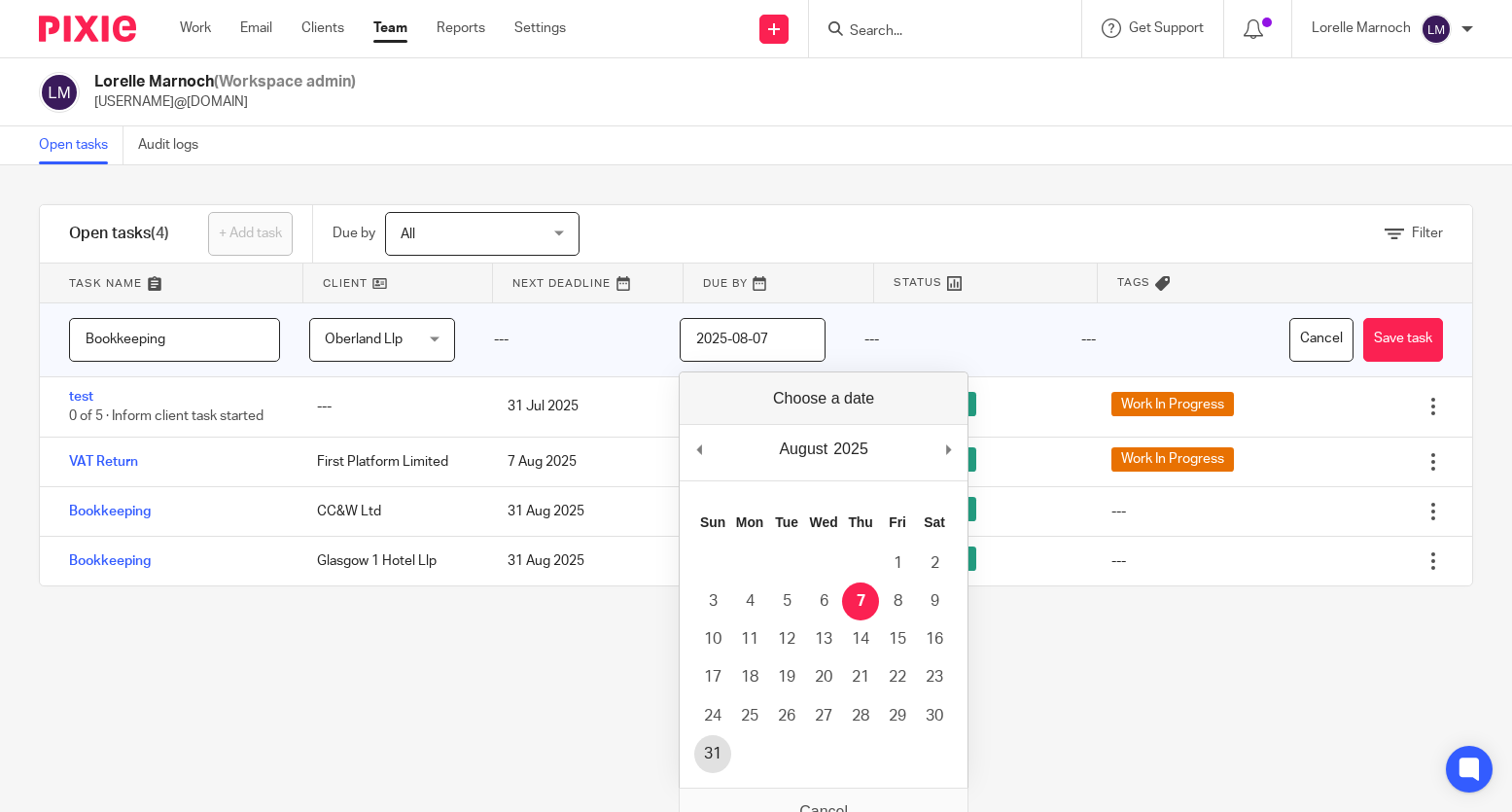 type on "2025-08-31" 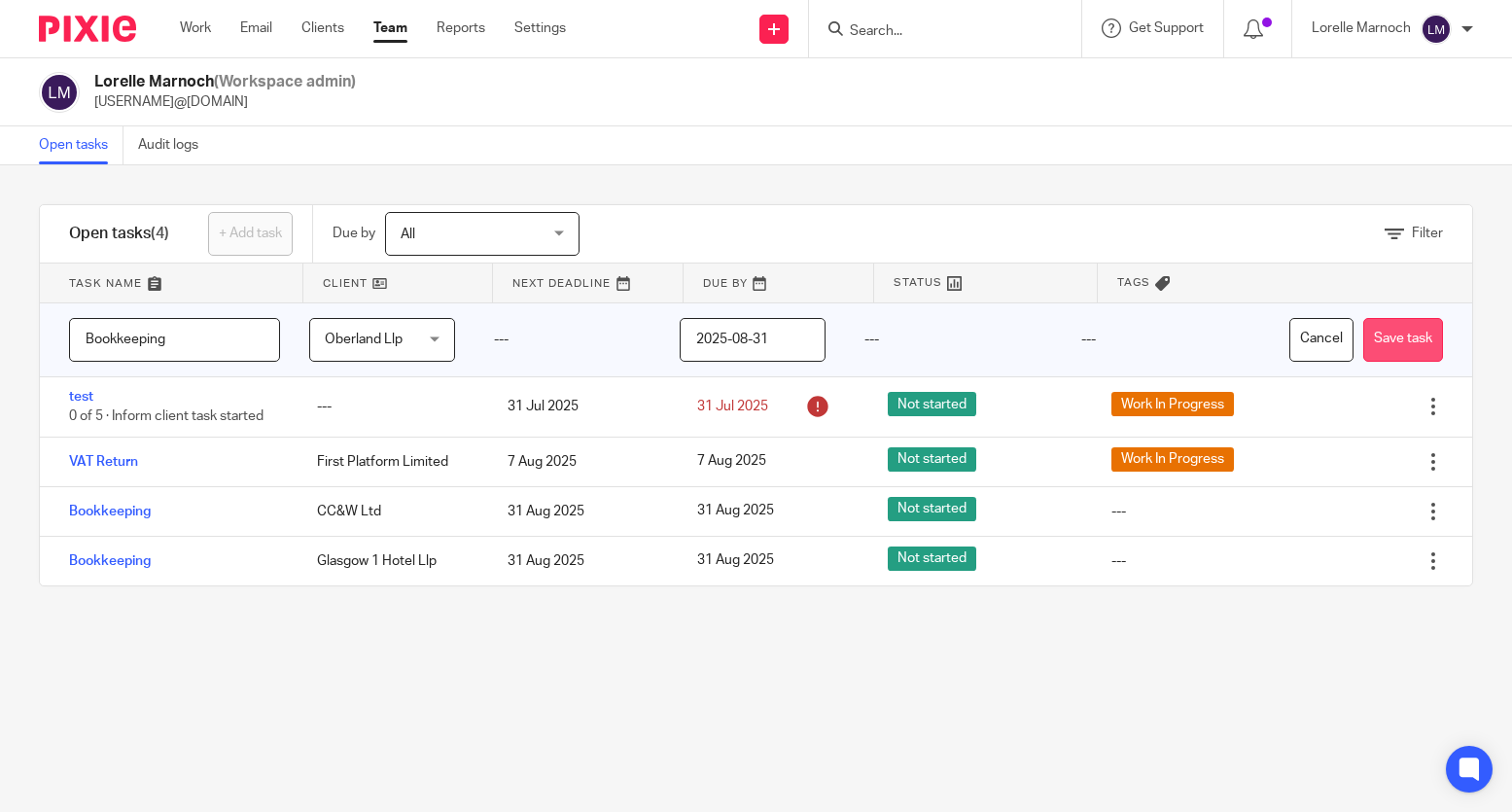 click on "Save task" at bounding box center (1403, 339) 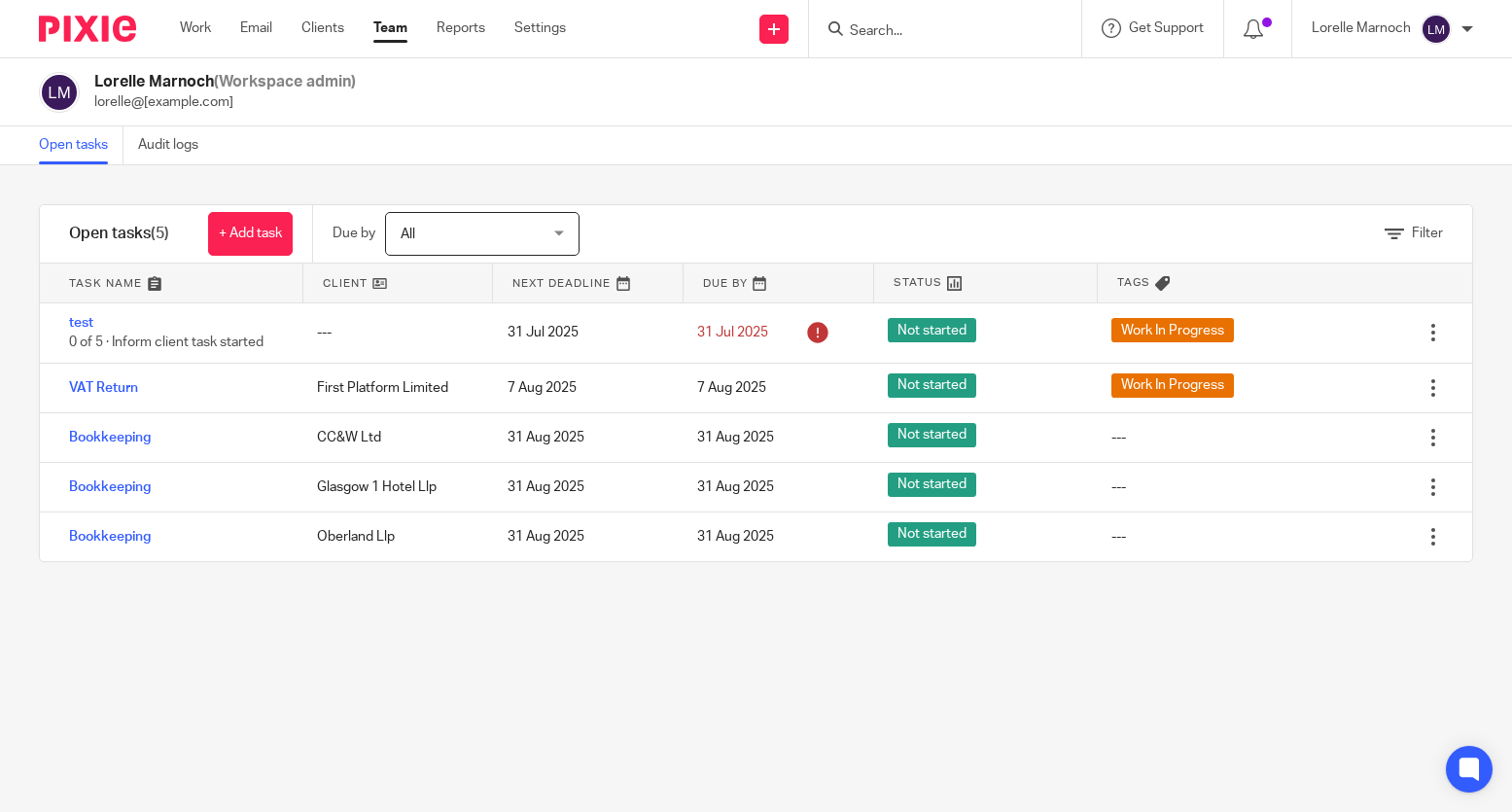 scroll, scrollTop: 0, scrollLeft: 0, axis: both 